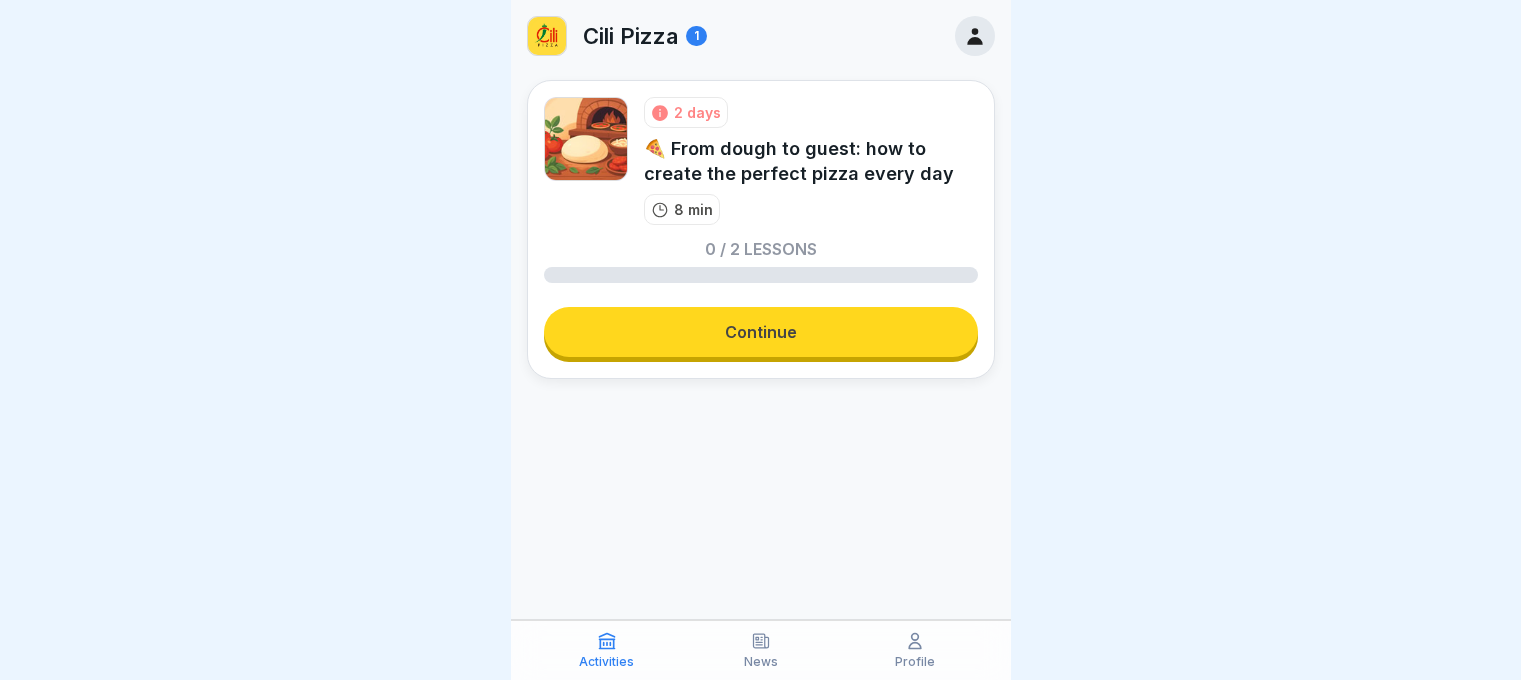 scroll, scrollTop: 0, scrollLeft: 0, axis: both 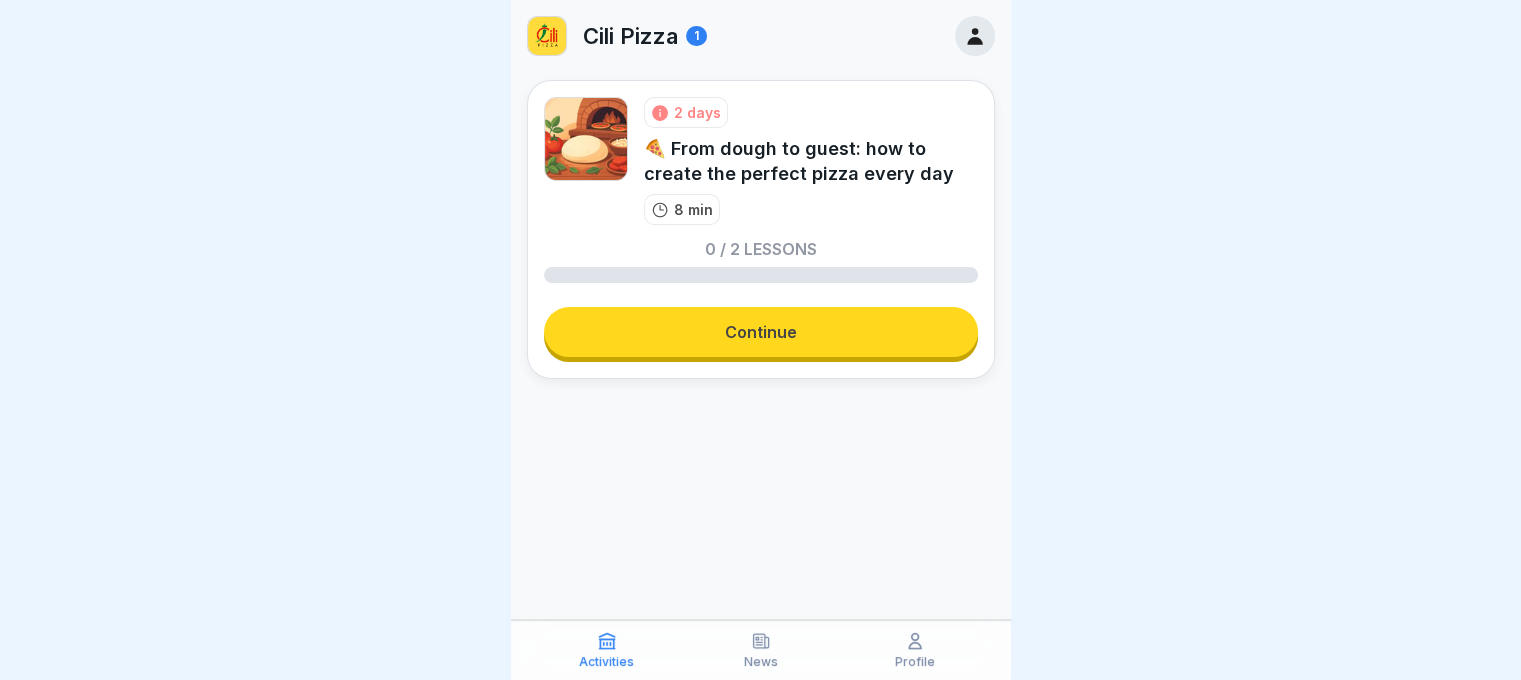 click on "Continue" at bounding box center [761, 332] 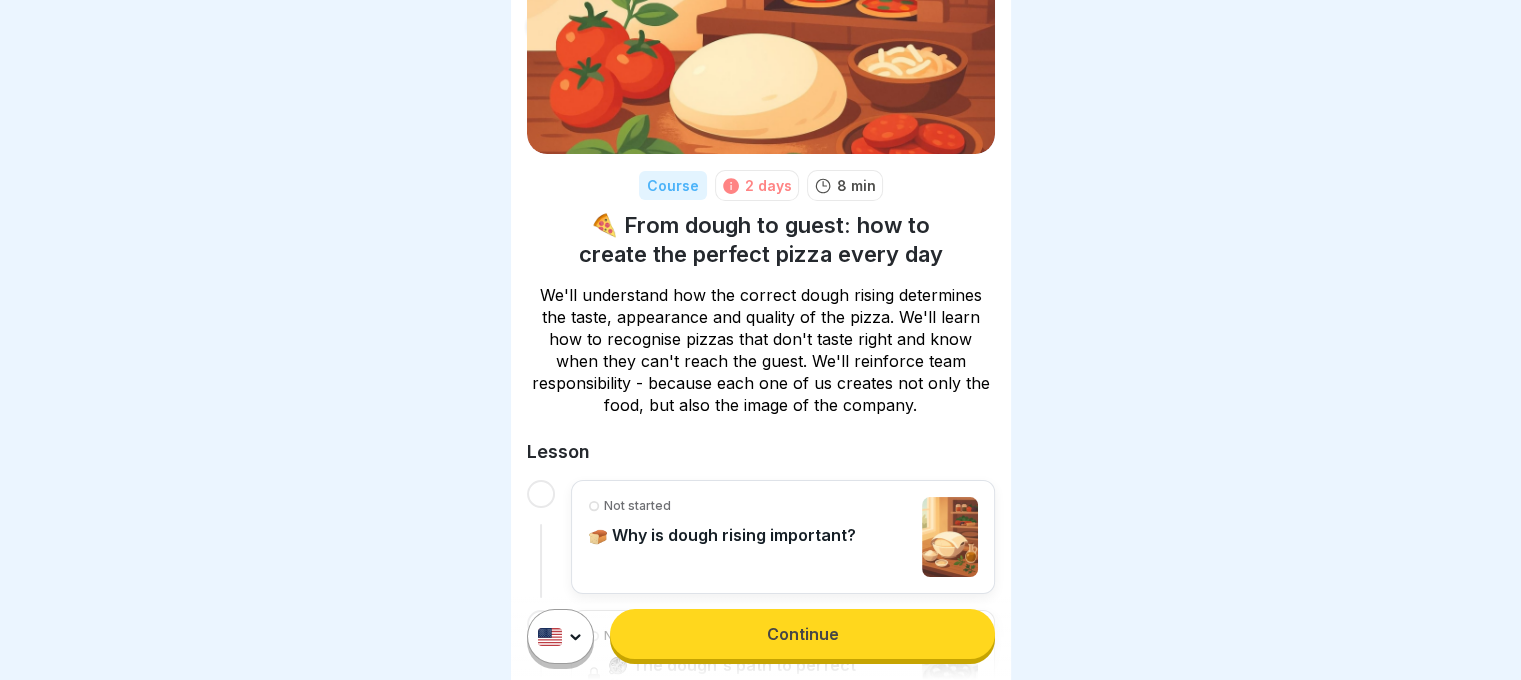 scroll, scrollTop: 271, scrollLeft: 0, axis: vertical 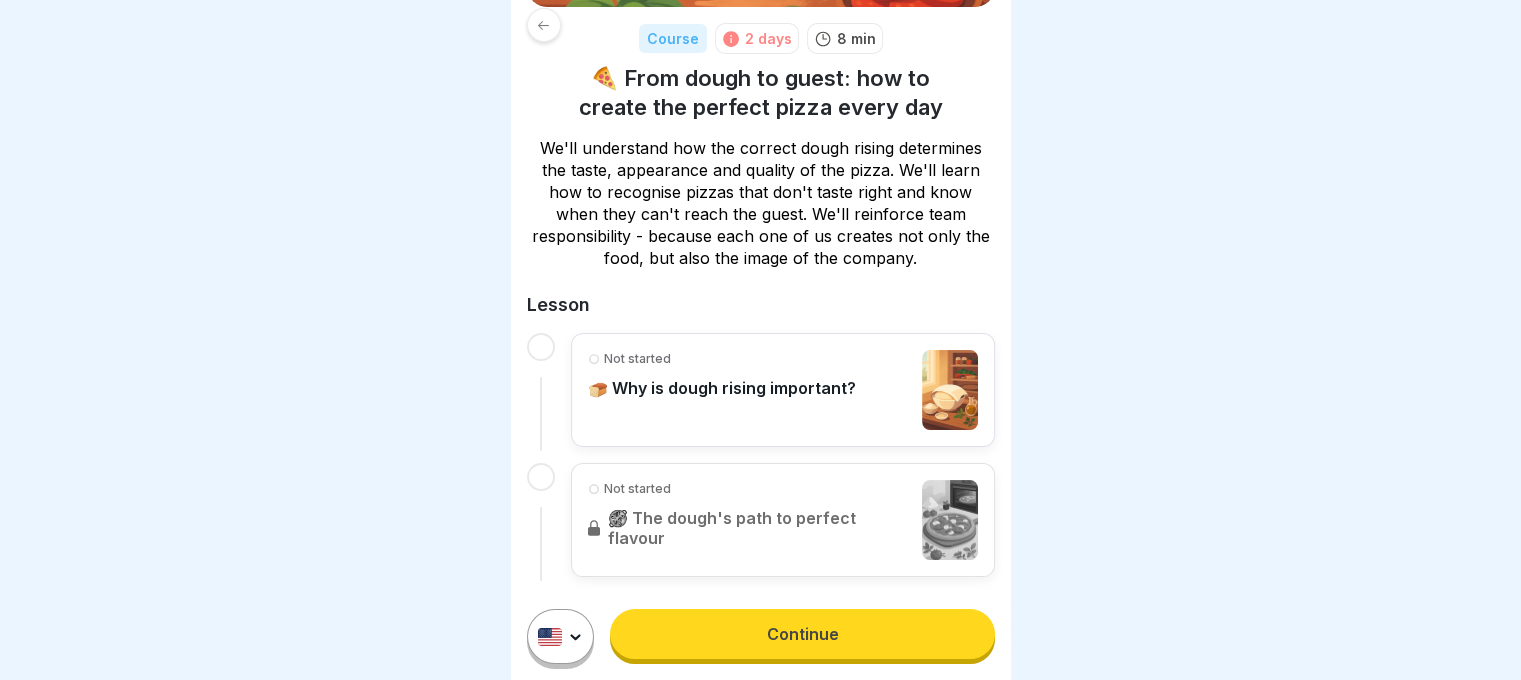 click on "Course 2 days 8 min 🍕 From dough to guest: how to create the perfect pizza every day We'll understand how the correct dough rising determines the taste, appearance and quality of the pizza. We'll learn how to recognise pizzas that don't taste right and know when they can't reach the guest. We'll reinforce team responsibility - because each one of us creates not only the food, but also the image of the company. Lesson Not started 🍞 Why is dough rising important? Not started 🥘 The dough's path to perfect flavour Continue" at bounding box center (760, 340) 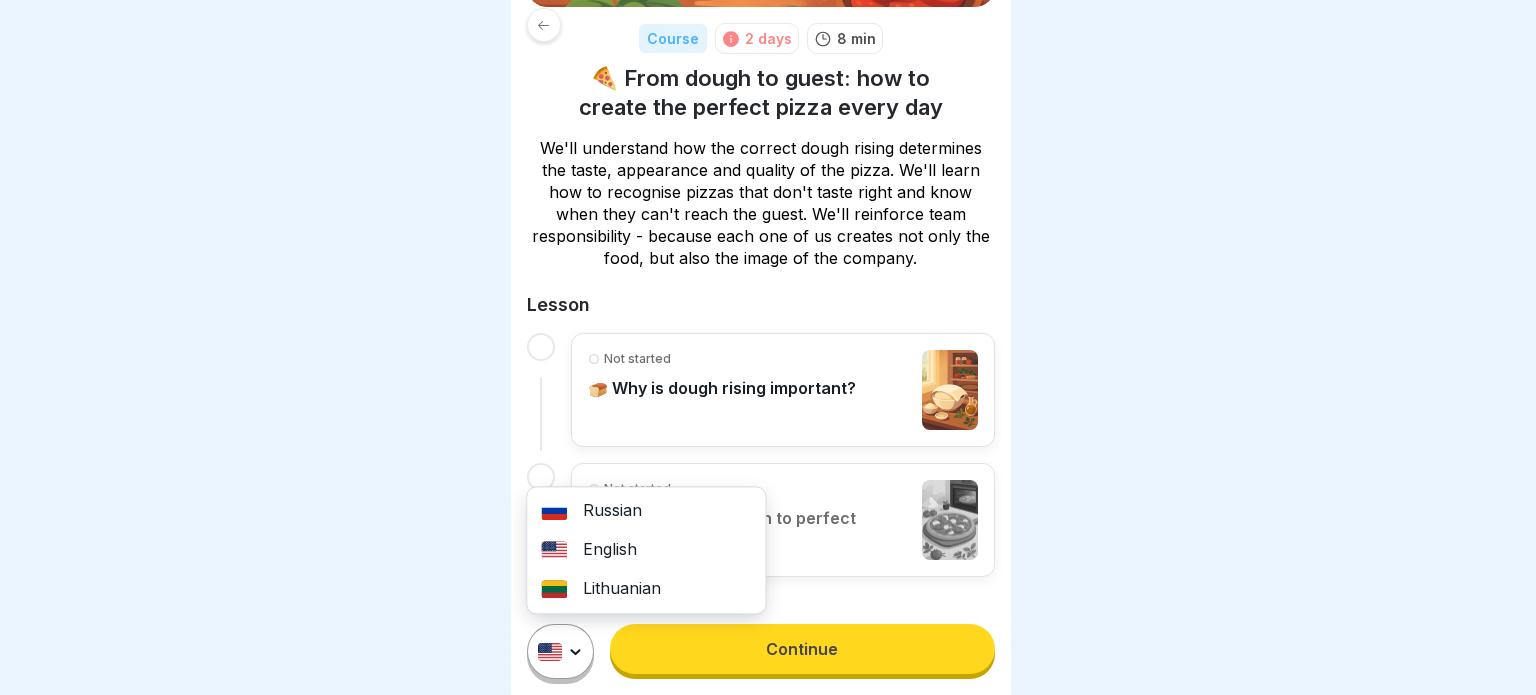 click on "Lithuanian" at bounding box center (646, 589) 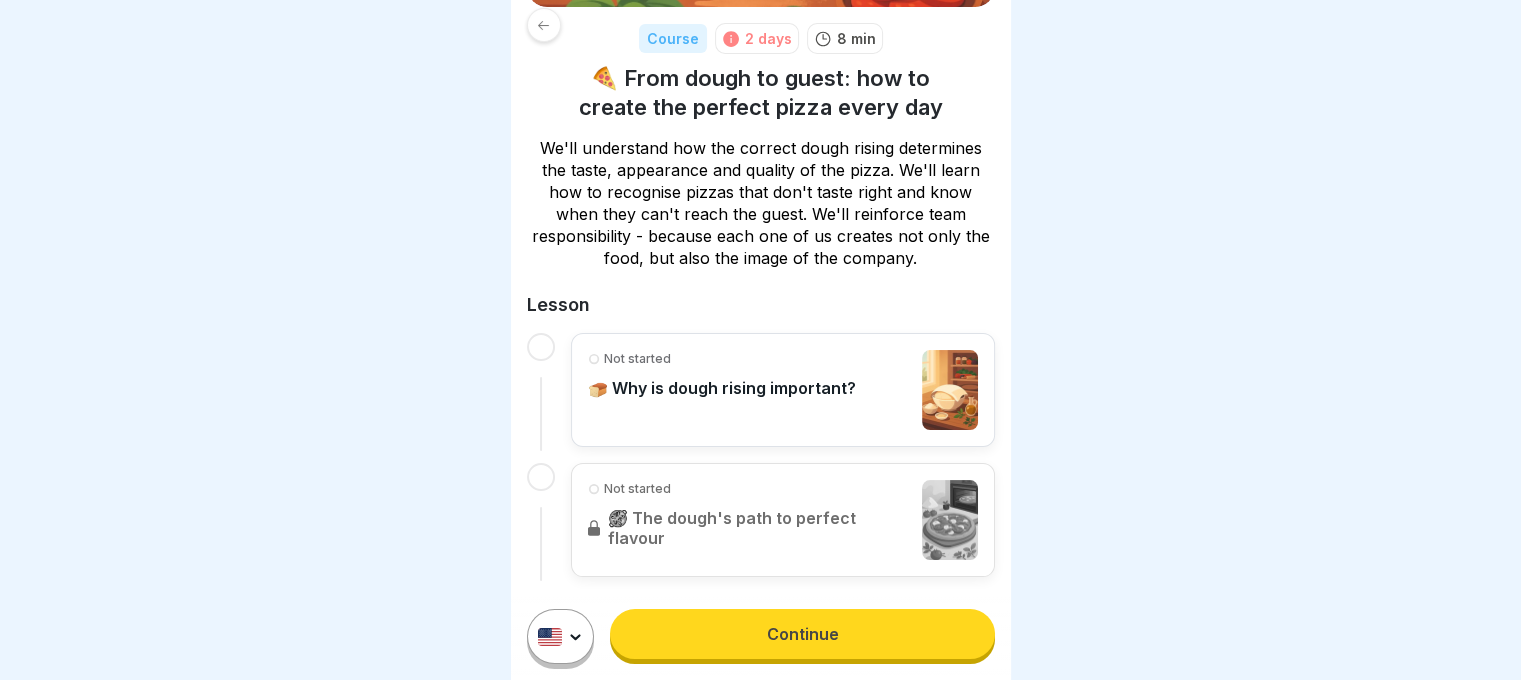 scroll, scrollTop: 248, scrollLeft: 0, axis: vertical 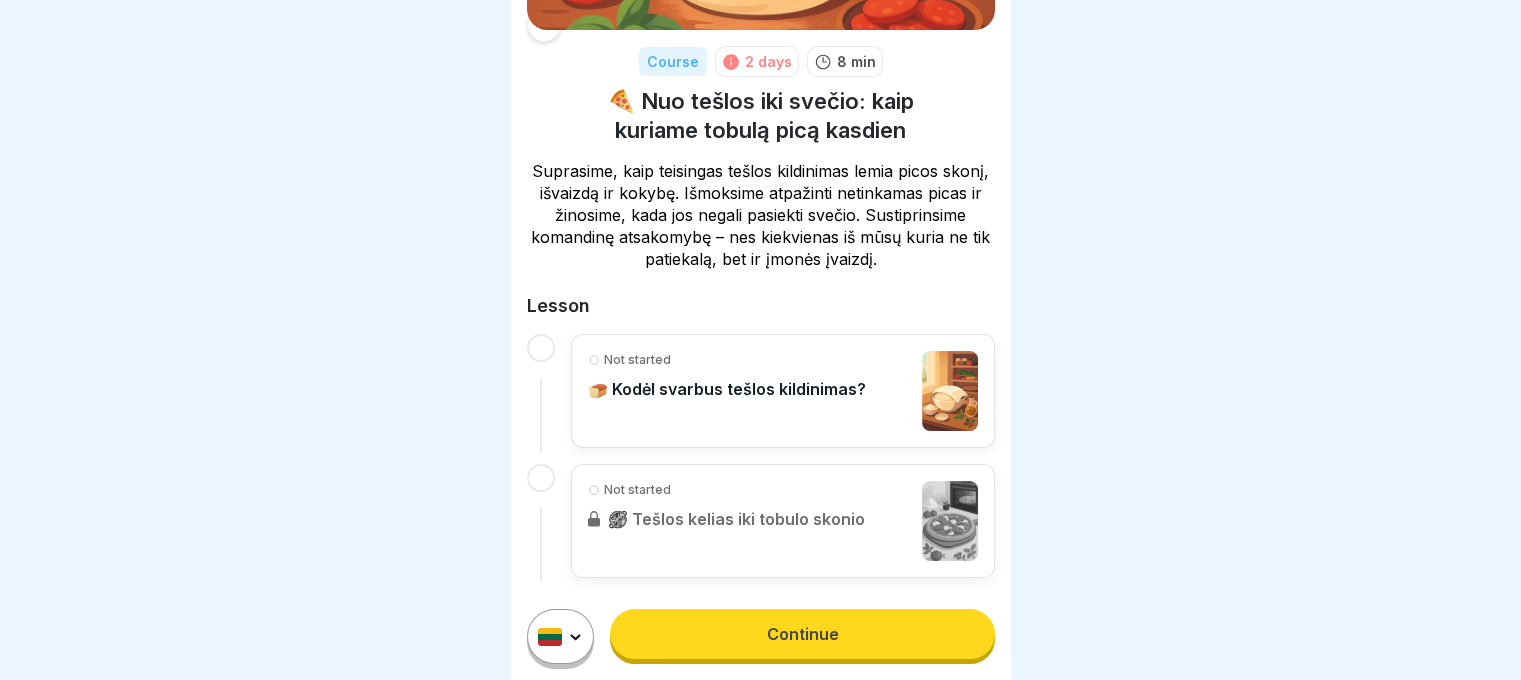 click on "Continue" at bounding box center [802, 634] 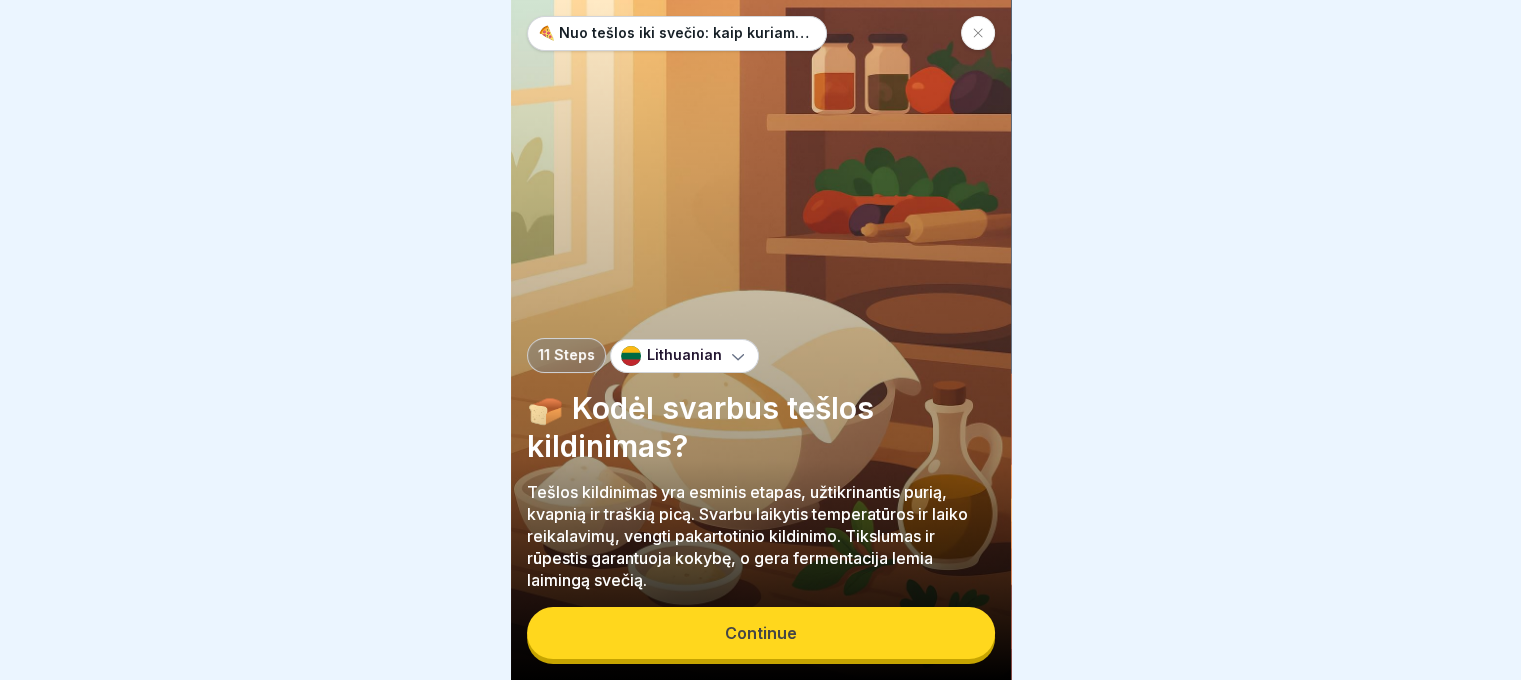 scroll, scrollTop: 0, scrollLeft: 0, axis: both 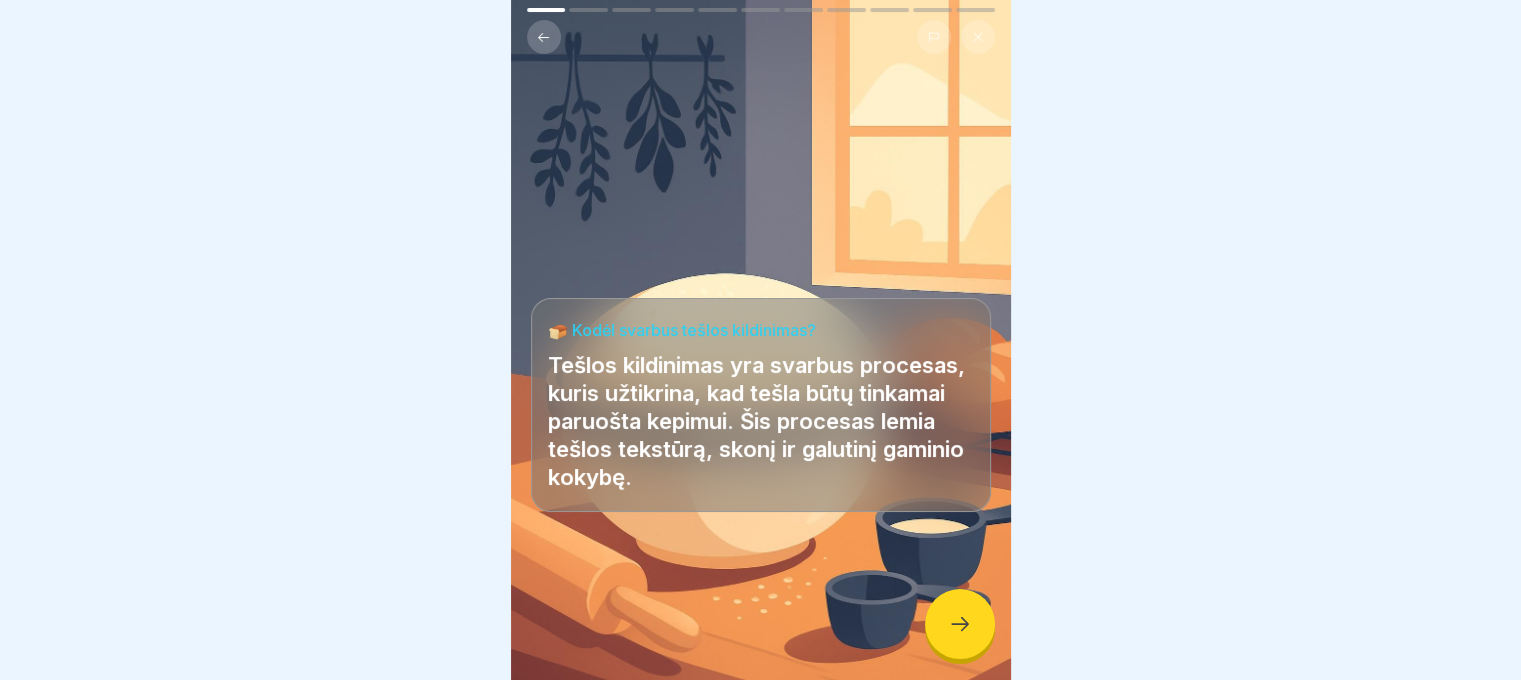 click 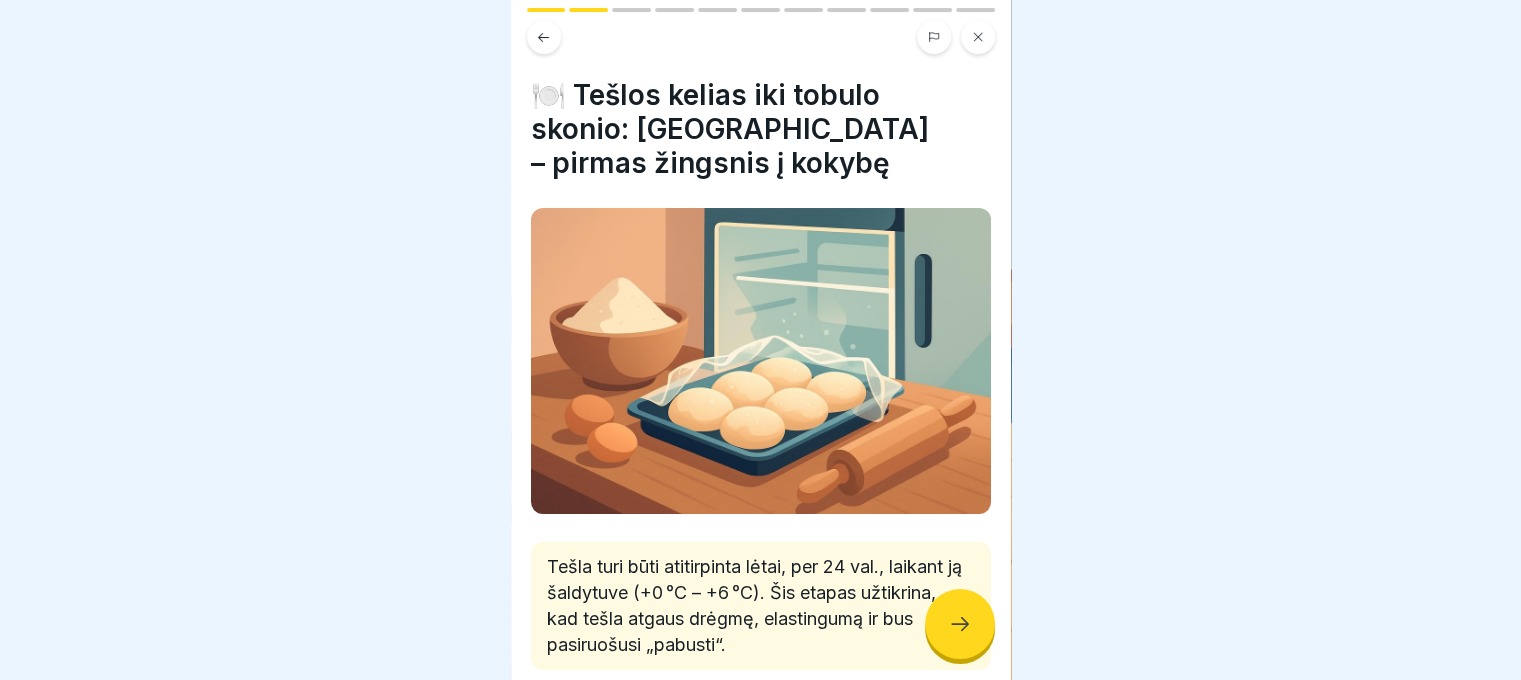click 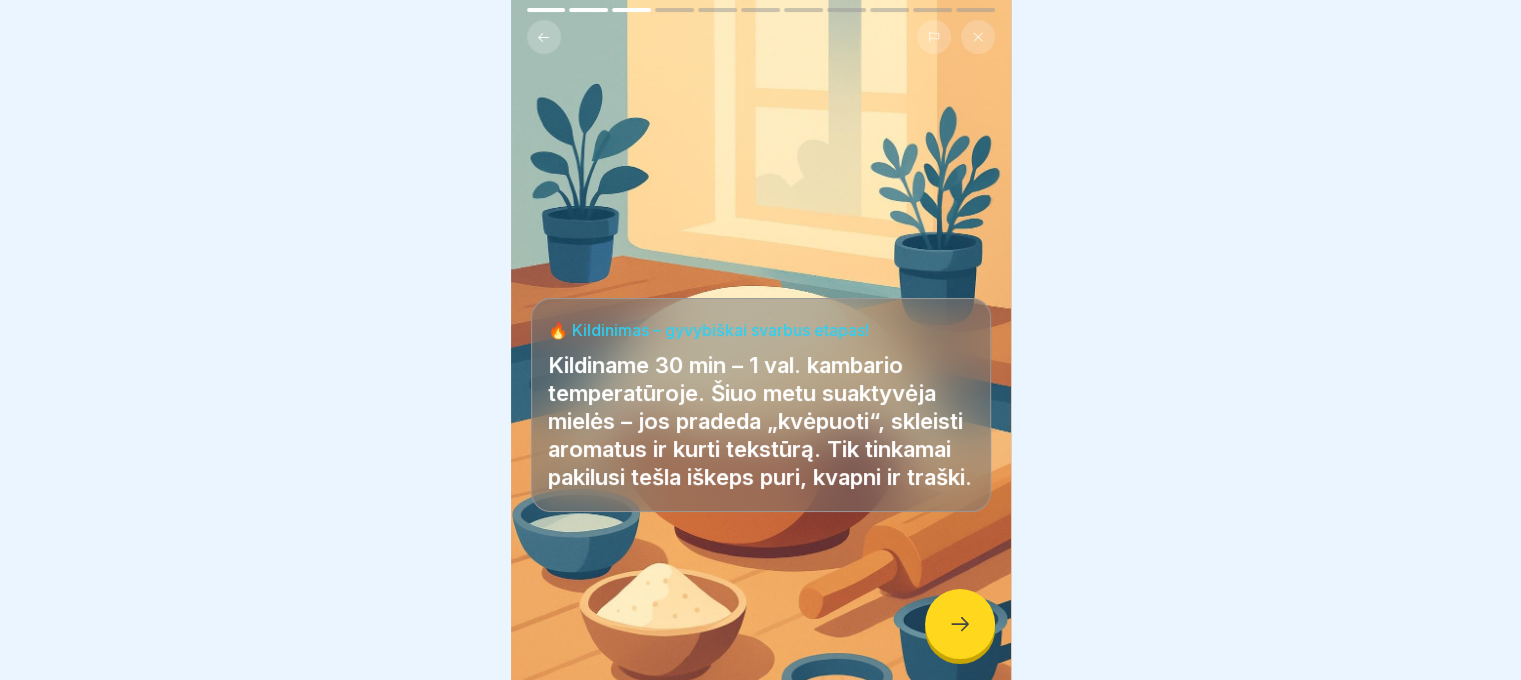 click 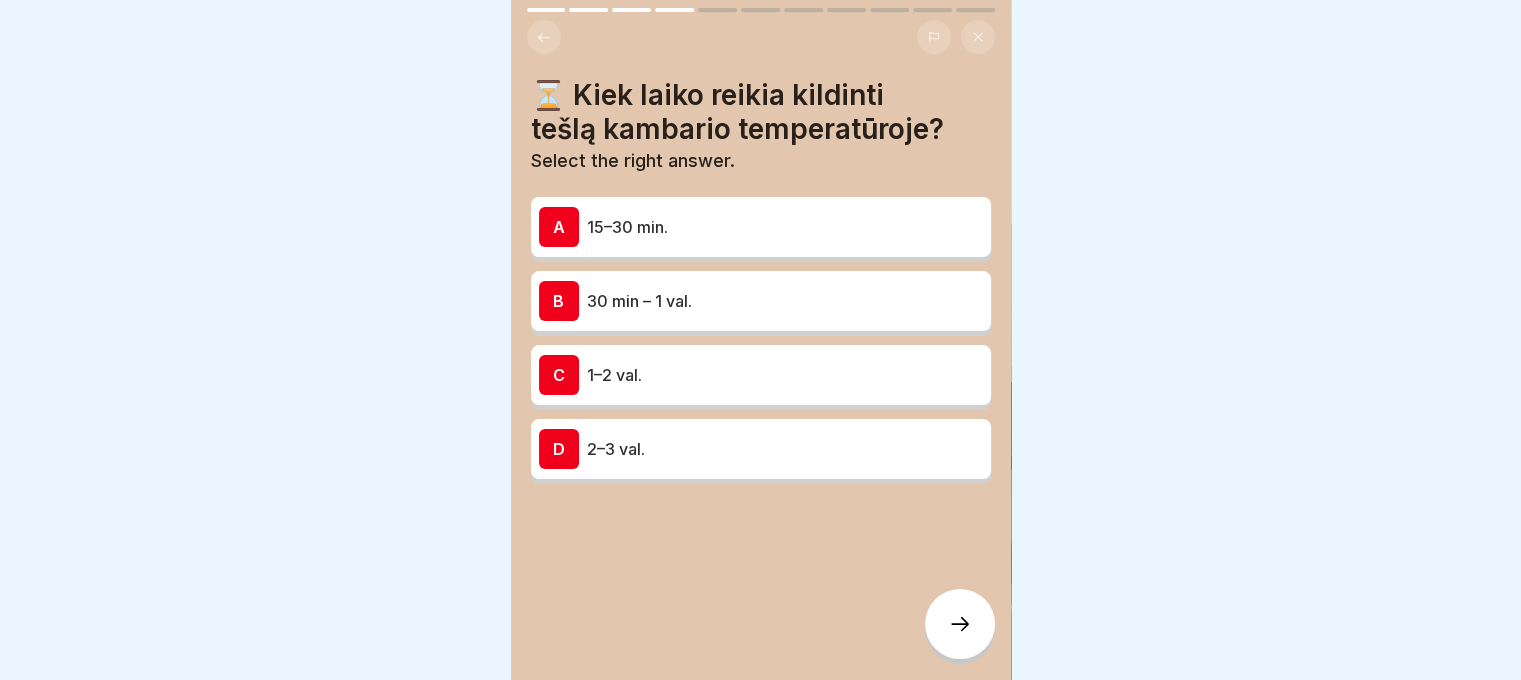 click 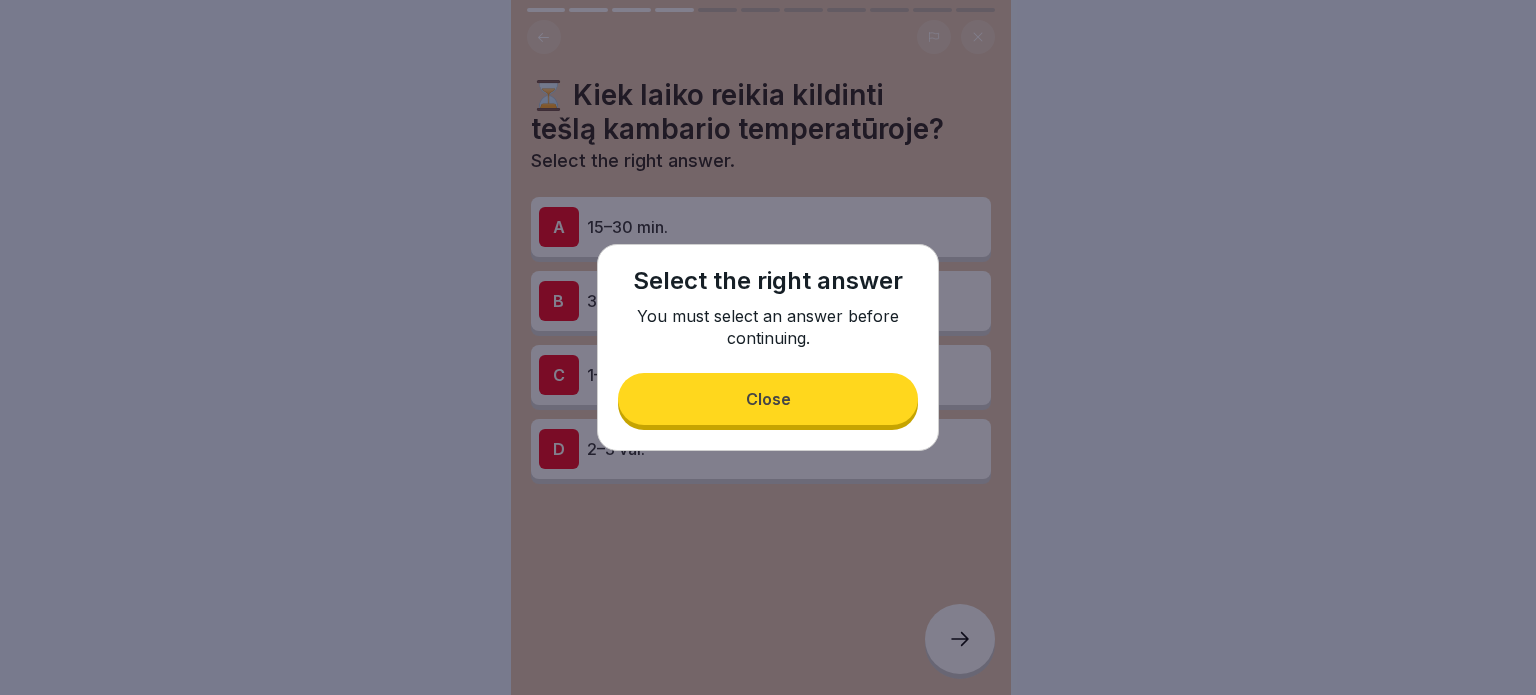 click on "Close" at bounding box center [768, 399] 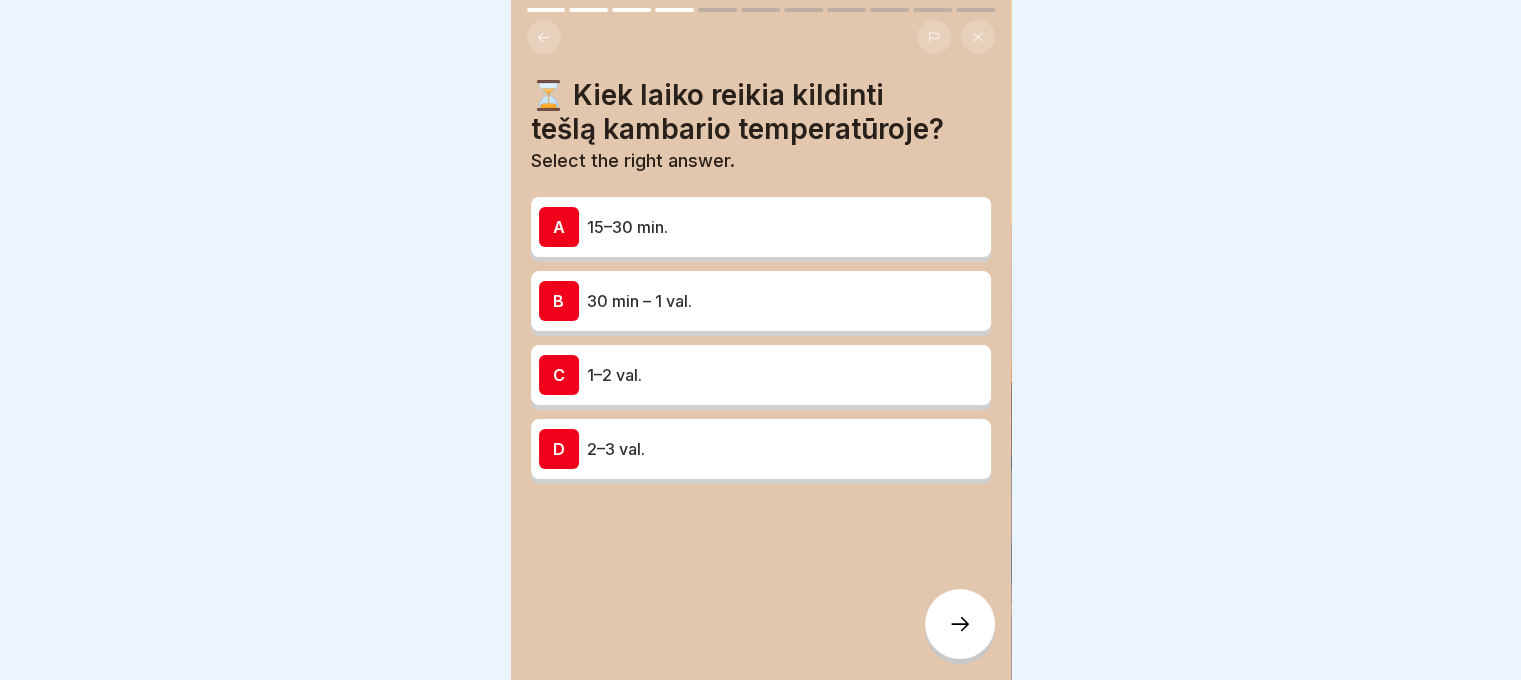 click on "30 min – 1 val." at bounding box center (785, 301) 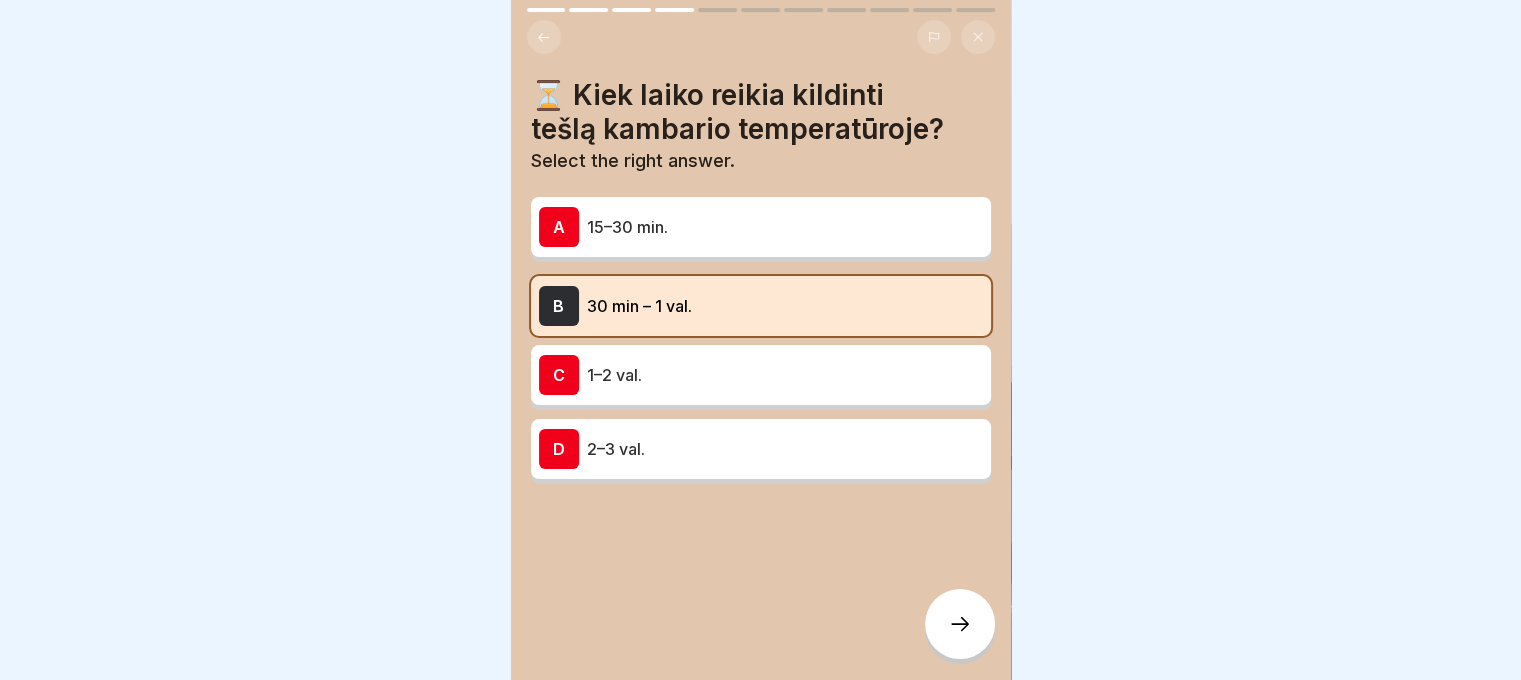 click 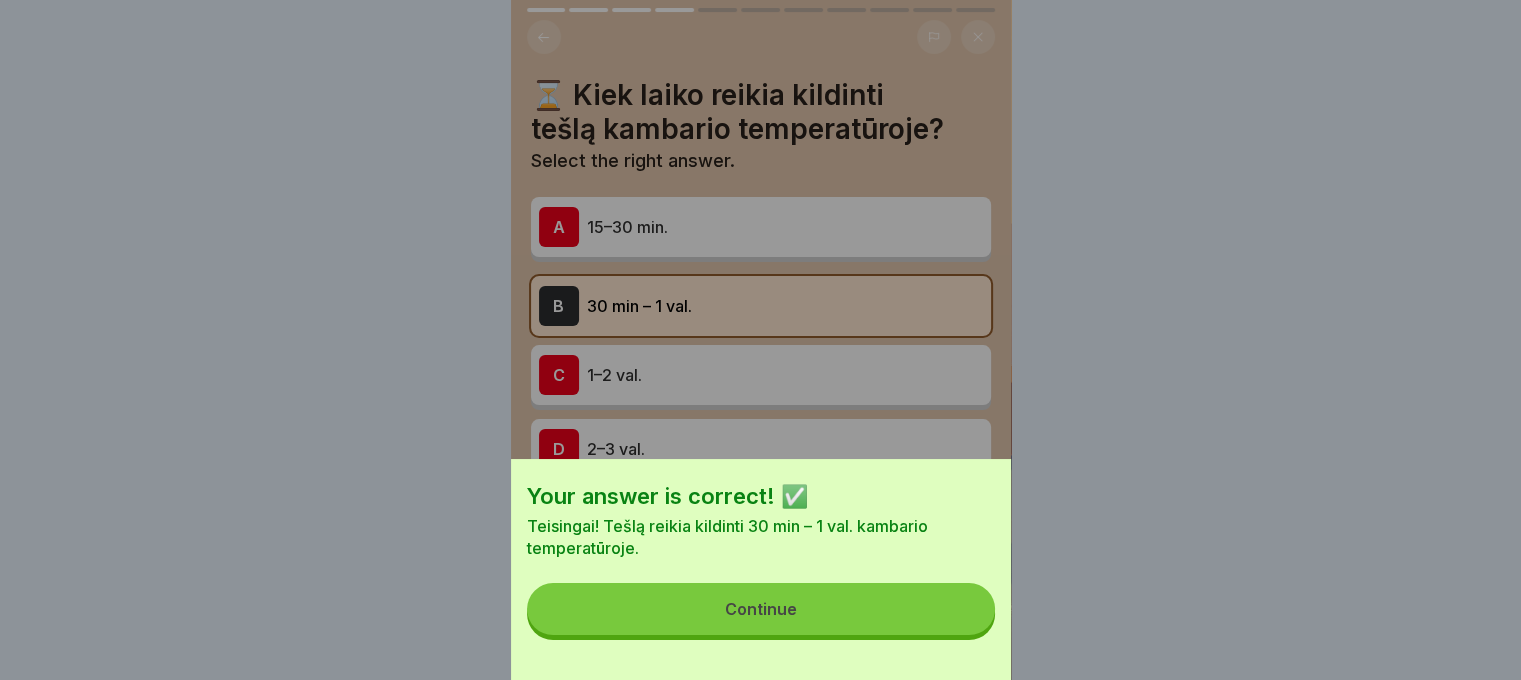 click on "Continue" at bounding box center [761, 609] 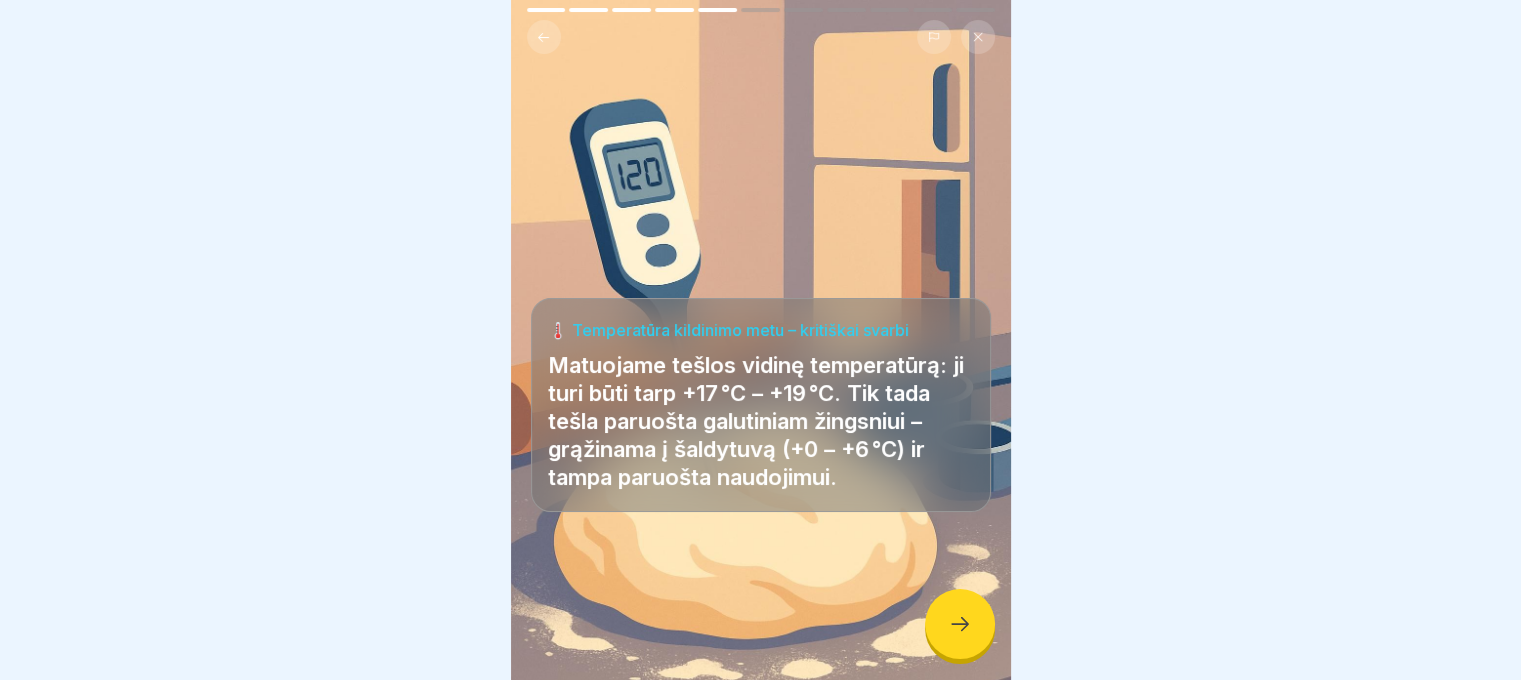 click 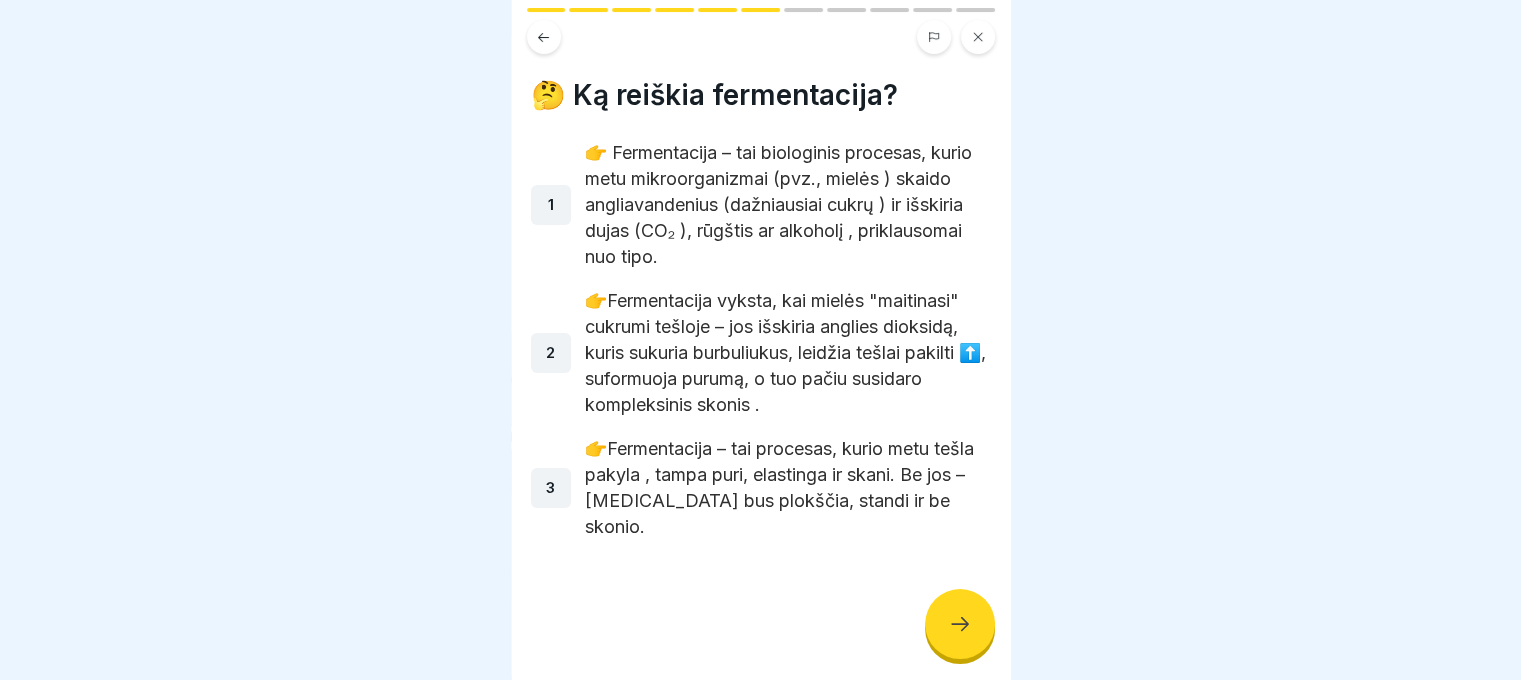 click 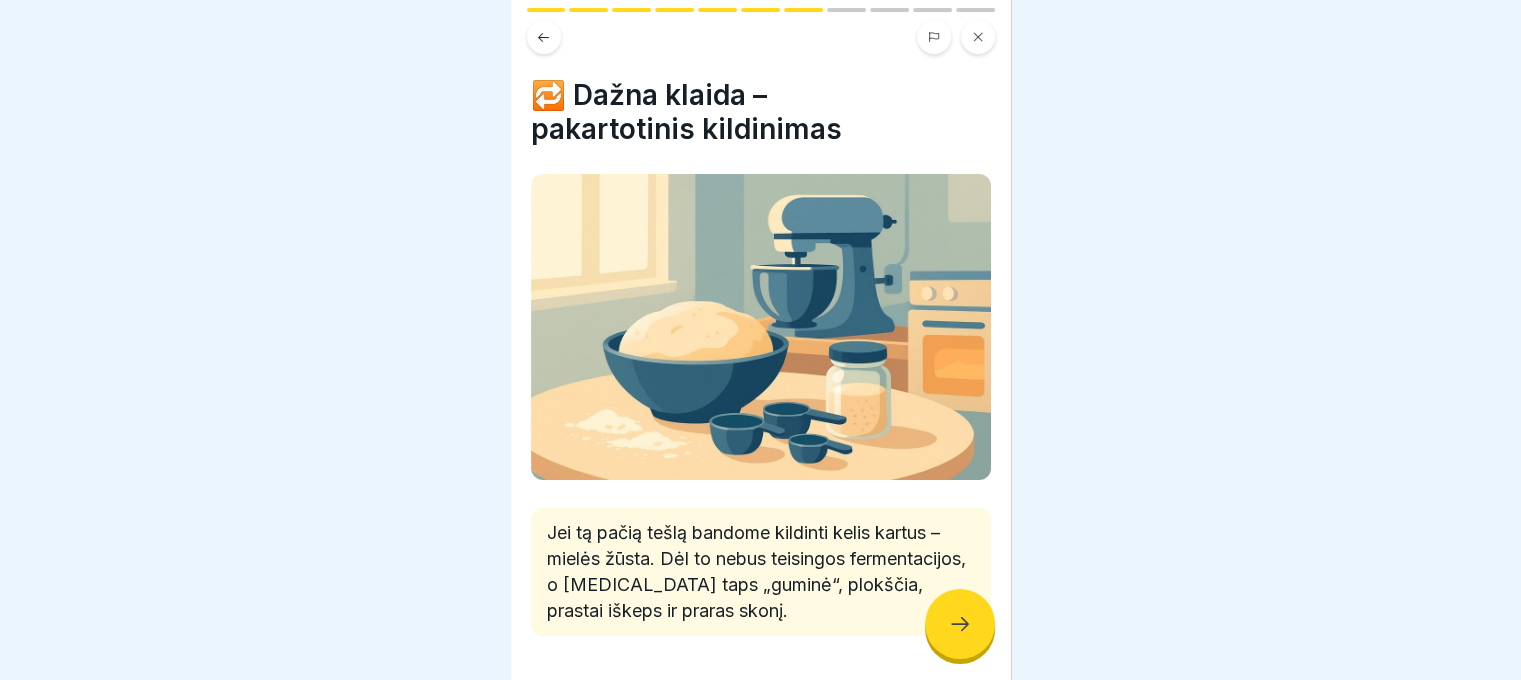 drag, startPoint x: 954, startPoint y: 643, endPoint x: 953, endPoint y: 630, distance: 13.038404 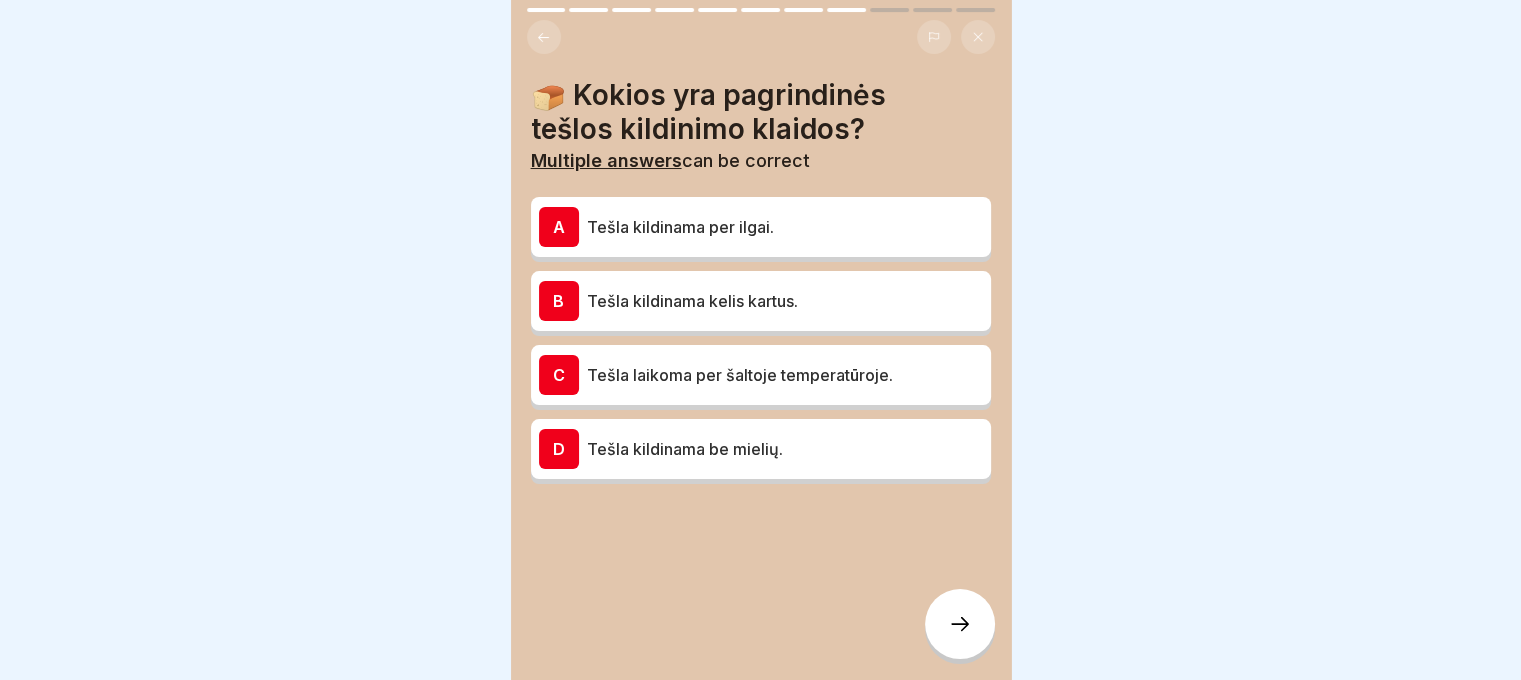 click 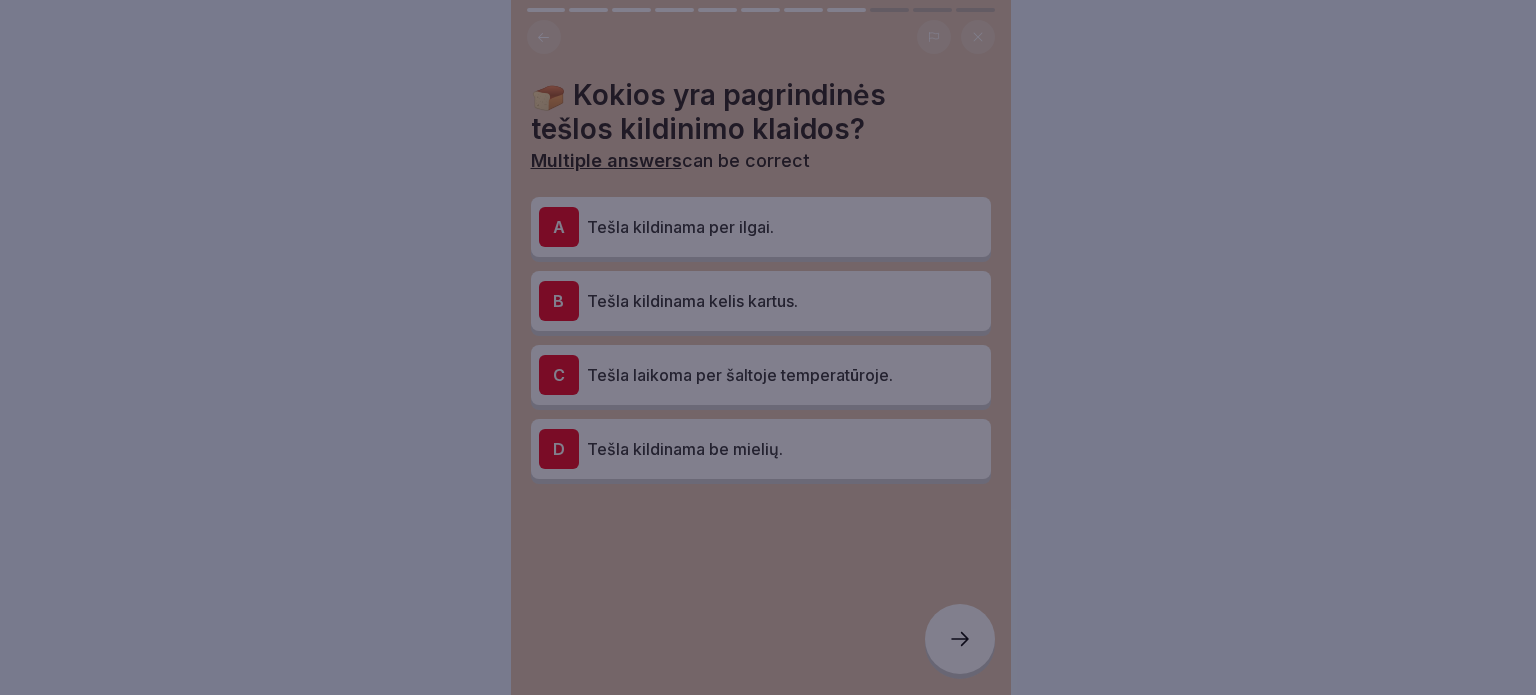 click at bounding box center (768, 347) 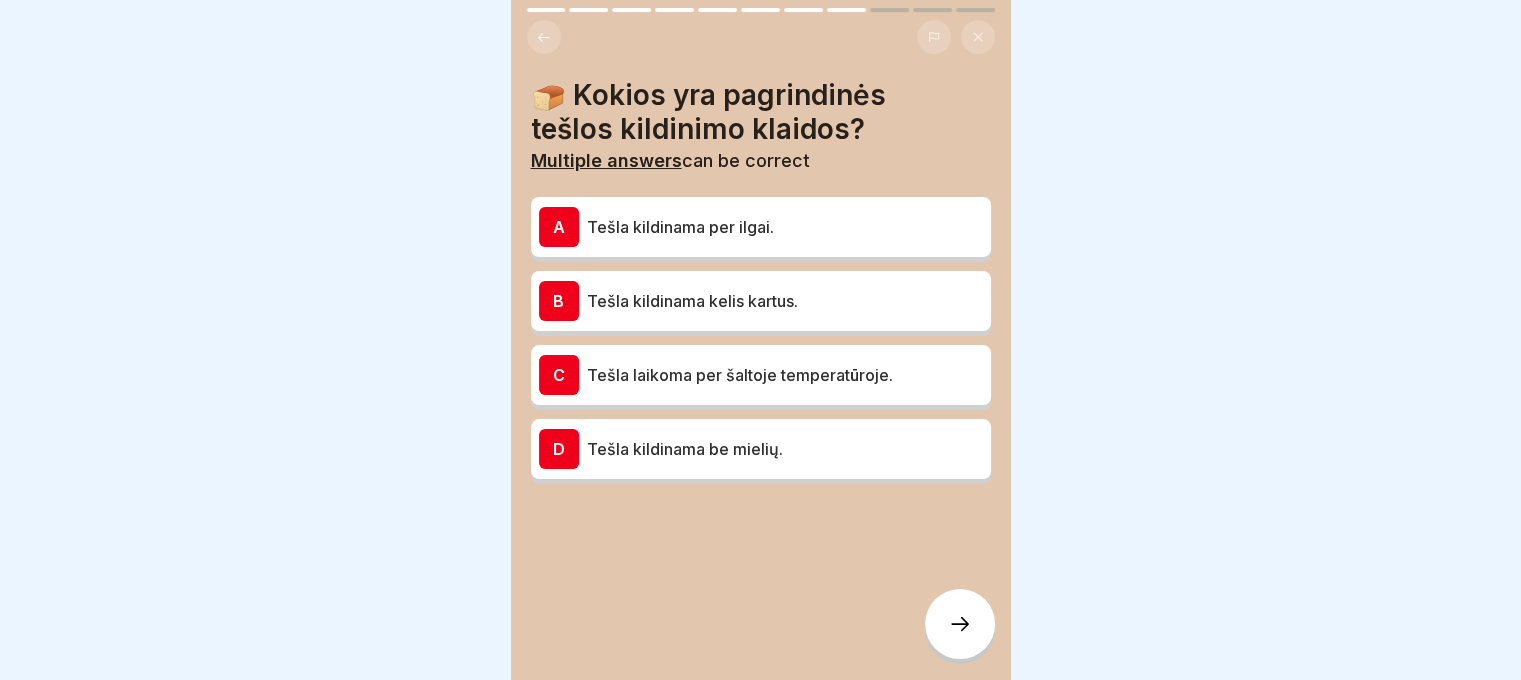 click on "Tešla kildinama kelis kartus." at bounding box center [785, 301] 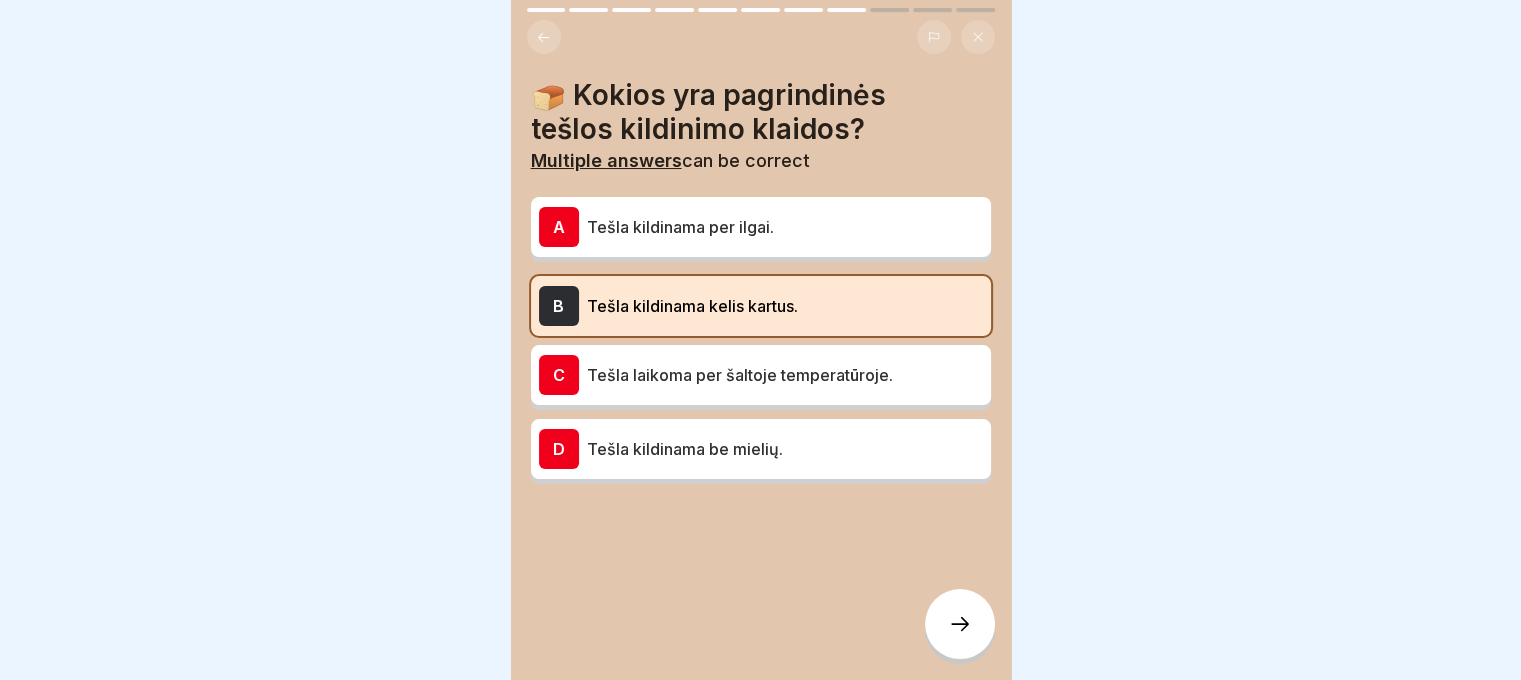 click at bounding box center [960, 624] 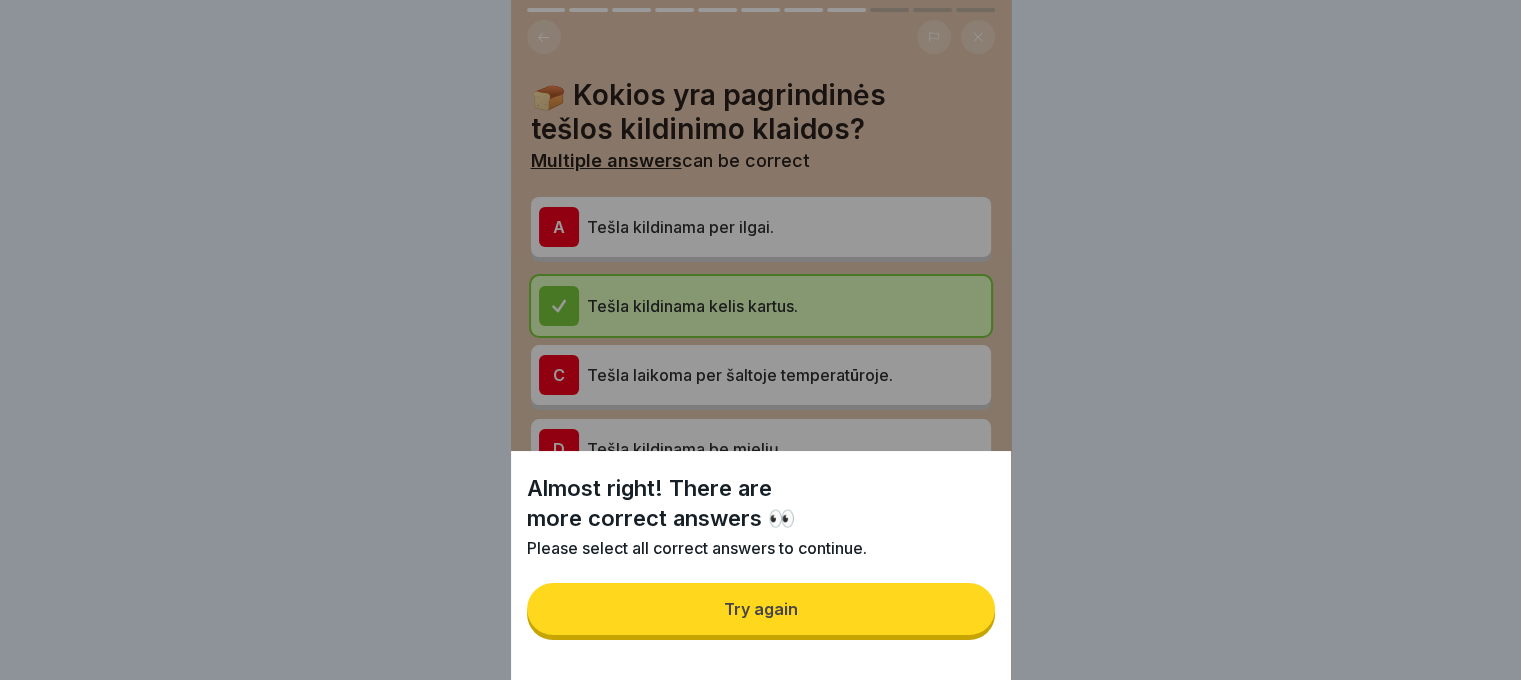 click on "Try again" at bounding box center (761, 609) 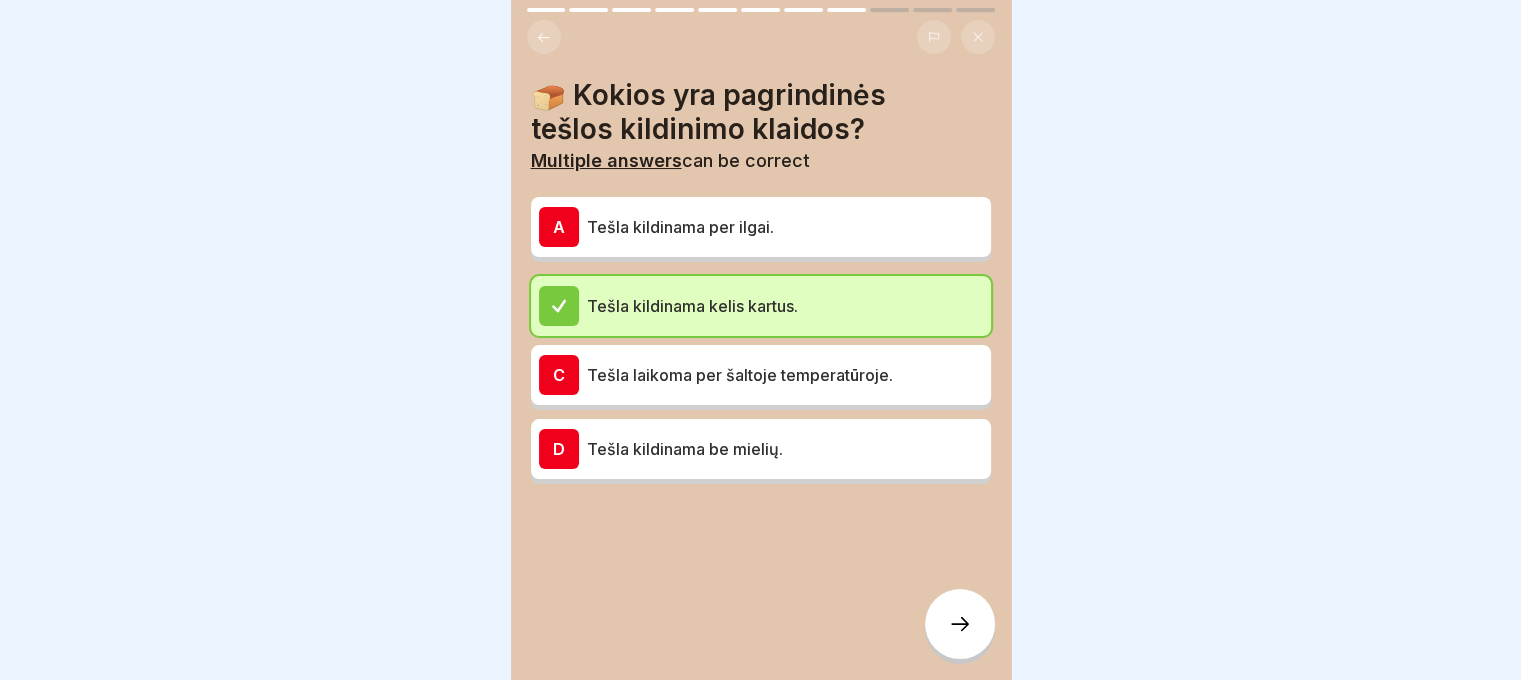 click on "Tešla kildinama per ilgai." at bounding box center (785, 227) 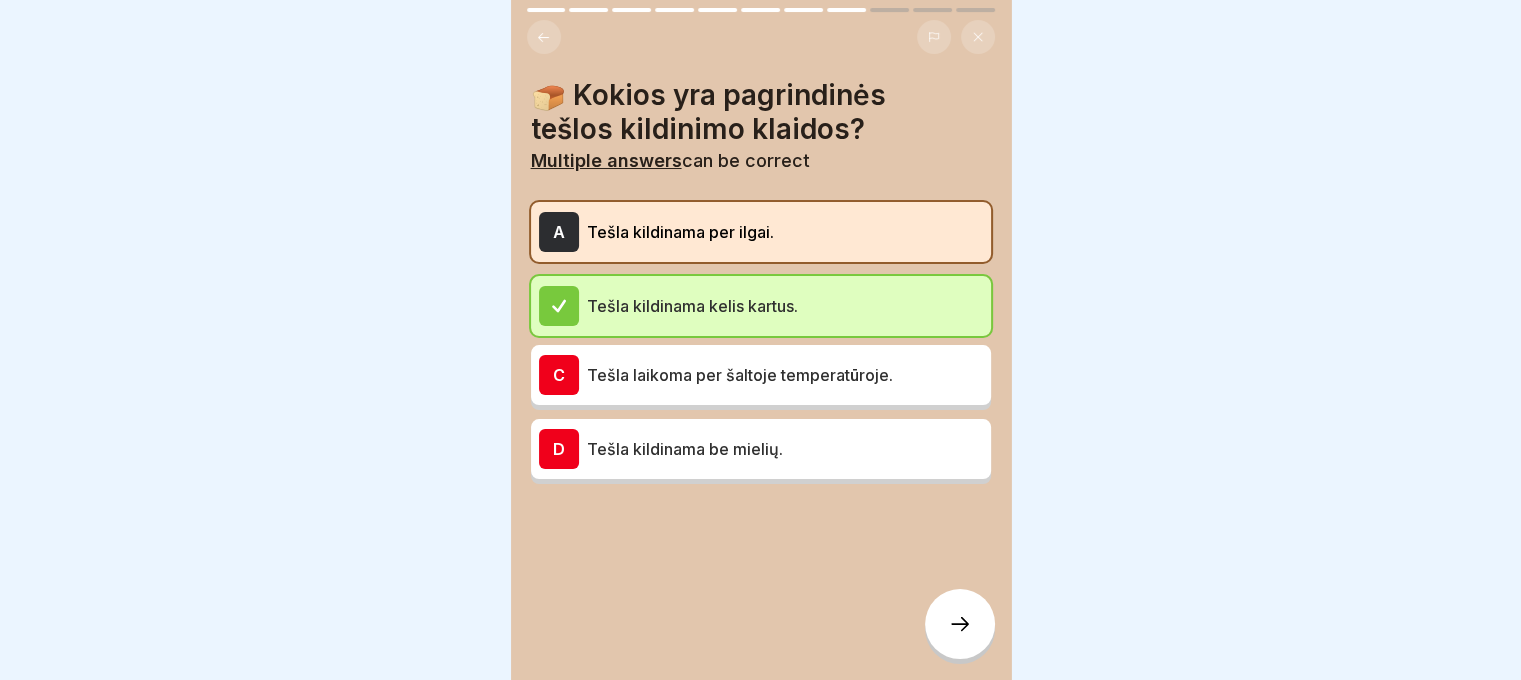 click at bounding box center [960, 624] 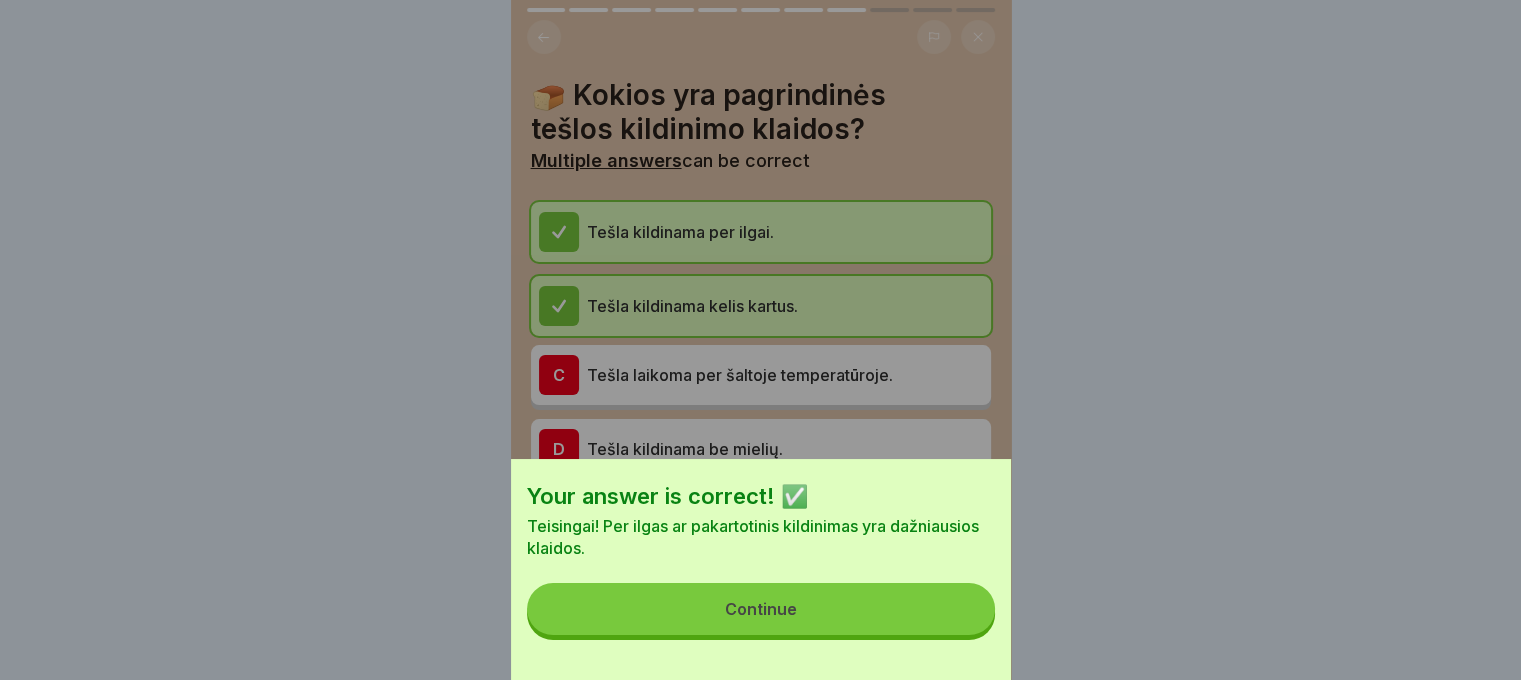 click on "Continue" at bounding box center [761, 609] 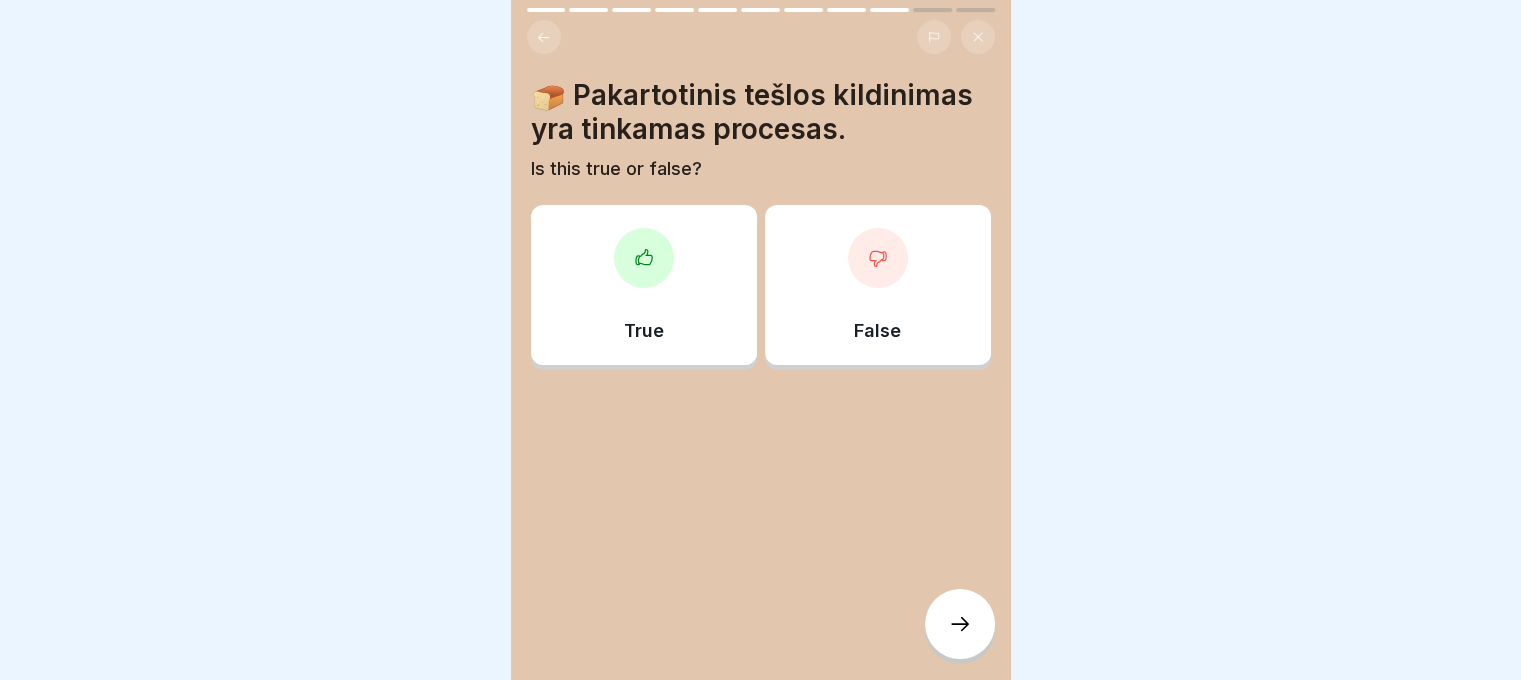 click on "True" at bounding box center (644, 285) 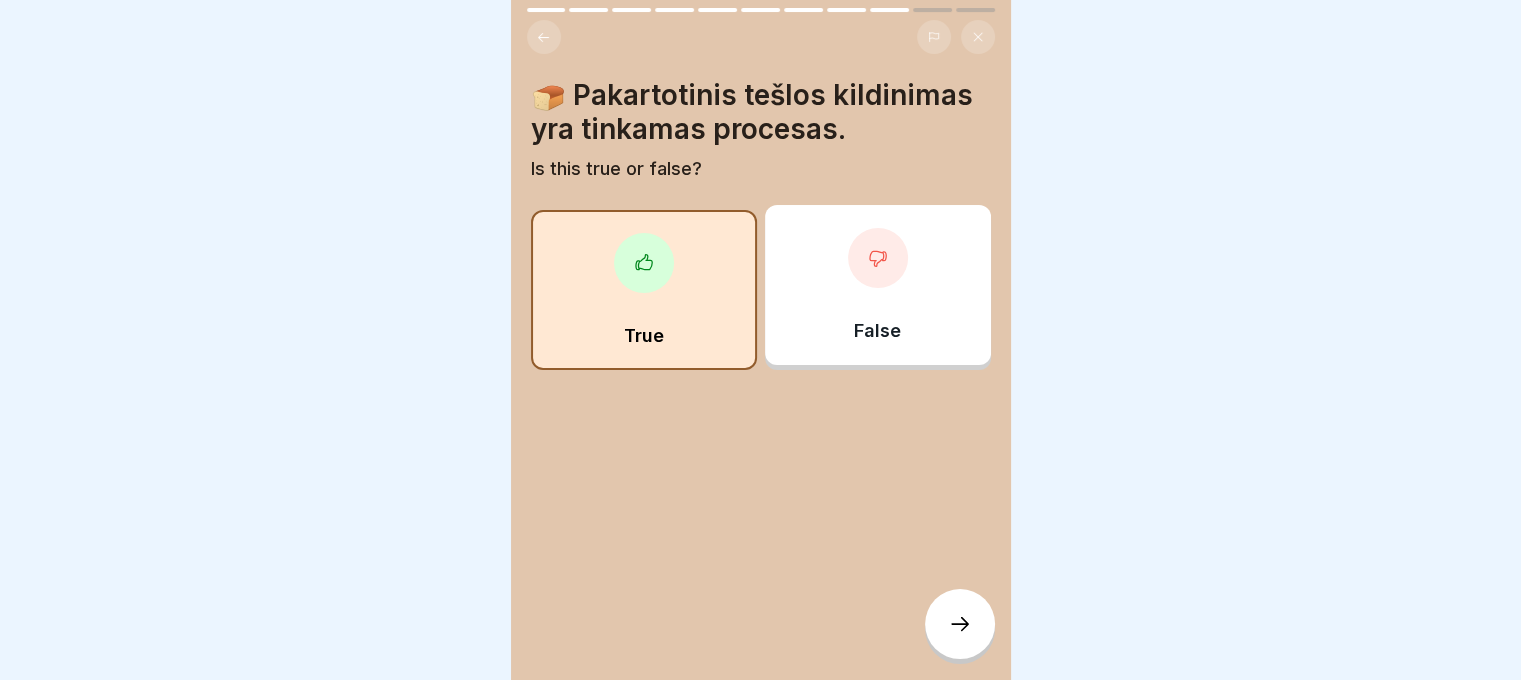 click at bounding box center (960, 624) 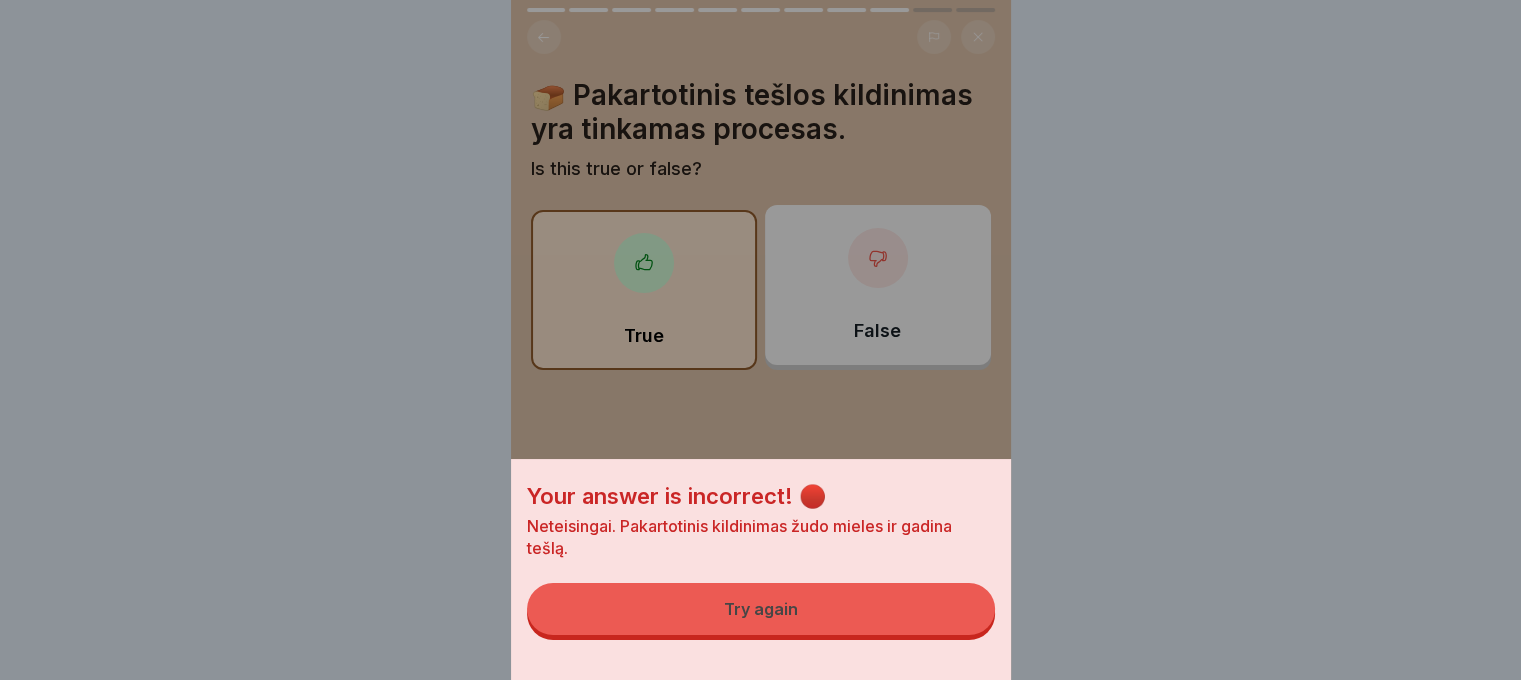 click on "Try again" at bounding box center (761, 609) 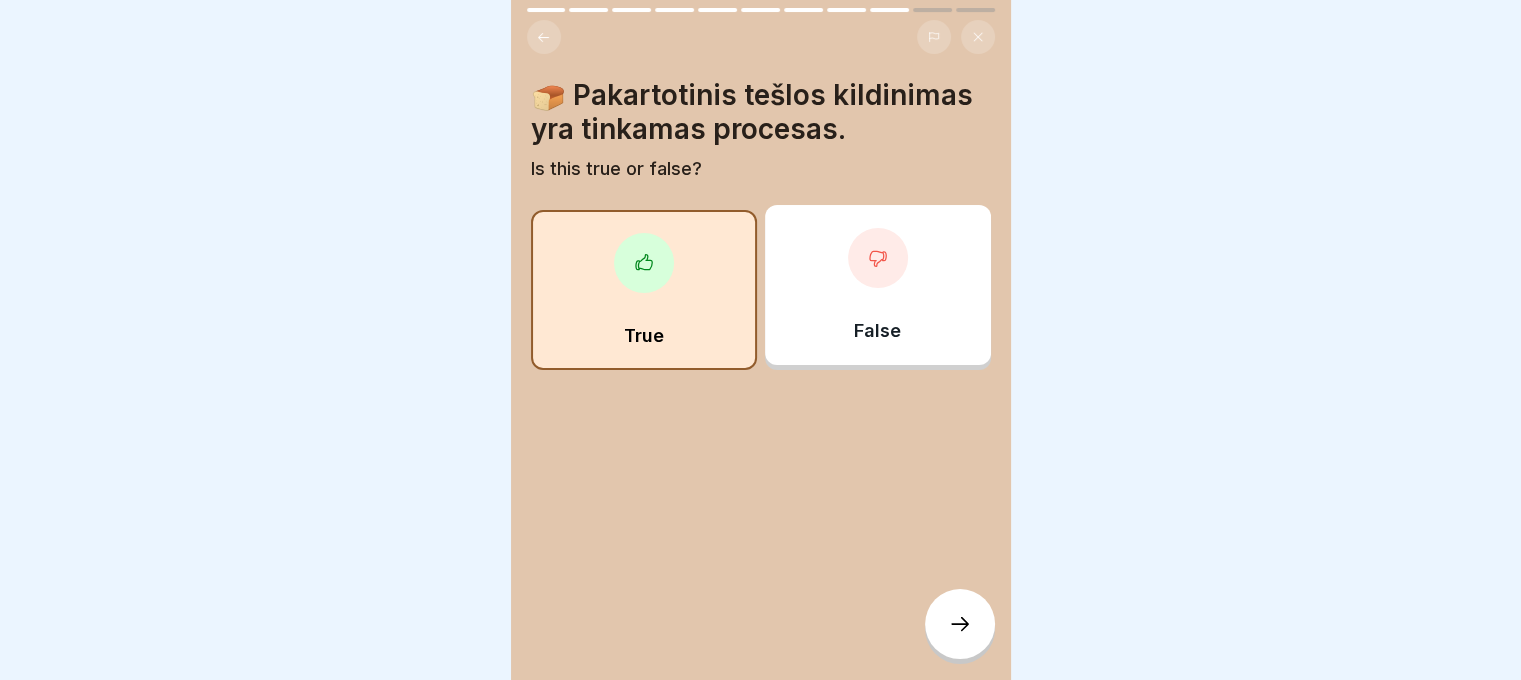 click on "False" at bounding box center (878, 285) 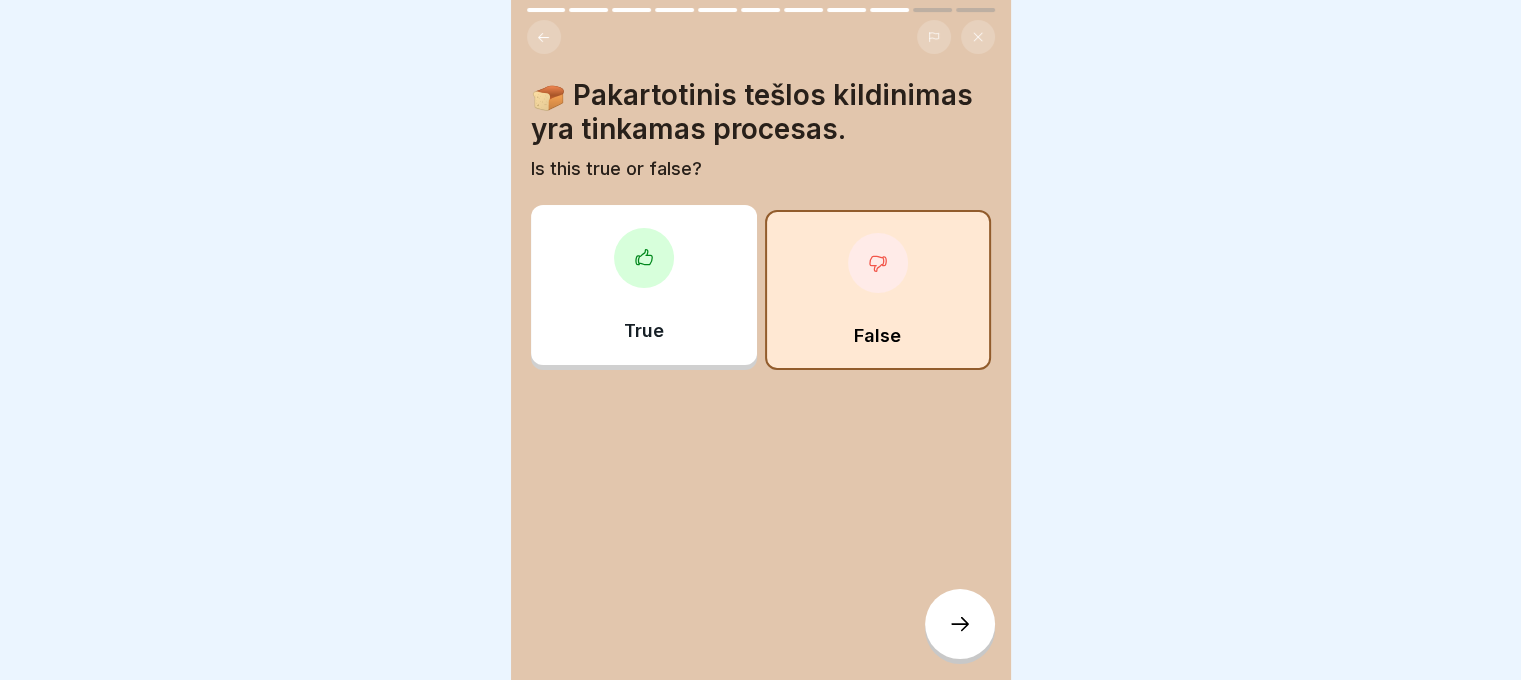 click at bounding box center (960, 624) 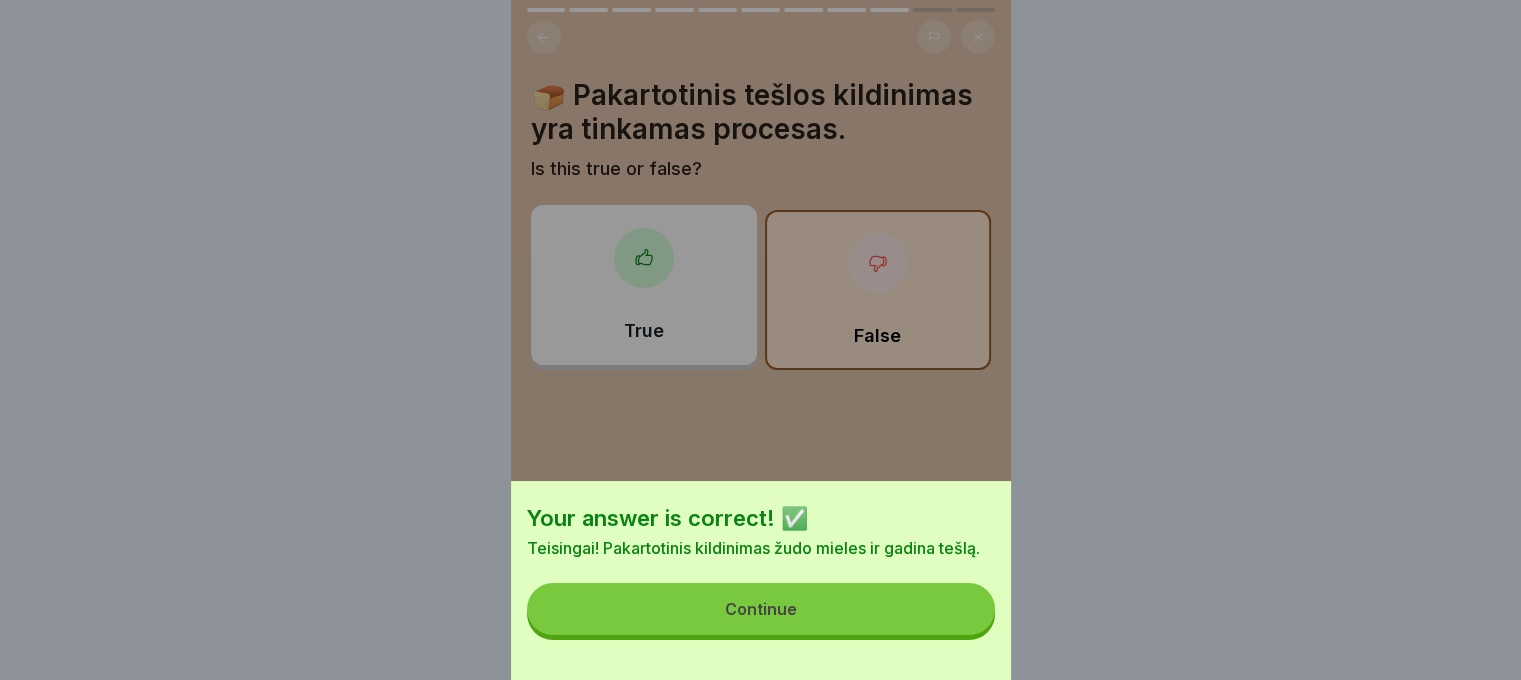 click on "Continue" at bounding box center [761, 609] 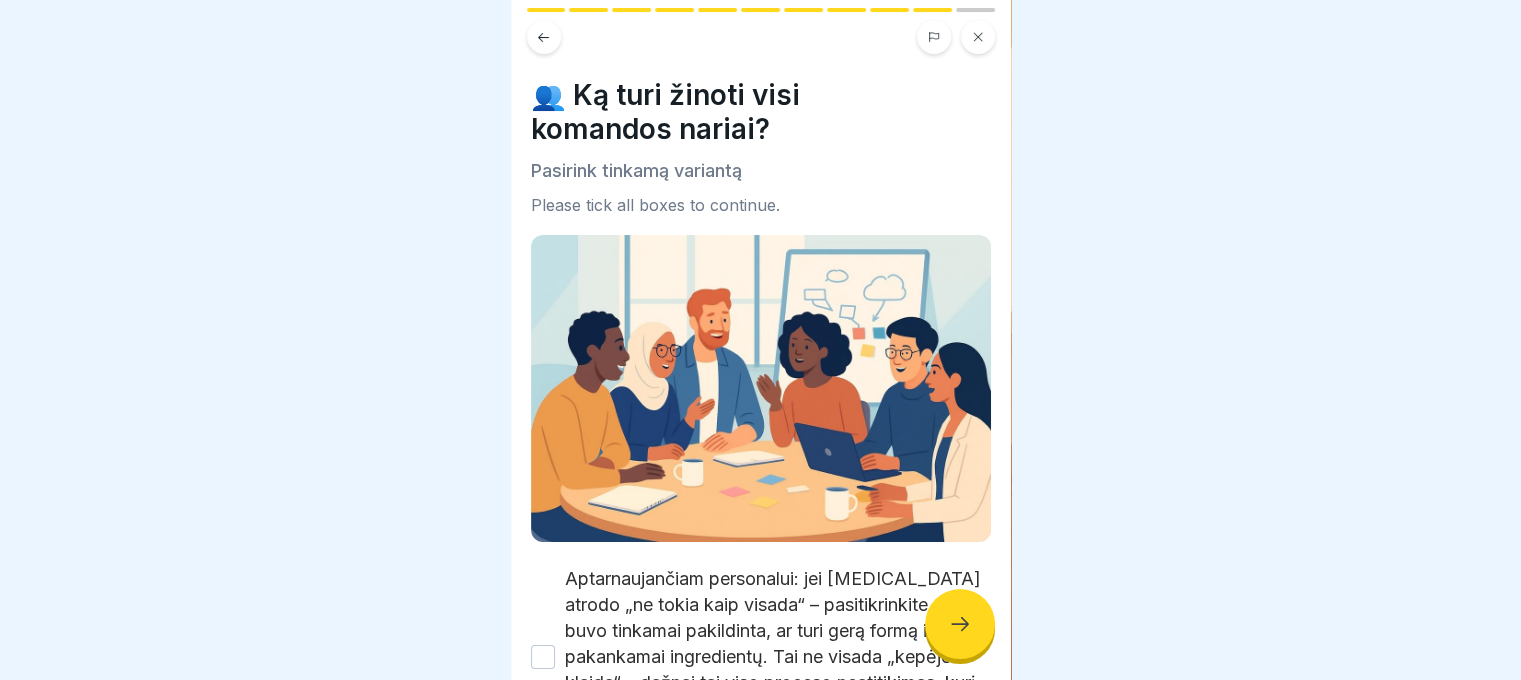 click 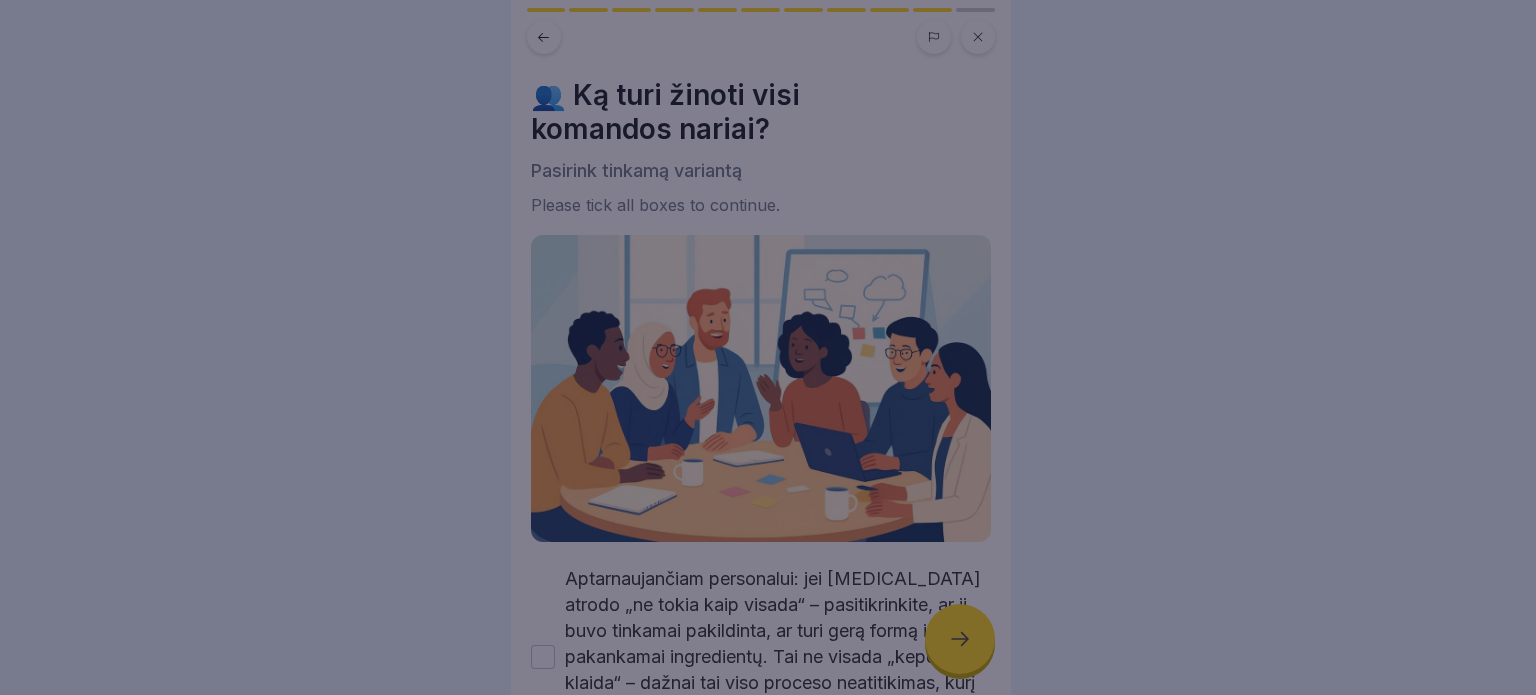 click at bounding box center (768, 347) 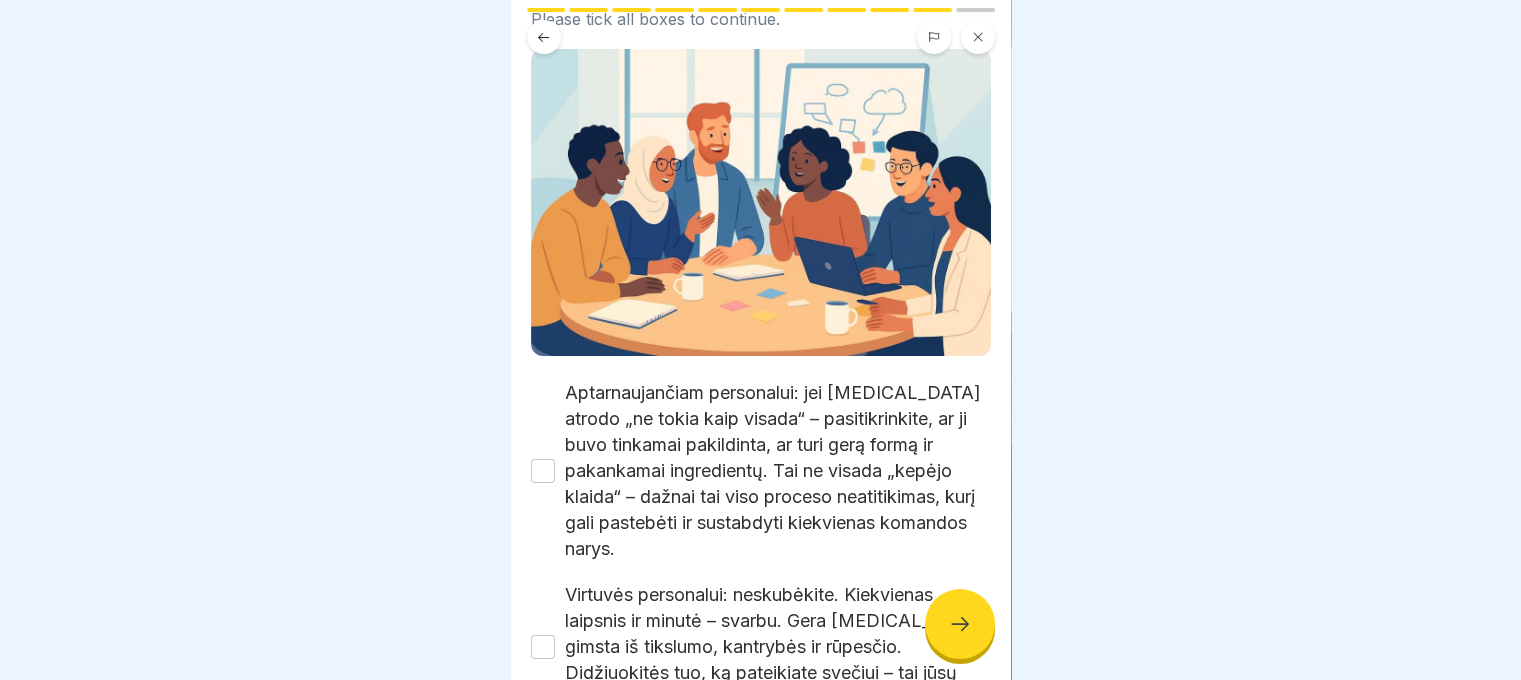 scroll, scrollTop: 300, scrollLeft: 0, axis: vertical 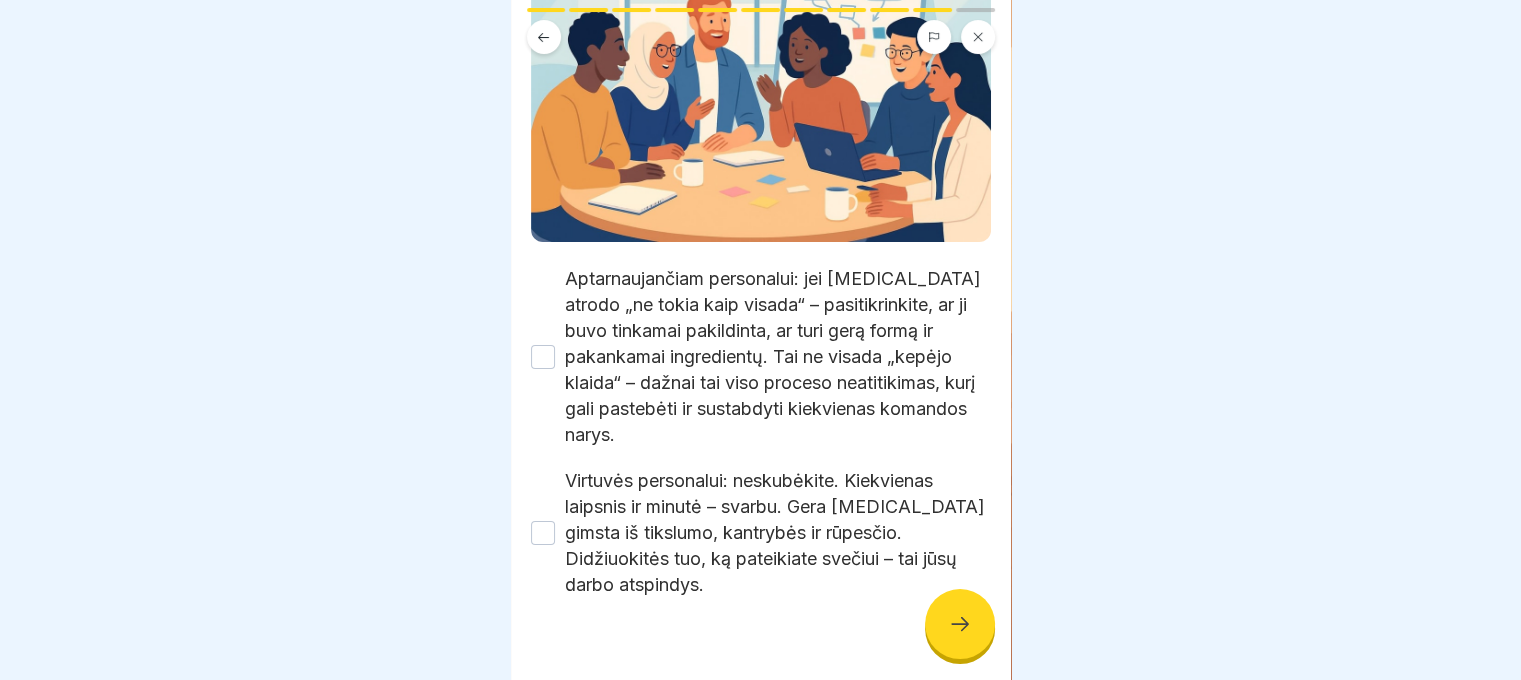 click on "Aptarnaujančiam personalui: jei [MEDICAL_DATA] atrodo „ne tokia kaip visada“ – pasitikrinkite, ar ji buvo tinkamai pakildinta, ar turi gerą formą ir pakankamai ingredientų. Tai ne visada „kepėjo klaida“ – dažnai tai viso proceso neatitikimas, kurį gali pastebėti ir sustabdyti kiekvienas komandos narys." at bounding box center [543, 357] 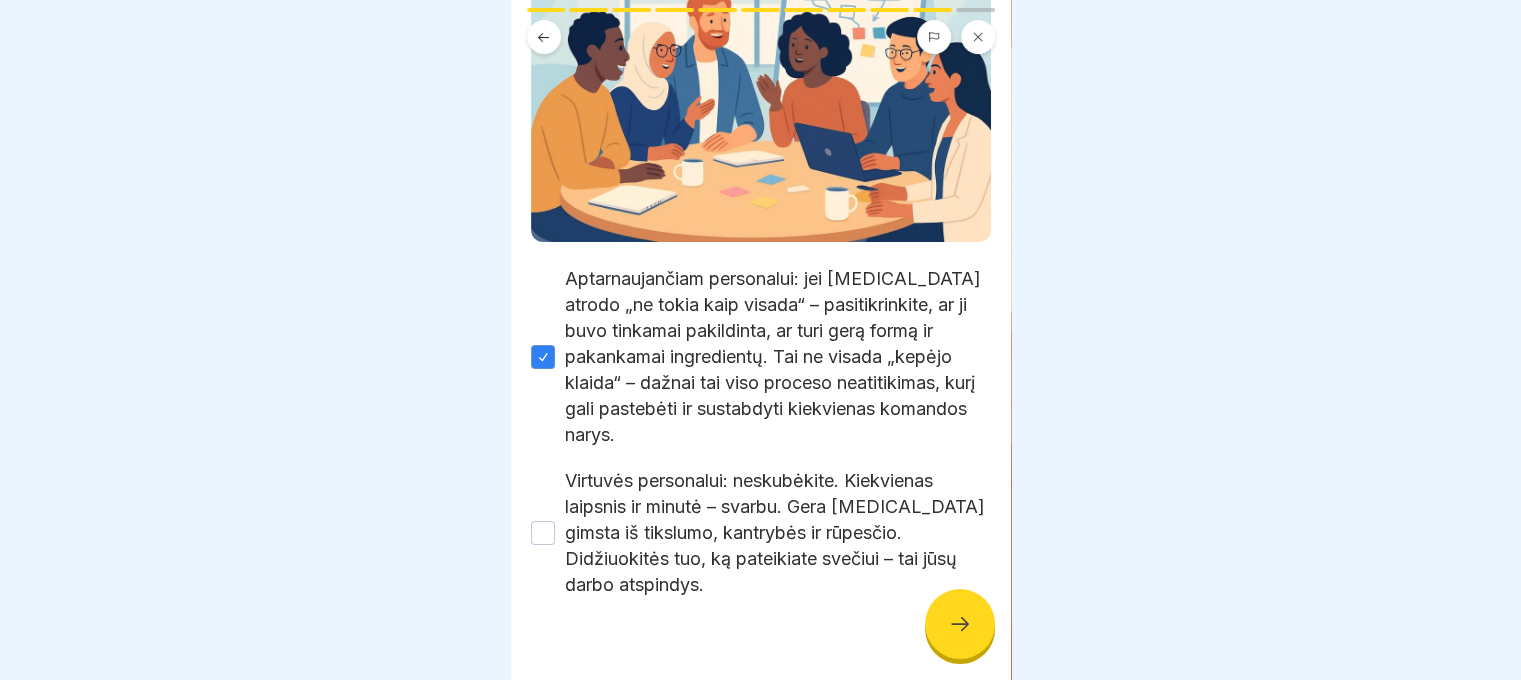 click on "Virtuvės personalui: neskubėkite. Kiekvienas laipsnis ir minutė – svarbu. Gera [MEDICAL_DATA] gimsta iš tikslumo, kantrybės ir rūpesčio. Didžiuokitės tuo, ką pateikiate svečiui – tai jūsų darbo atspindys." at bounding box center (543, 533) 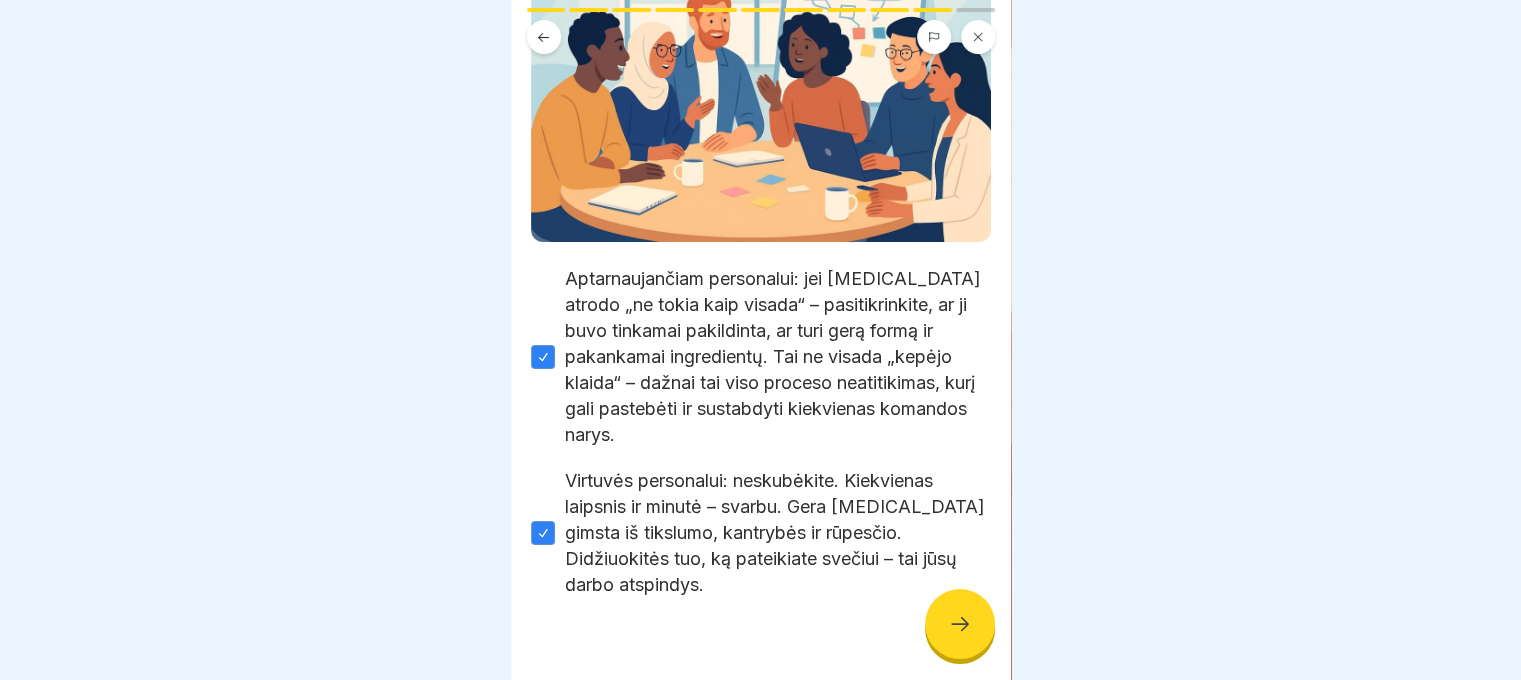 click at bounding box center (960, 624) 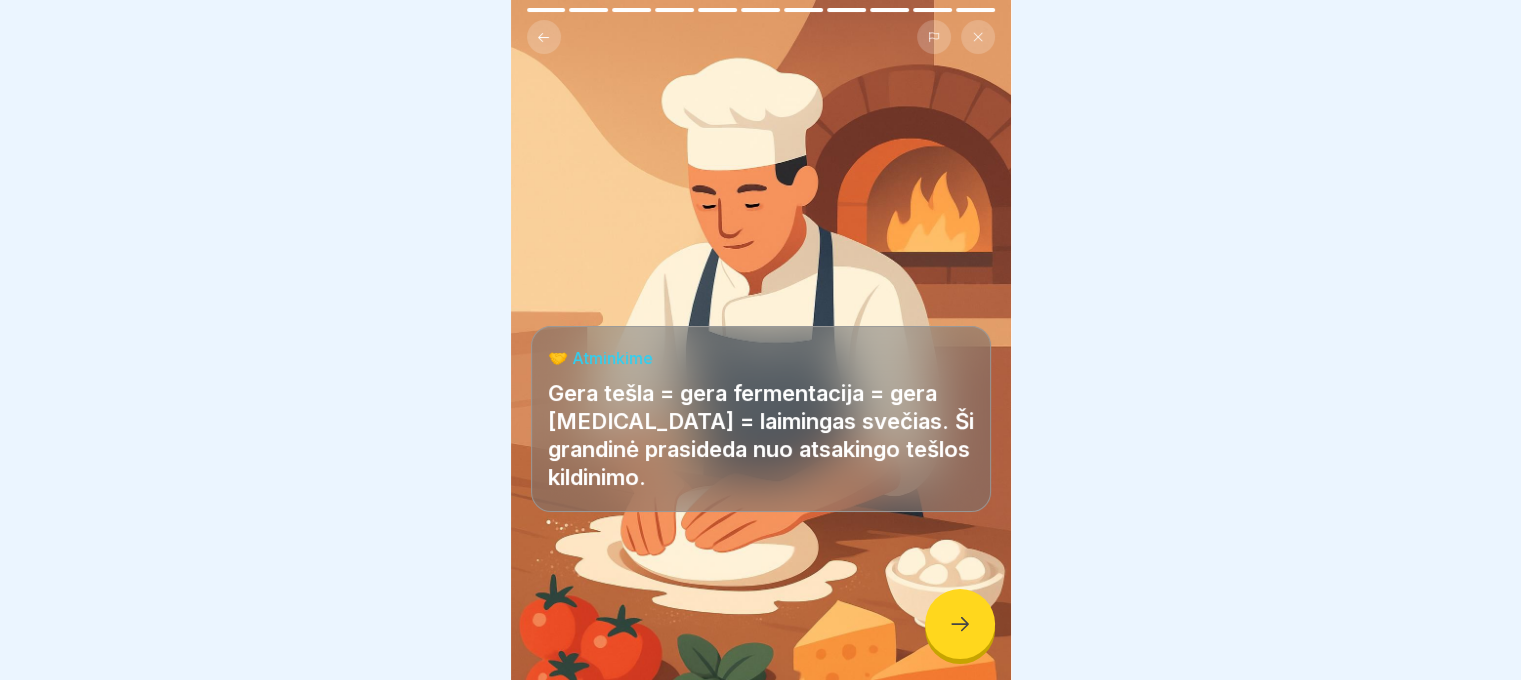 click at bounding box center (960, 624) 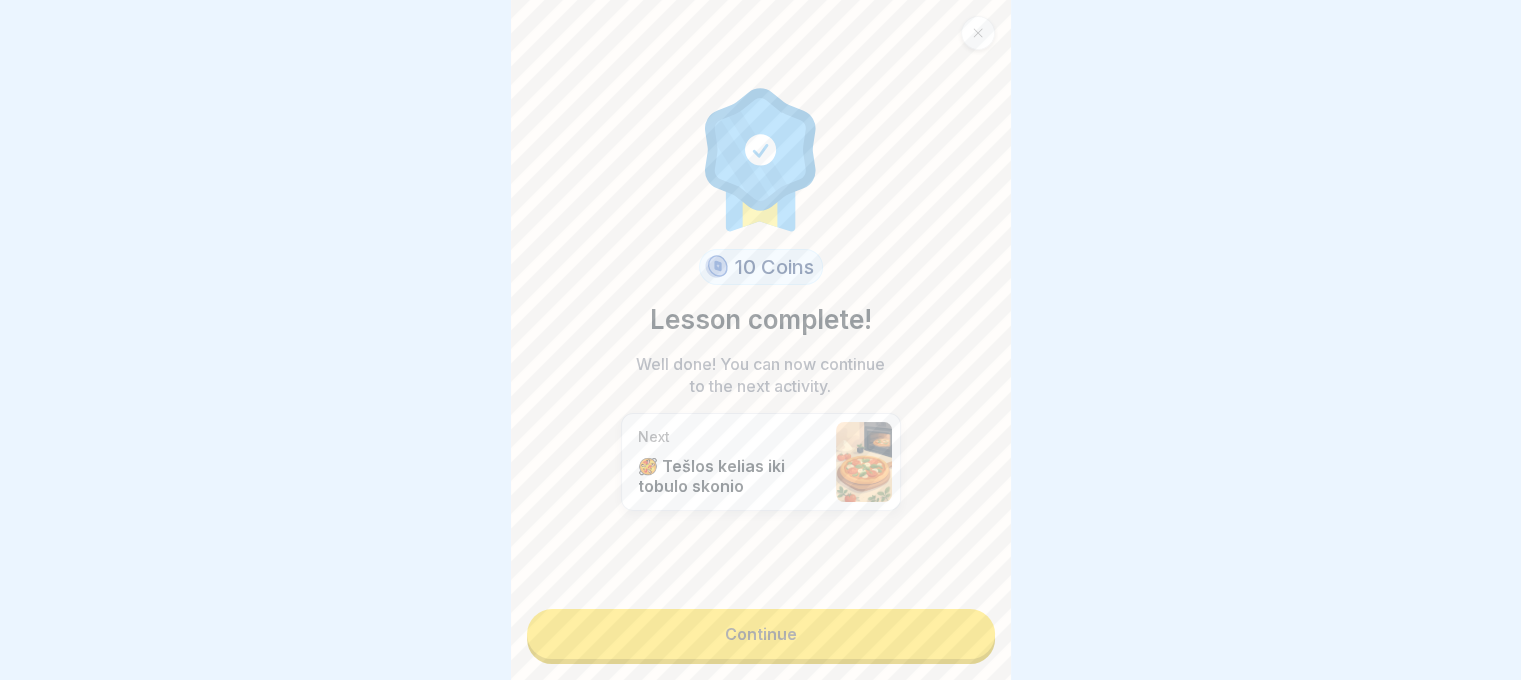 click on "Continue" at bounding box center (761, 634) 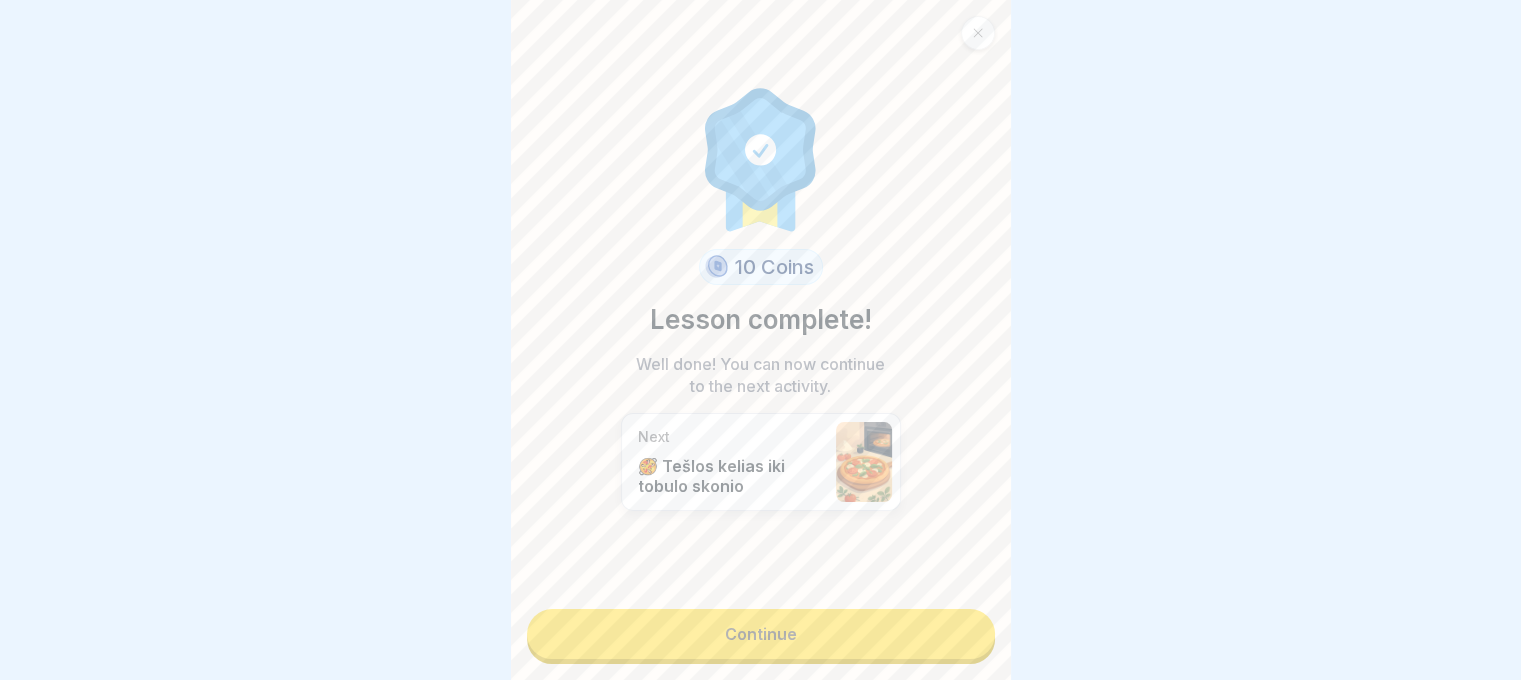 click on "Continue" at bounding box center [761, 634] 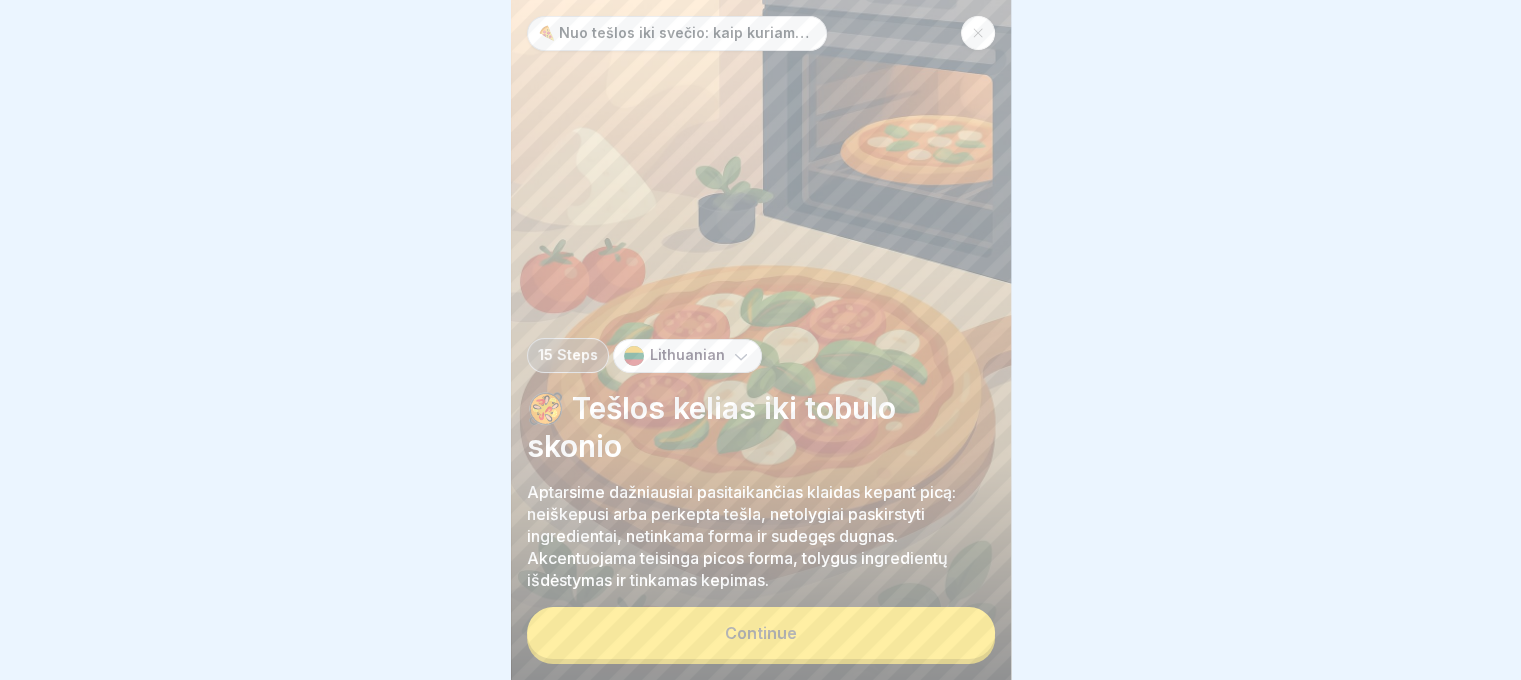 scroll, scrollTop: 0, scrollLeft: 0, axis: both 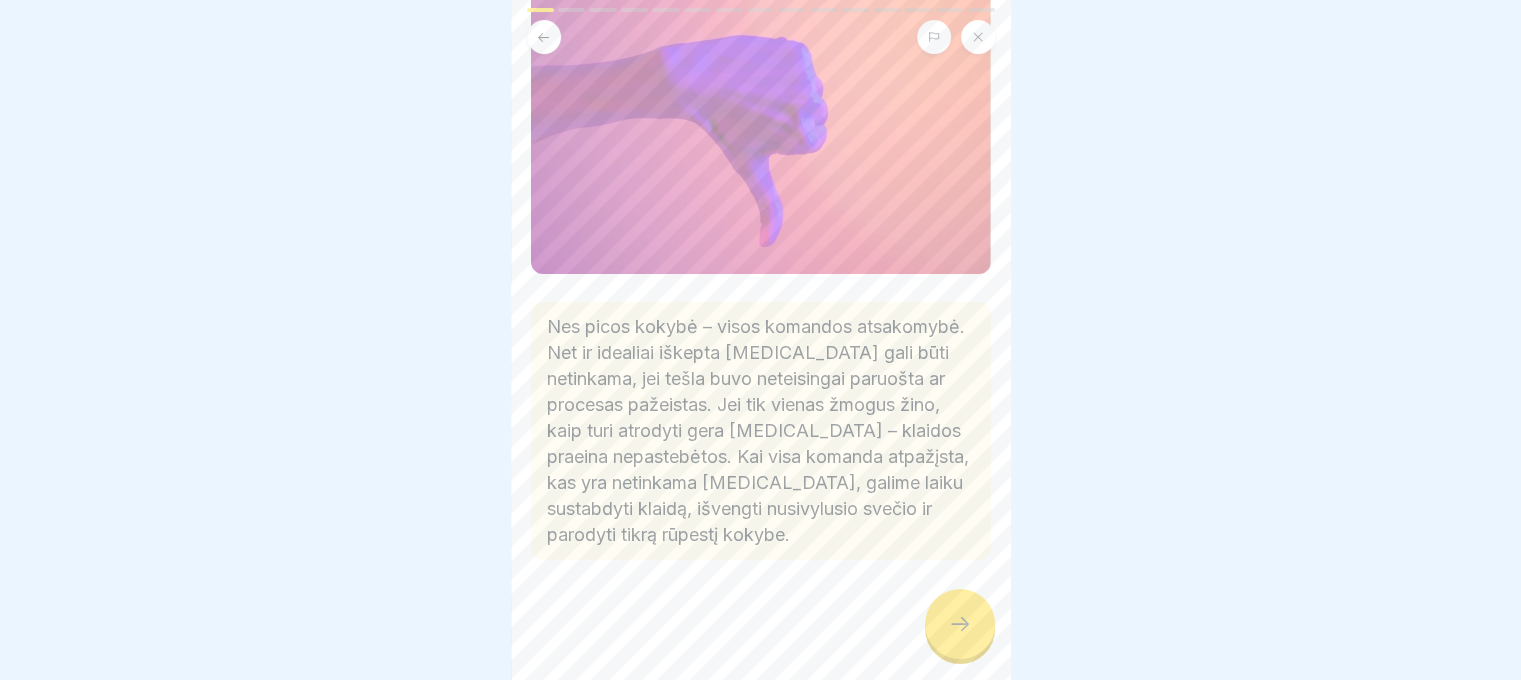 click 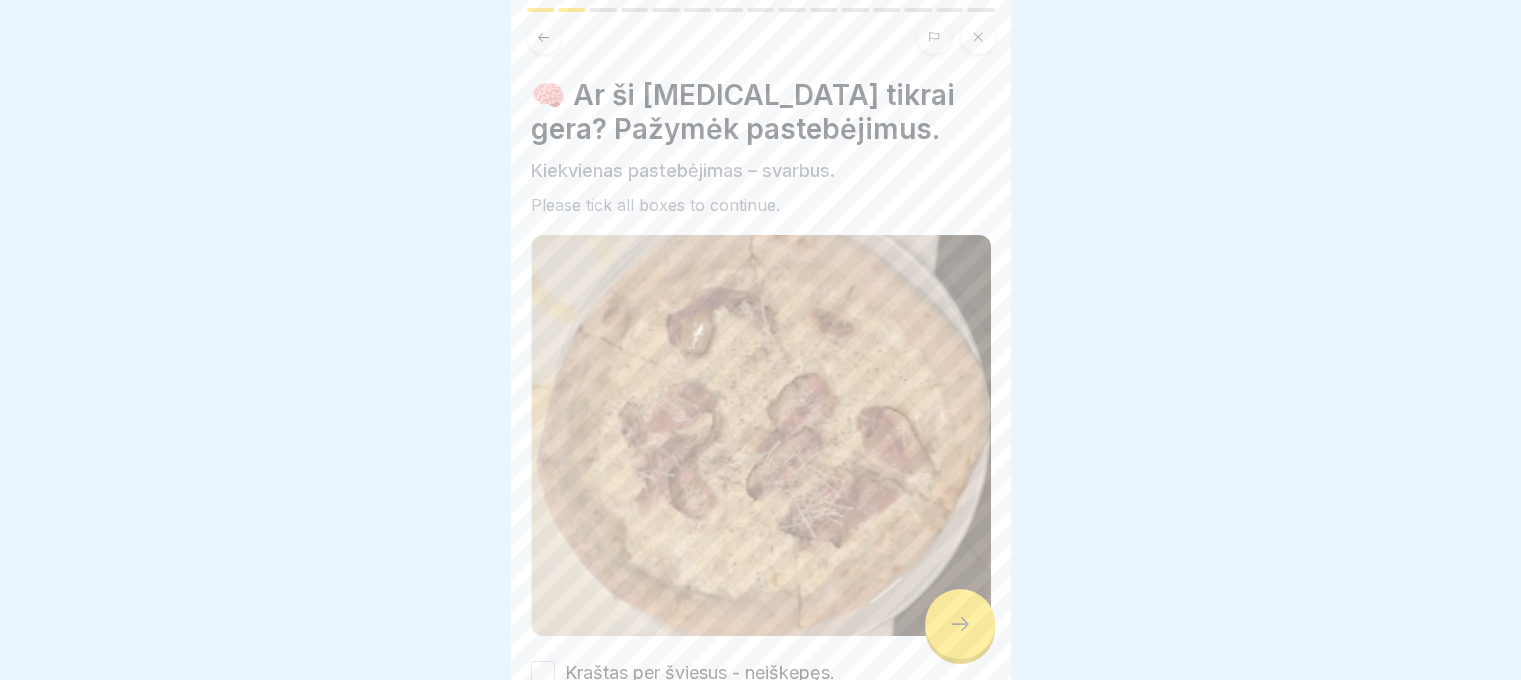 click 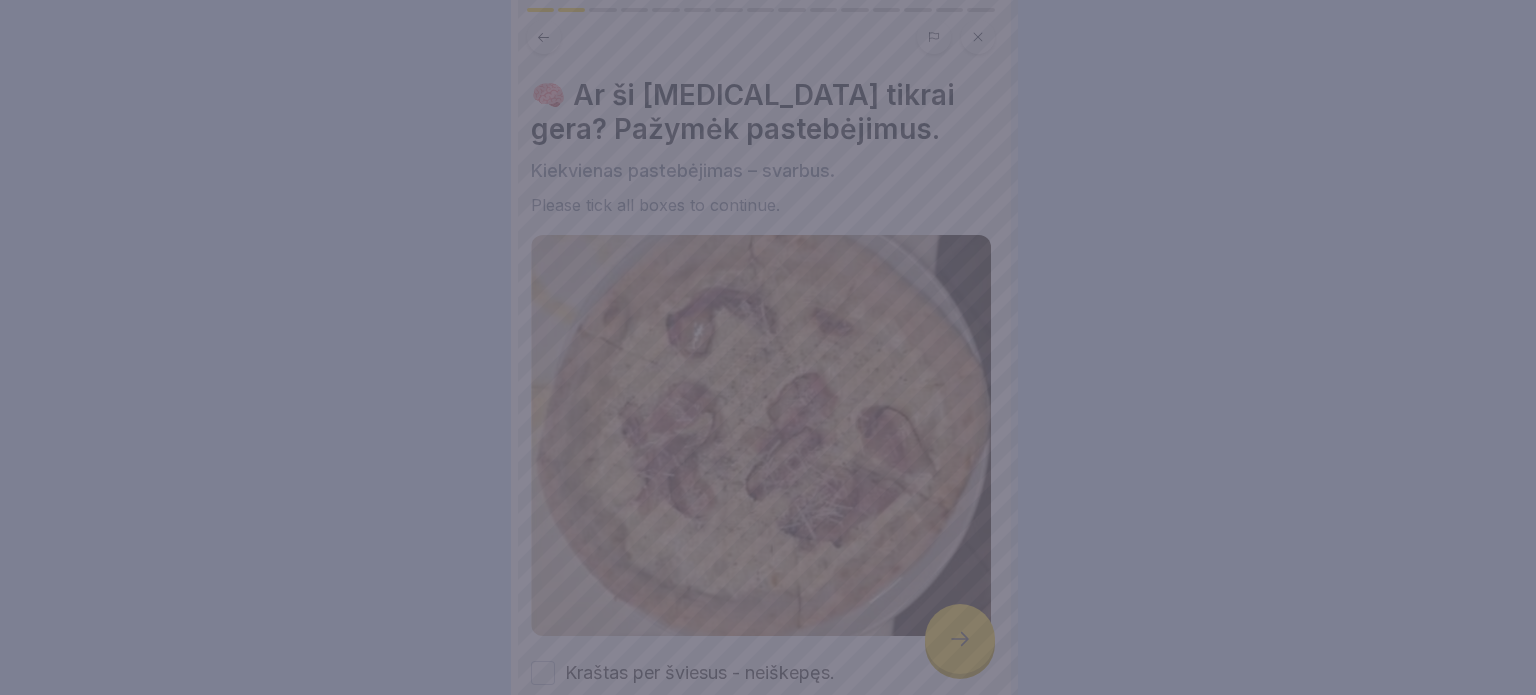 click at bounding box center [768, 347] 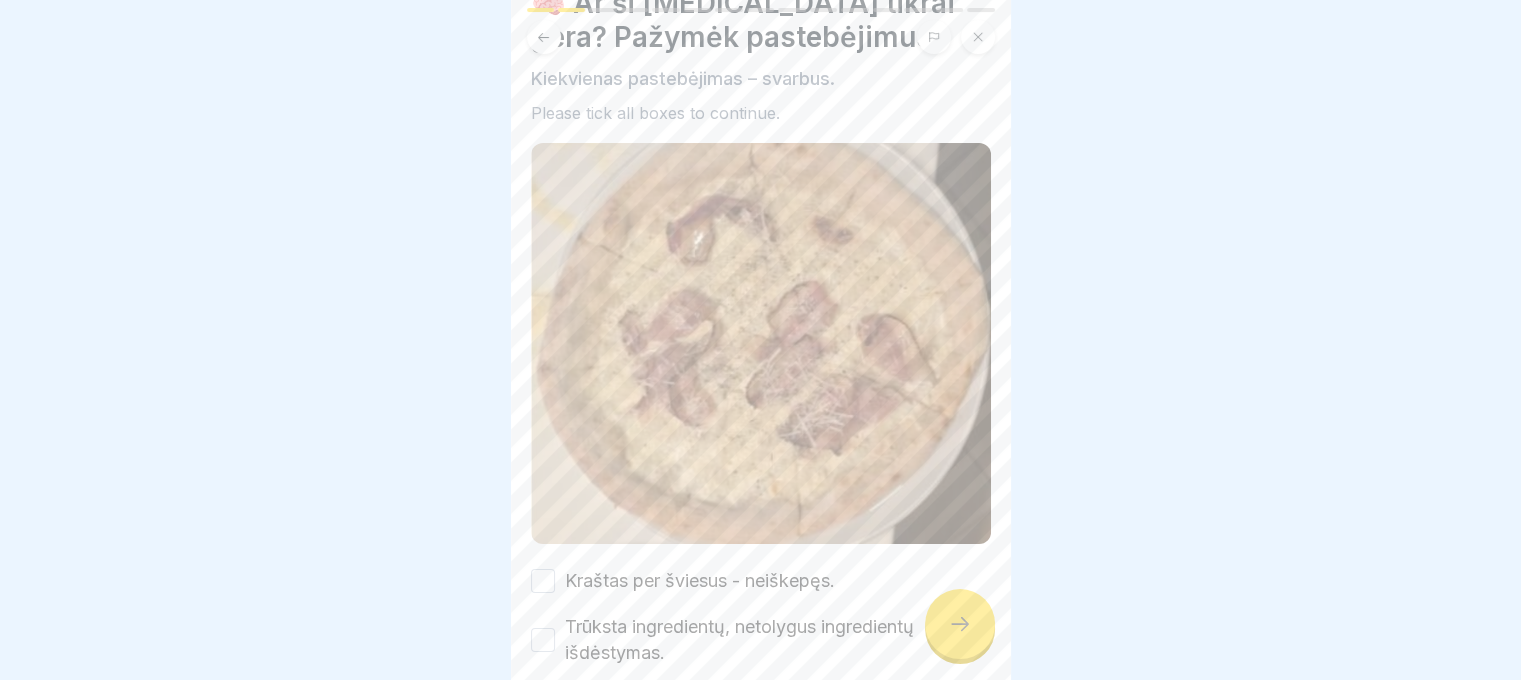 scroll, scrollTop: 184, scrollLeft: 0, axis: vertical 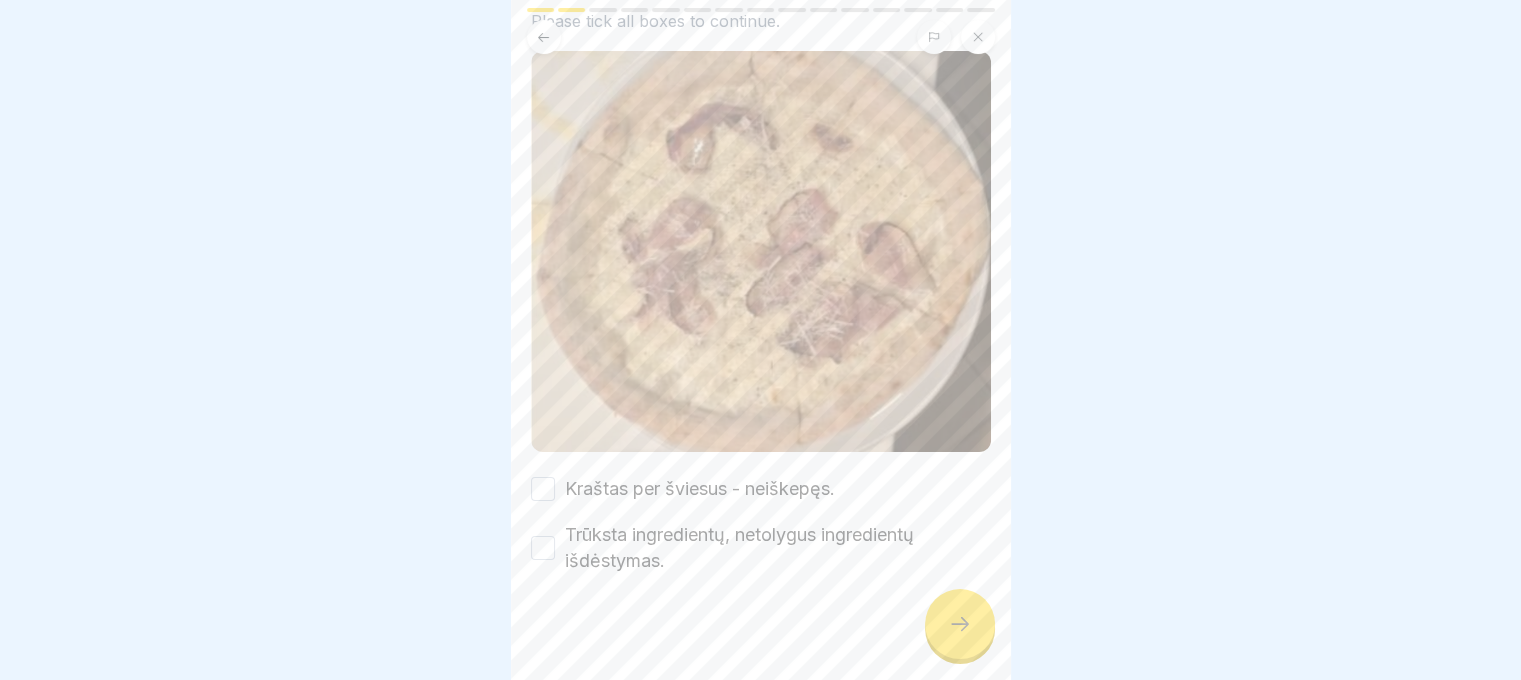 click on "Kraštas per šviesus - neiškepęs." at bounding box center (543, 489) 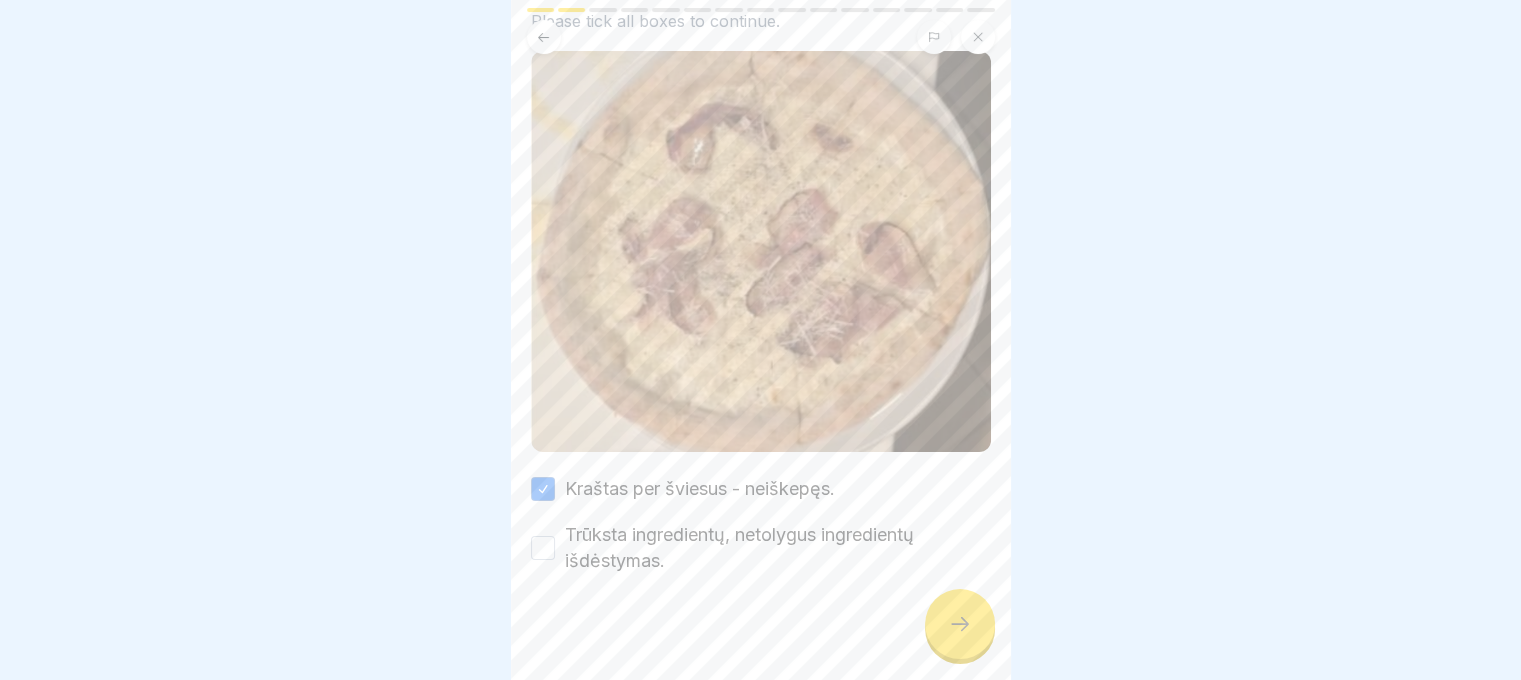 click on "Trūksta ingredientų, netolygus ingredientų išdėstymas." at bounding box center (543, 548) 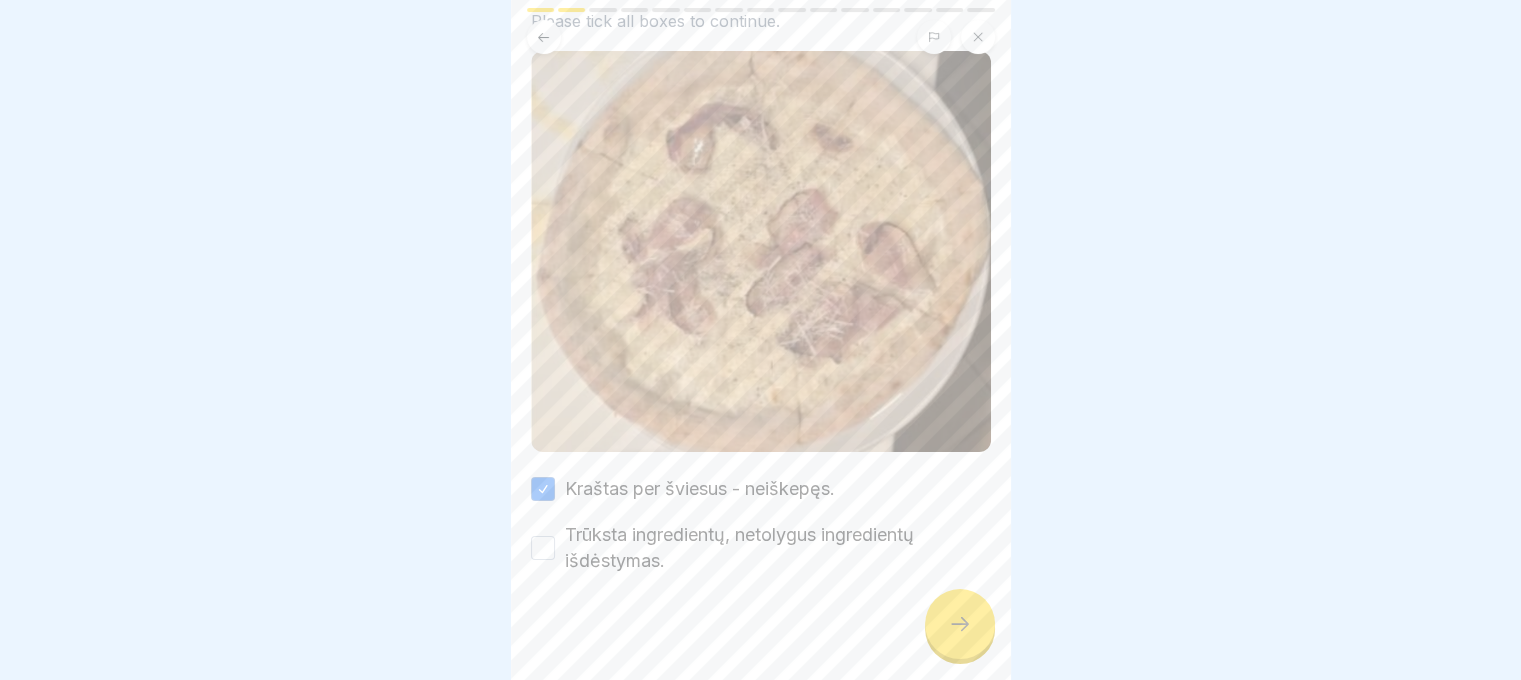 click on "Trūksta ingredientų, netolygus ingredientų išdėstymas." at bounding box center (543, 548) 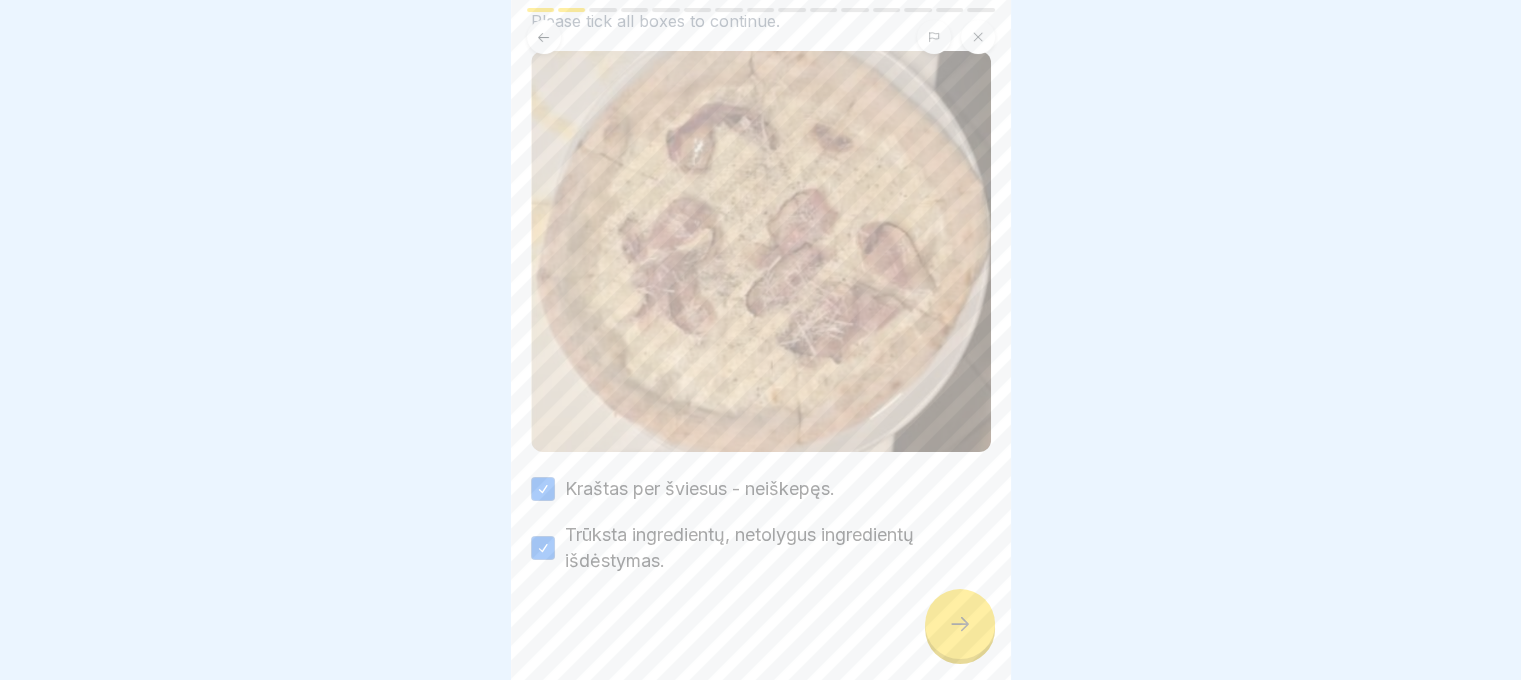 click 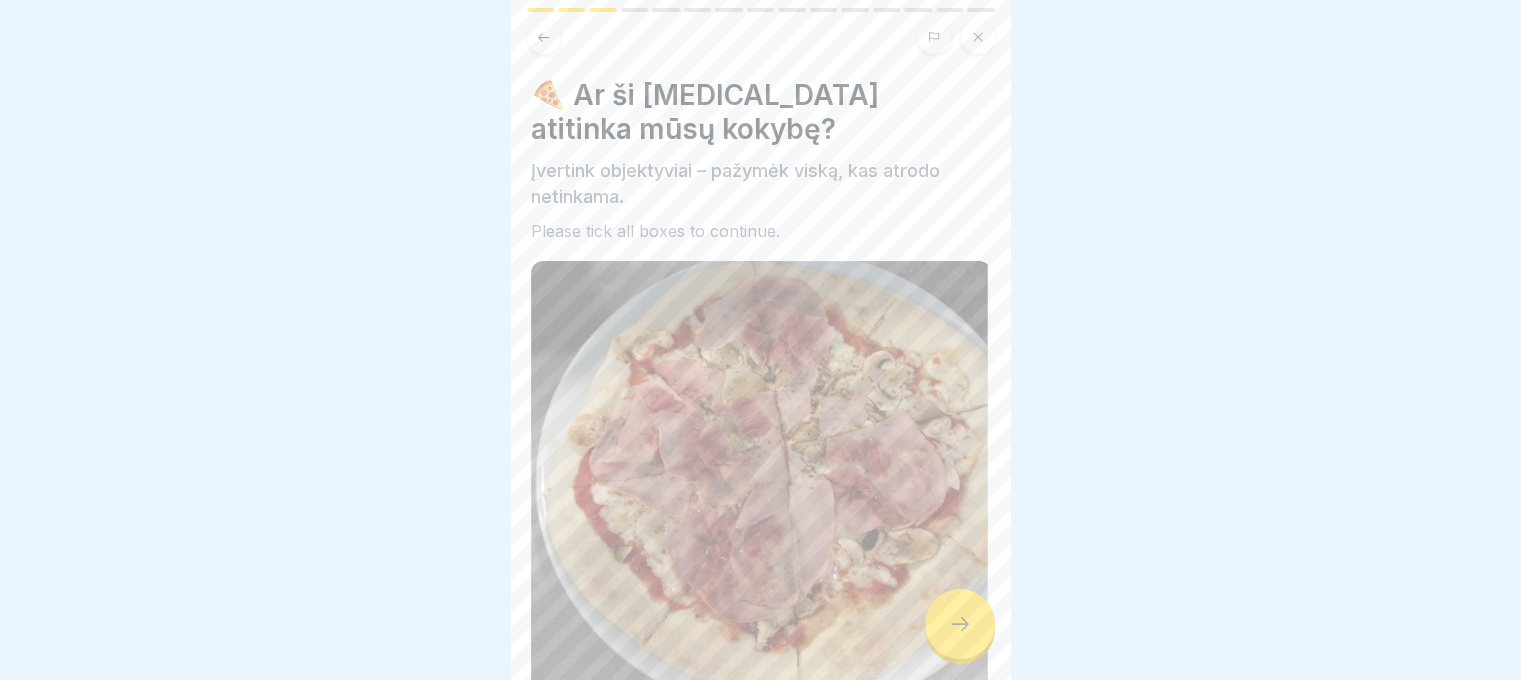 click 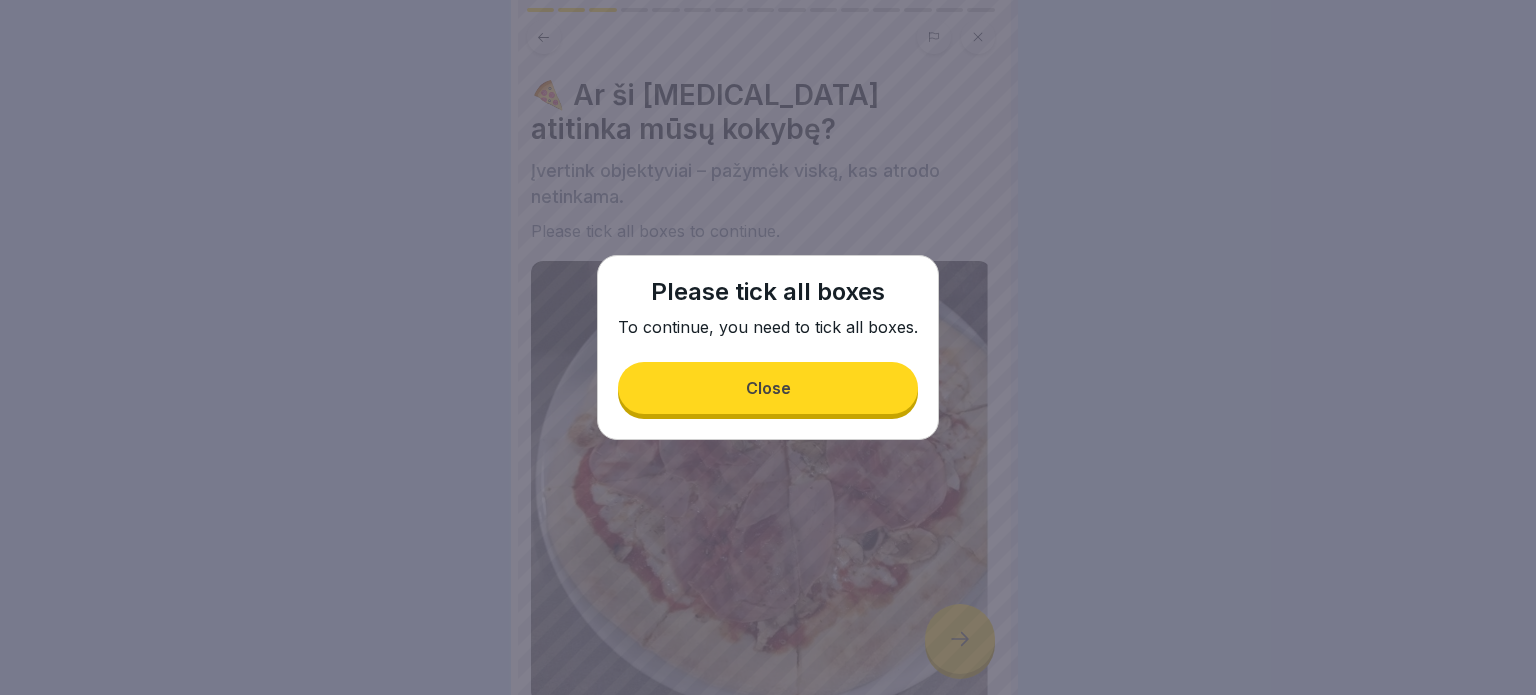 click on "Close" at bounding box center (768, 388) 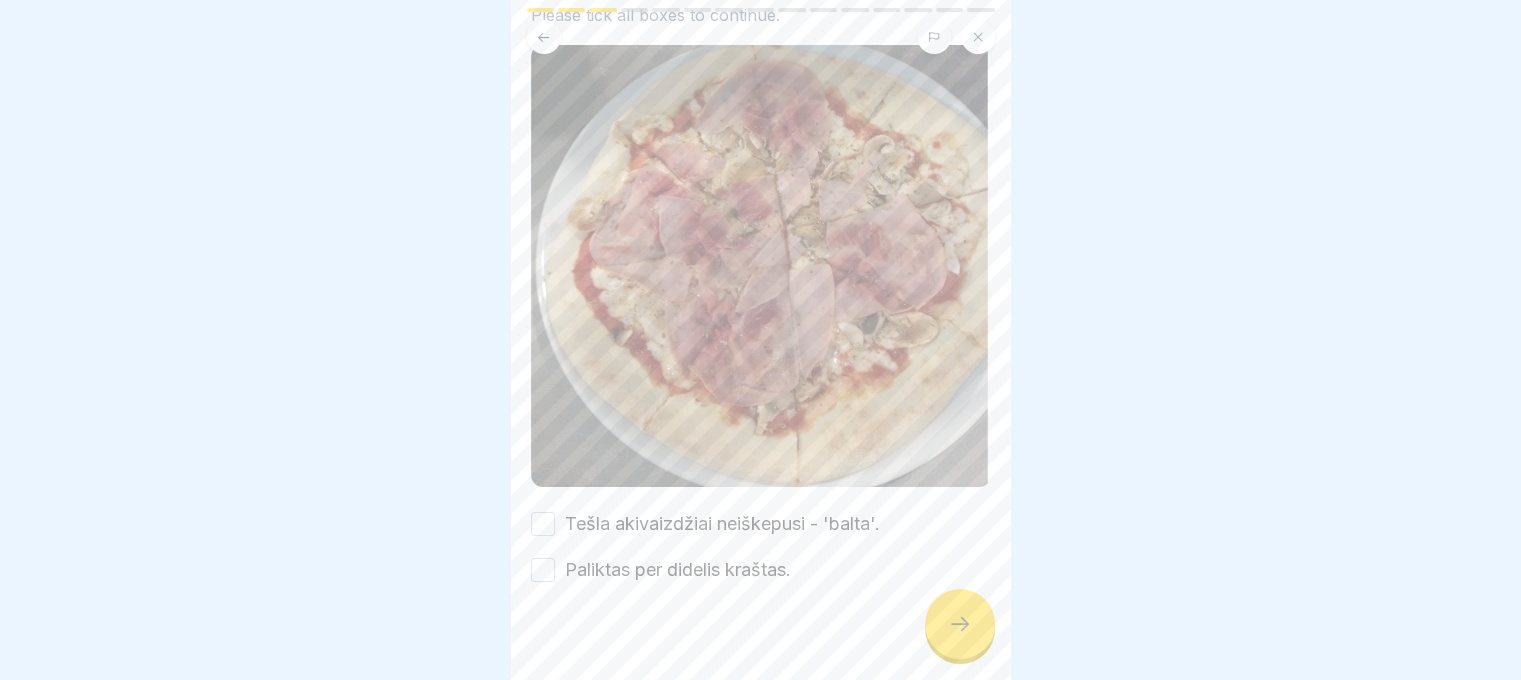scroll, scrollTop: 224, scrollLeft: 0, axis: vertical 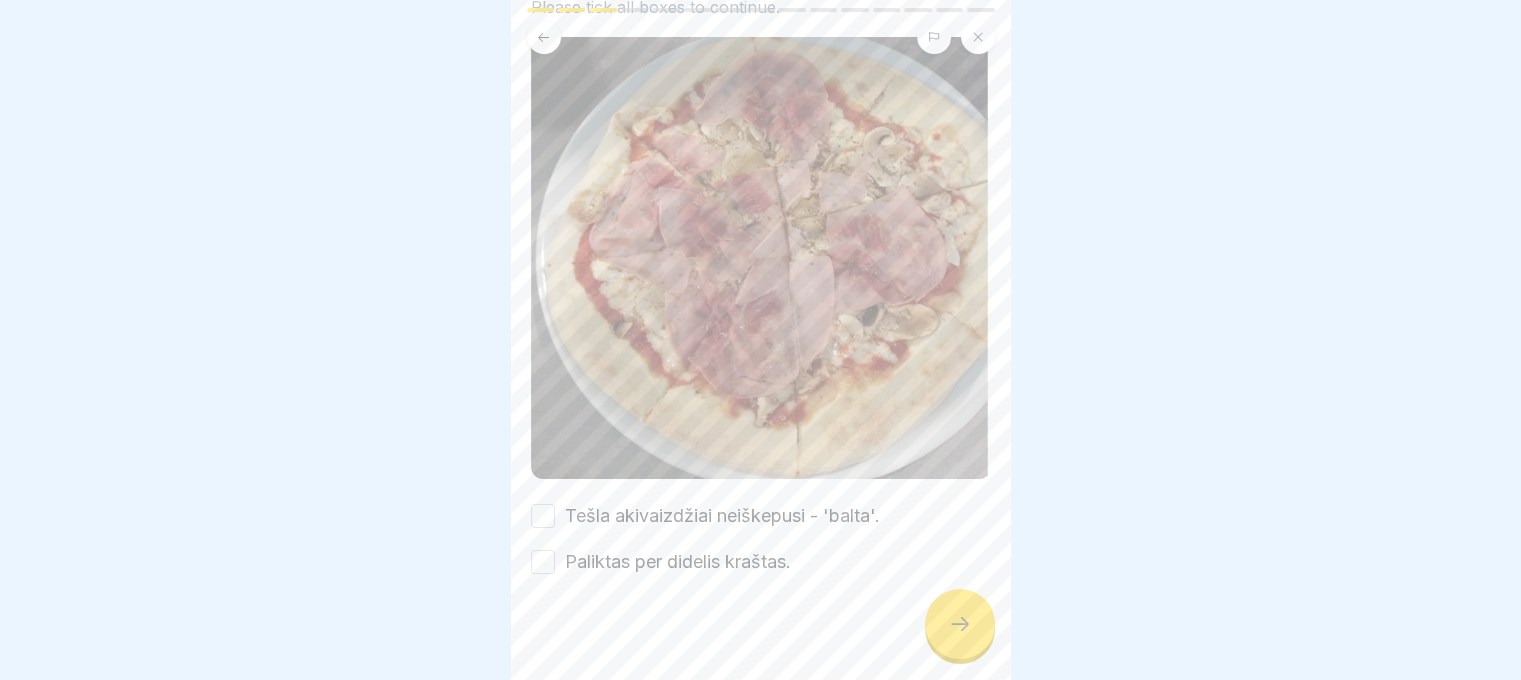 click on "Tešla akivaizdžiai neiškepusi - 'balta'." at bounding box center [543, 516] 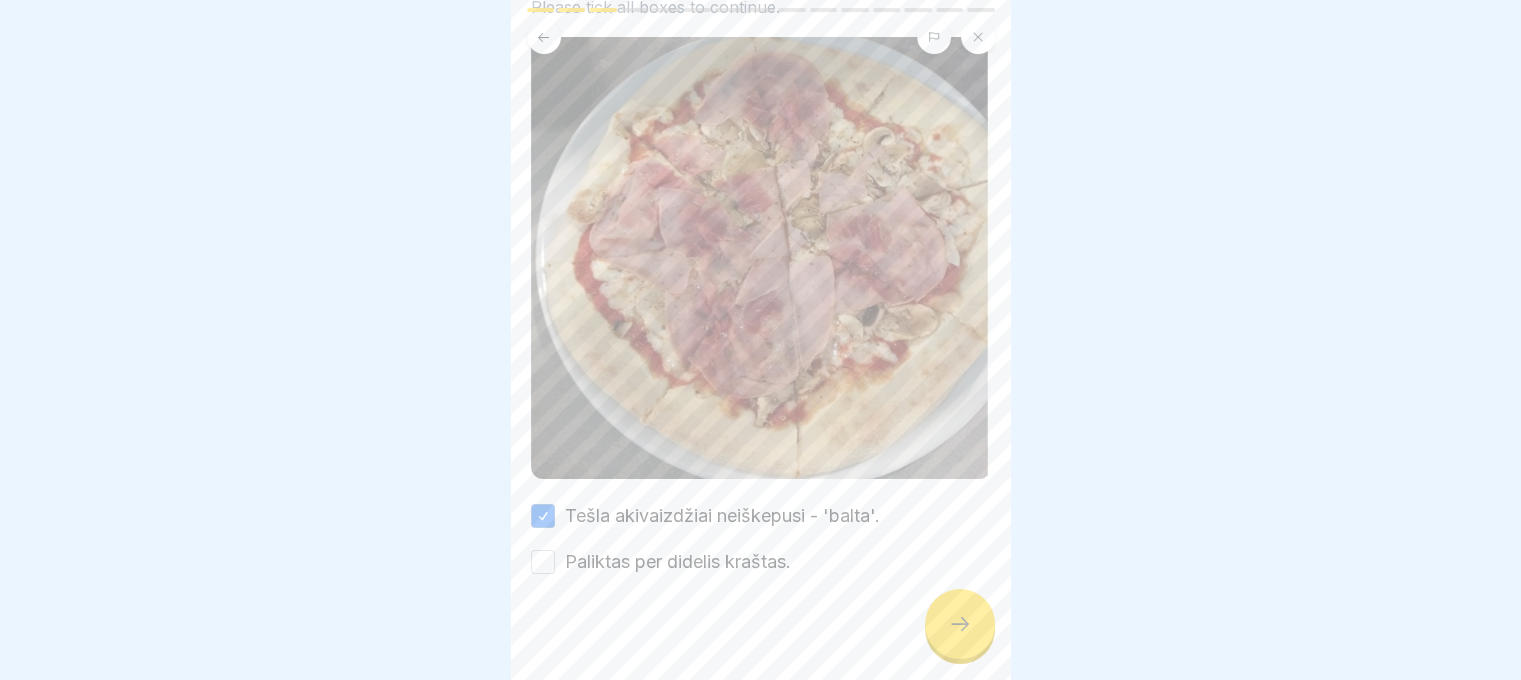 click on "Paliktas per didelis kraštas." at bounding box center [543, 562] 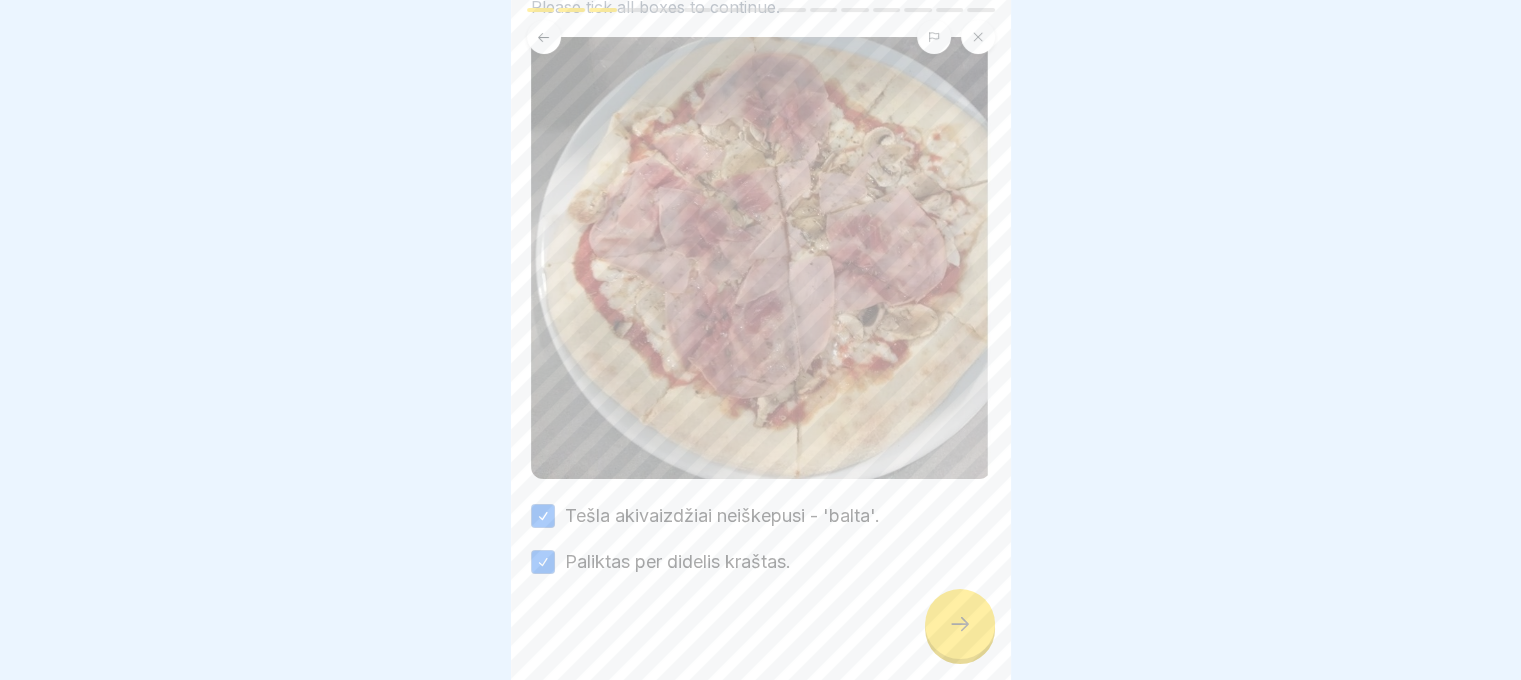 click 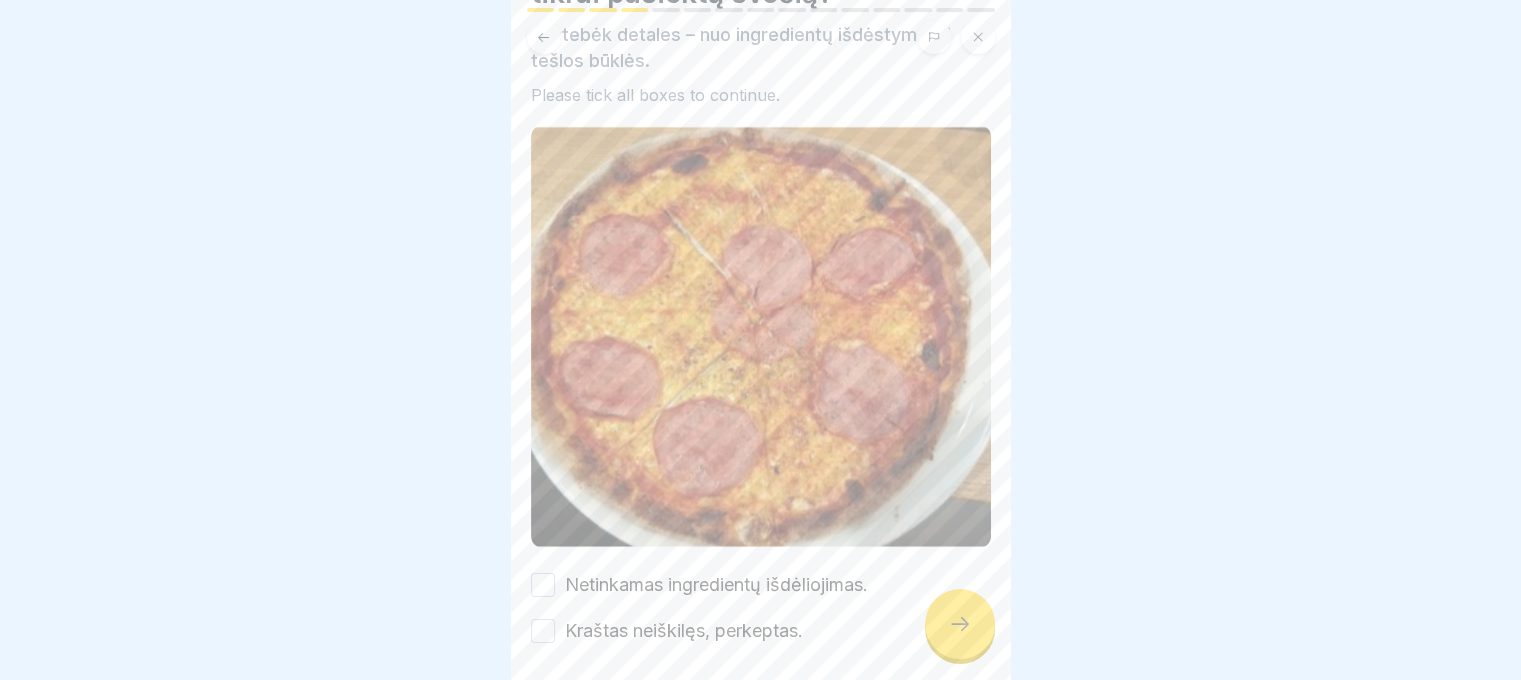 scroll, scrollTop: 205, scrollLeft: 0, axis: vertical 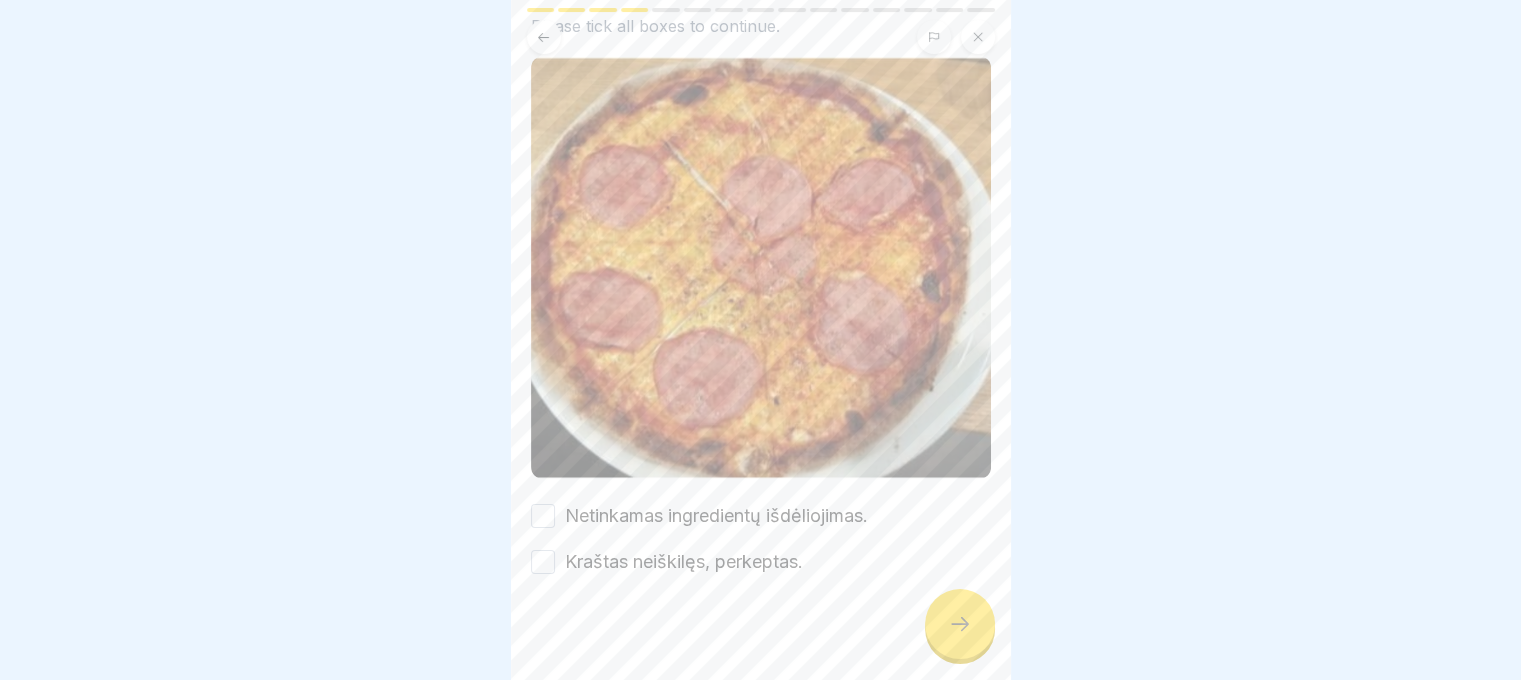 click on "Netinkamas ingredientų išdėliojimas." at bounding box center (543, 516) 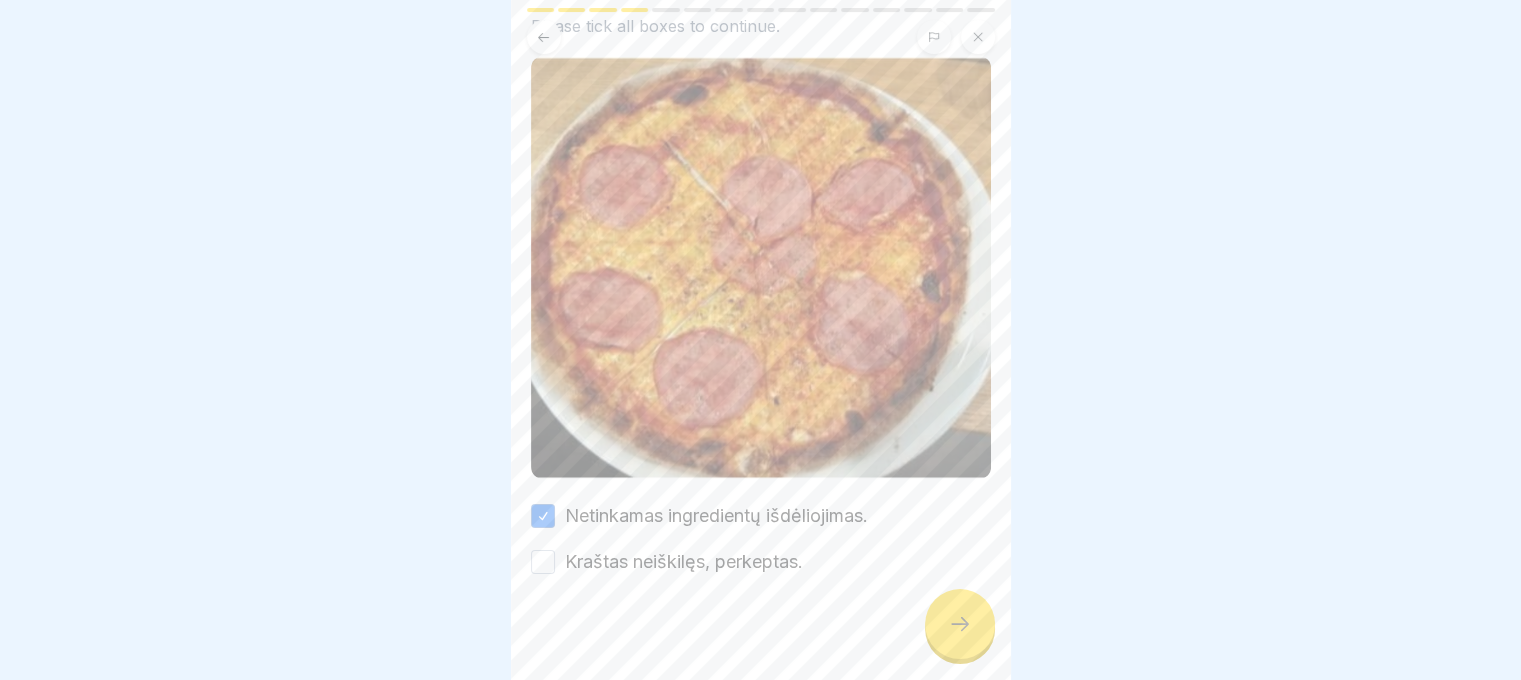 click on "Kraštas neiškilęs, perkeptas." at bounding box center (543, 562) 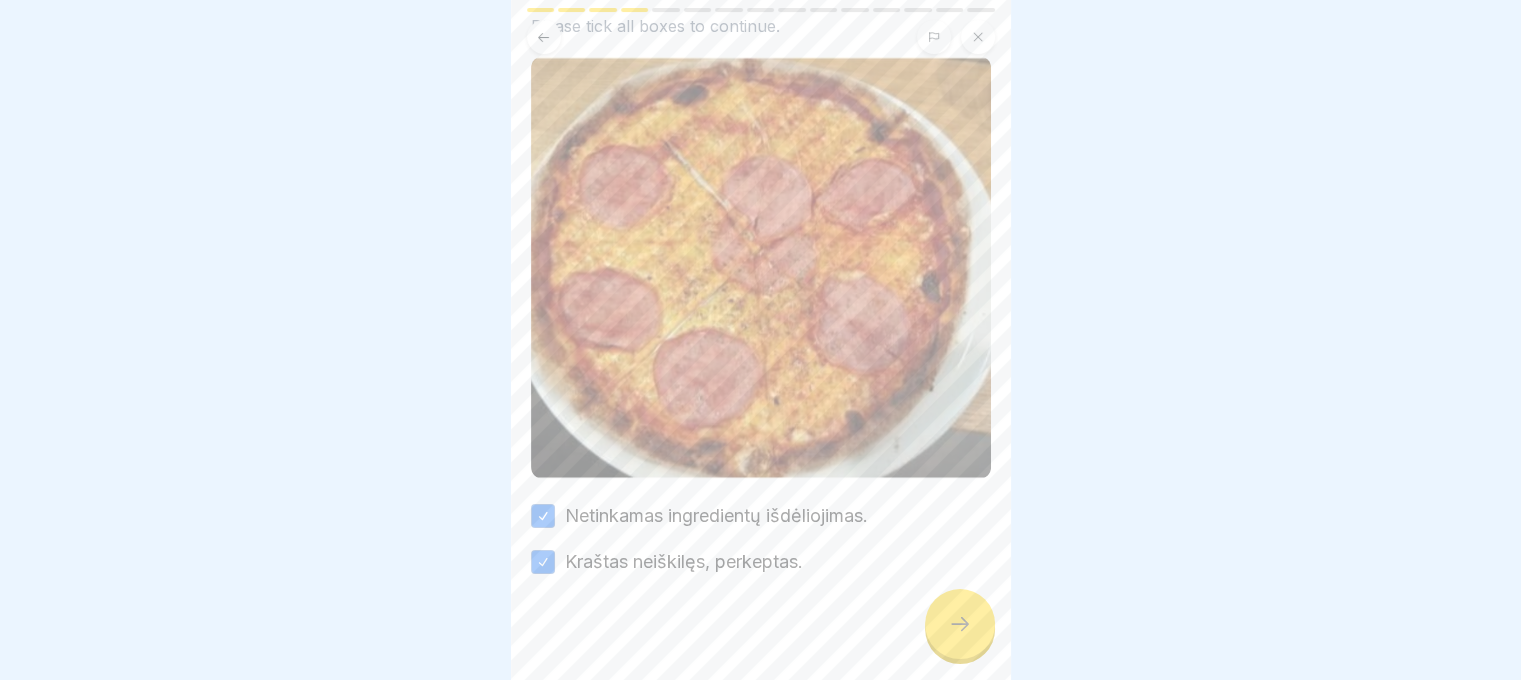 click 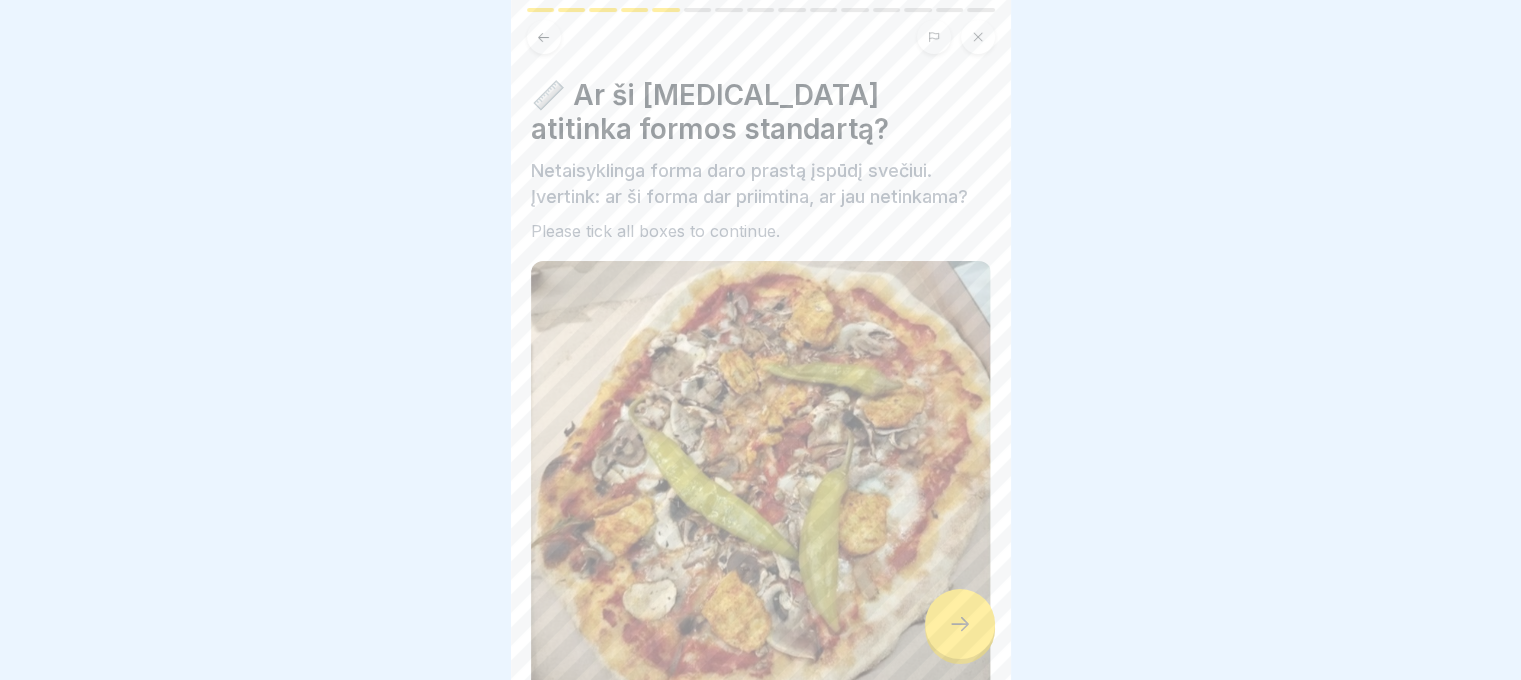 click at bounding box center [960, 624] 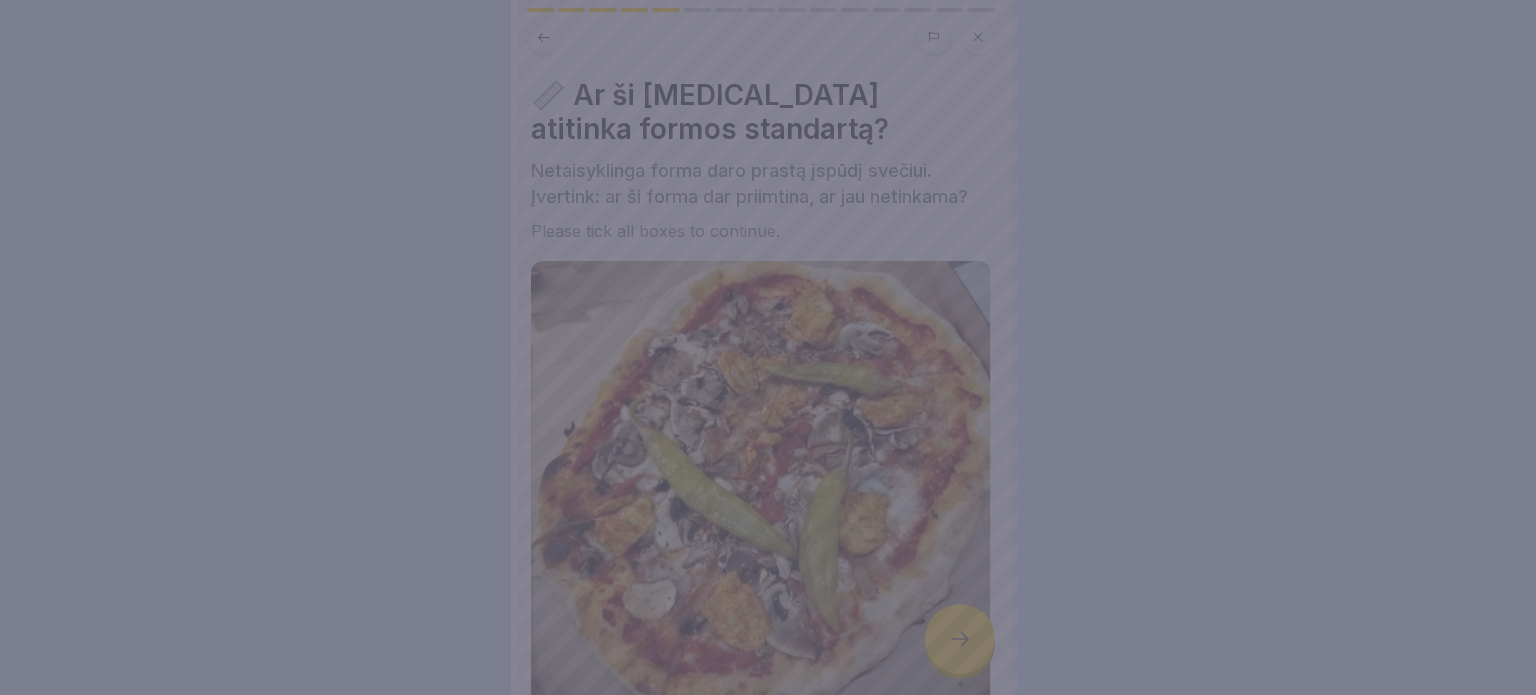 click at bounding box center [768, 347] 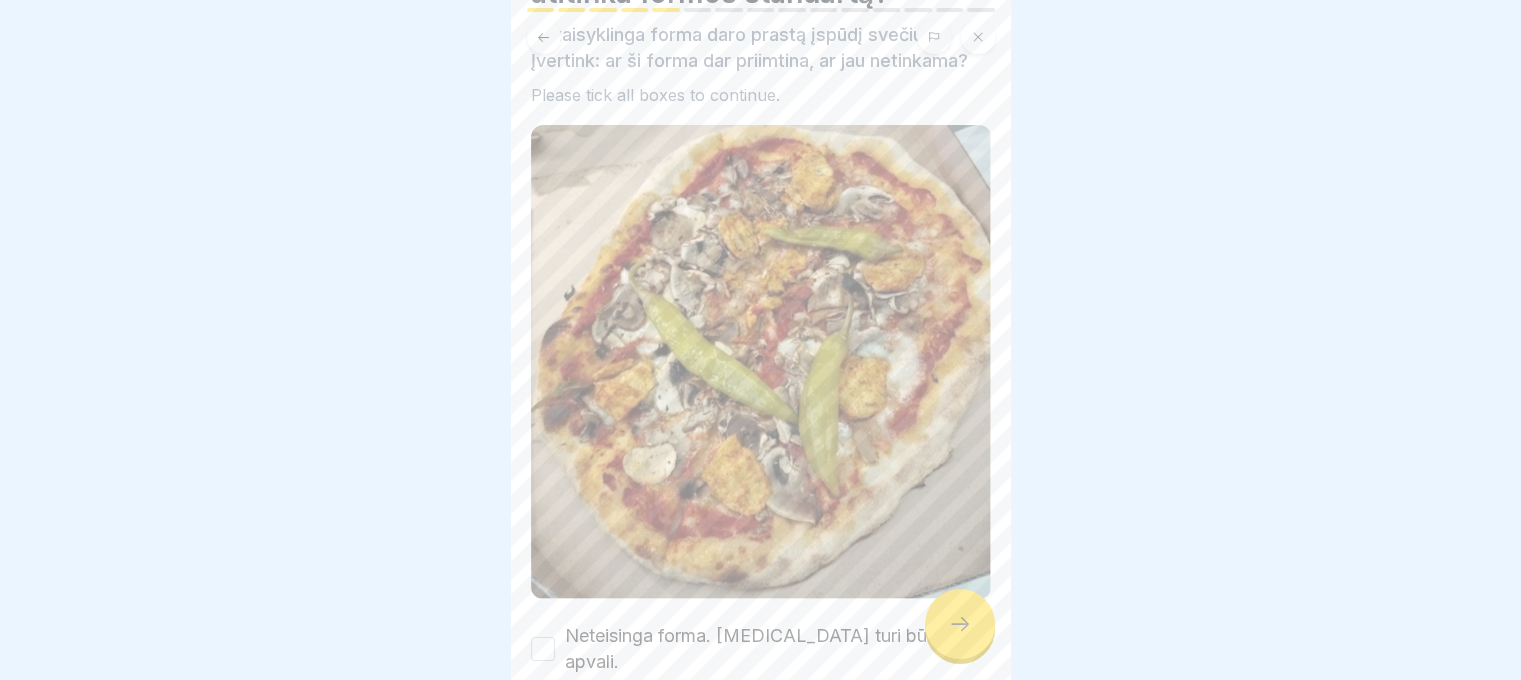 scroll, scrollTop: 255, scrollLeft: 0, axis: vertical 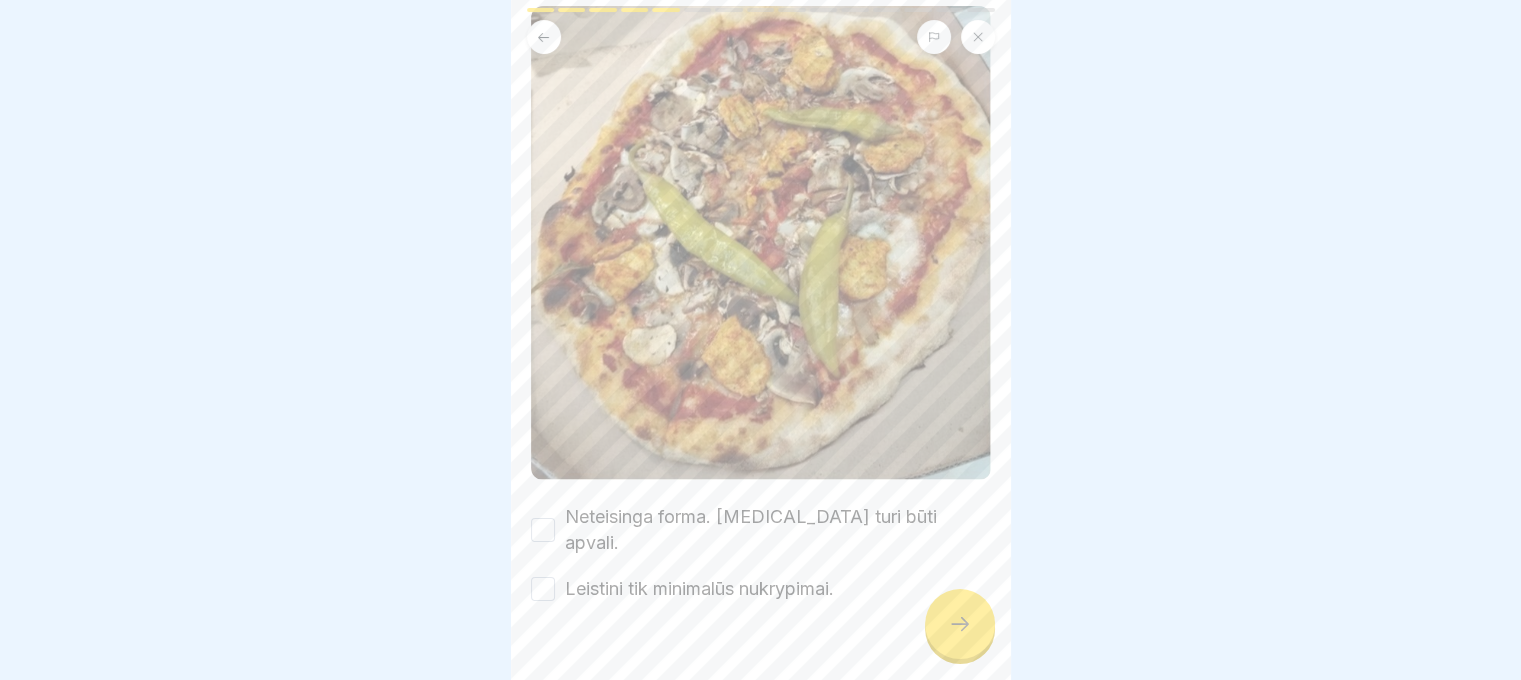 click on "Neteisinga forma. [MEDICAL_DATA] turi būti apvali." at bounding box center [543, 530] 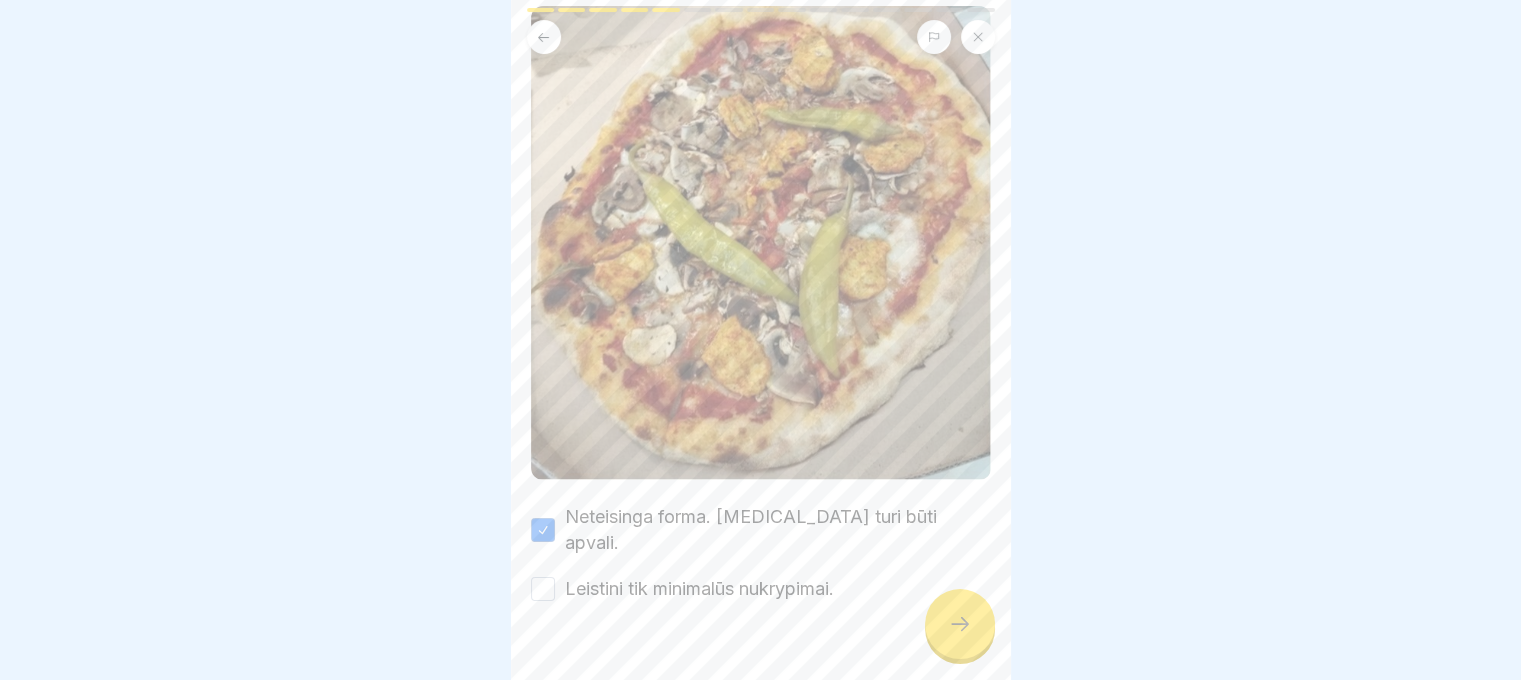 click on "Leistini tik minimalūs nukrypimai." at bounding box center (543, 589) 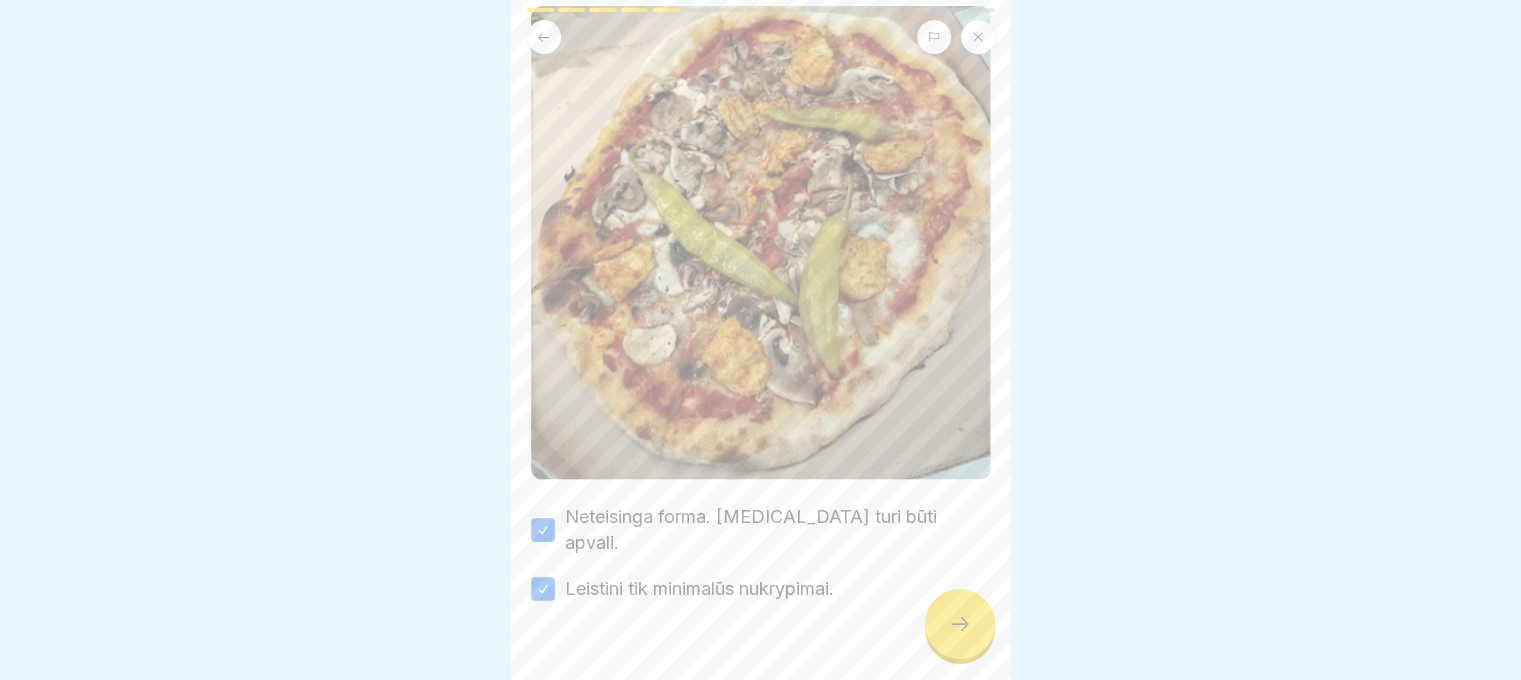 click 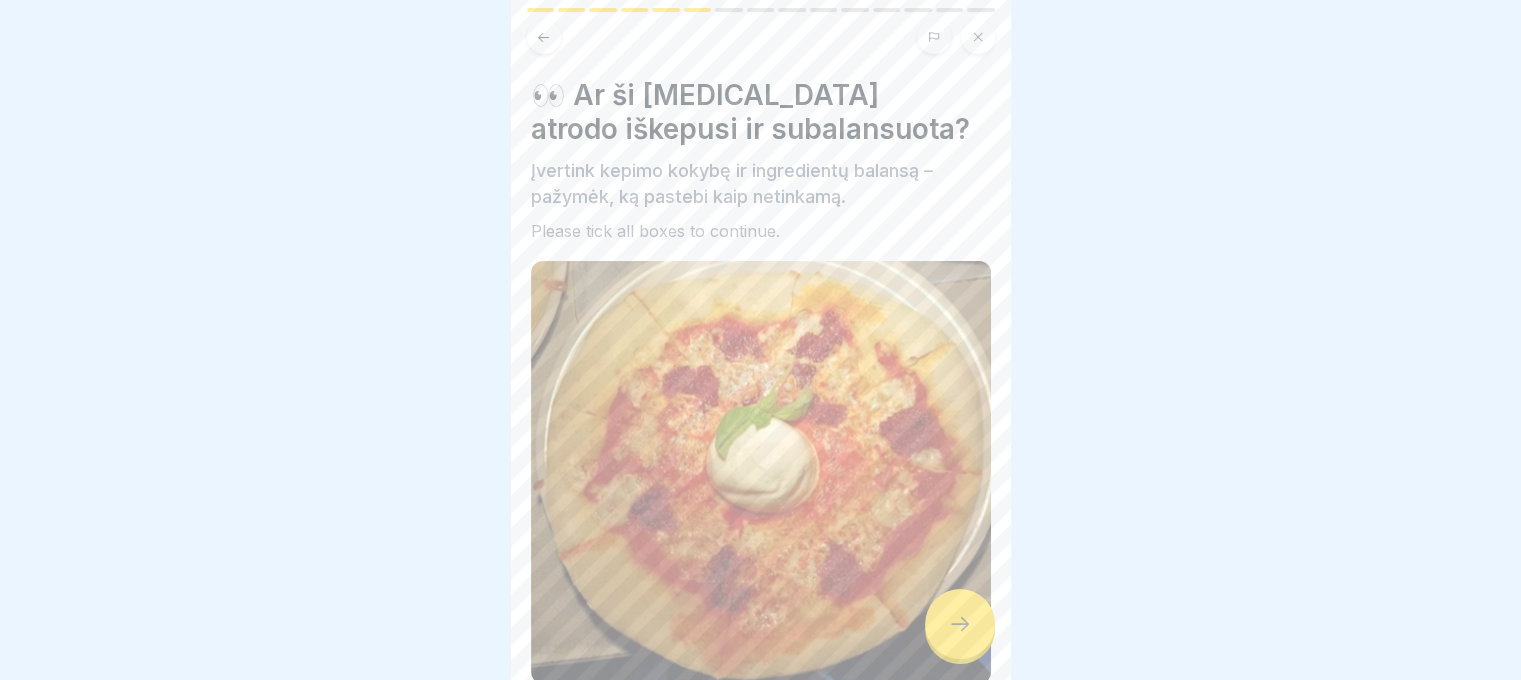 scroll, scrollTop: 205, scrollLeft: 0, axis: vertical 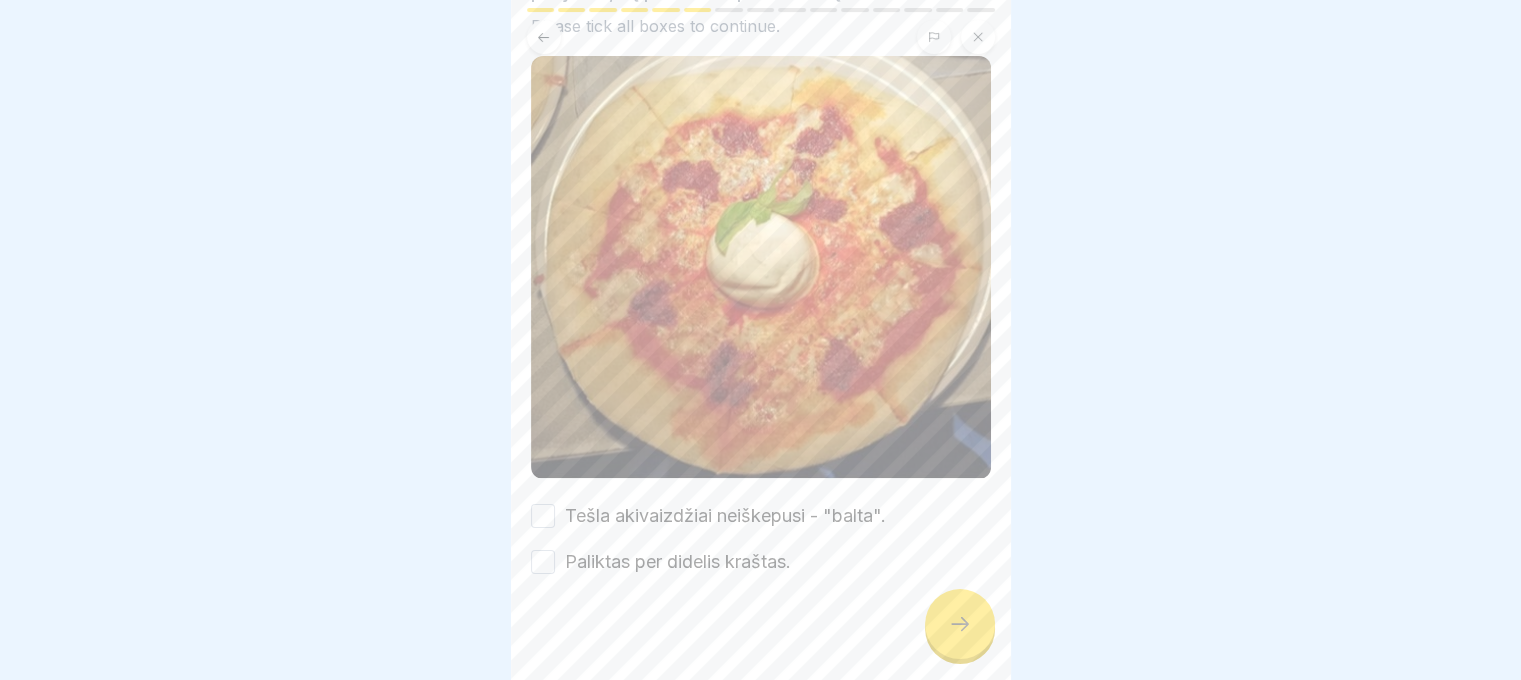 click on "Tešla akivaizdžiai neiškepusi - "balta"." at bounding box center [543, 516] 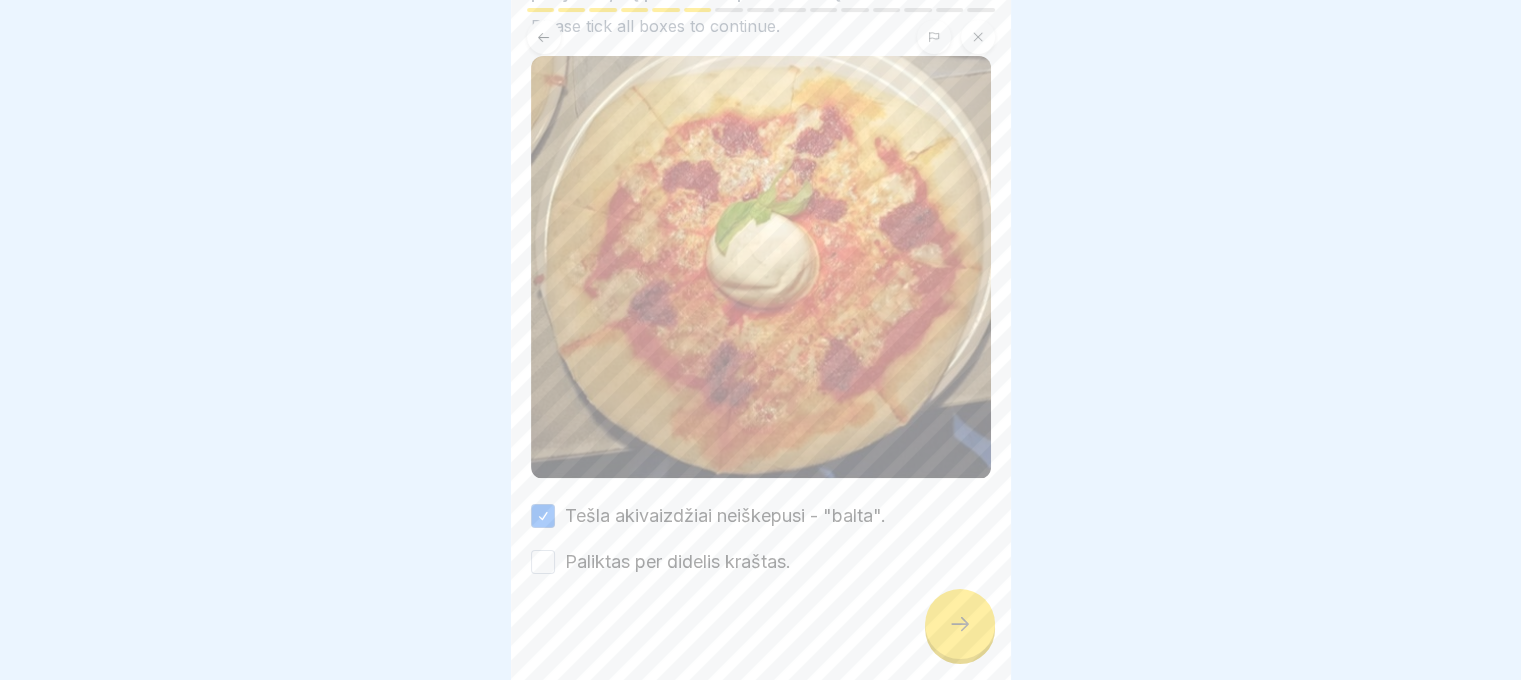 click at bounding box center (761, 635) 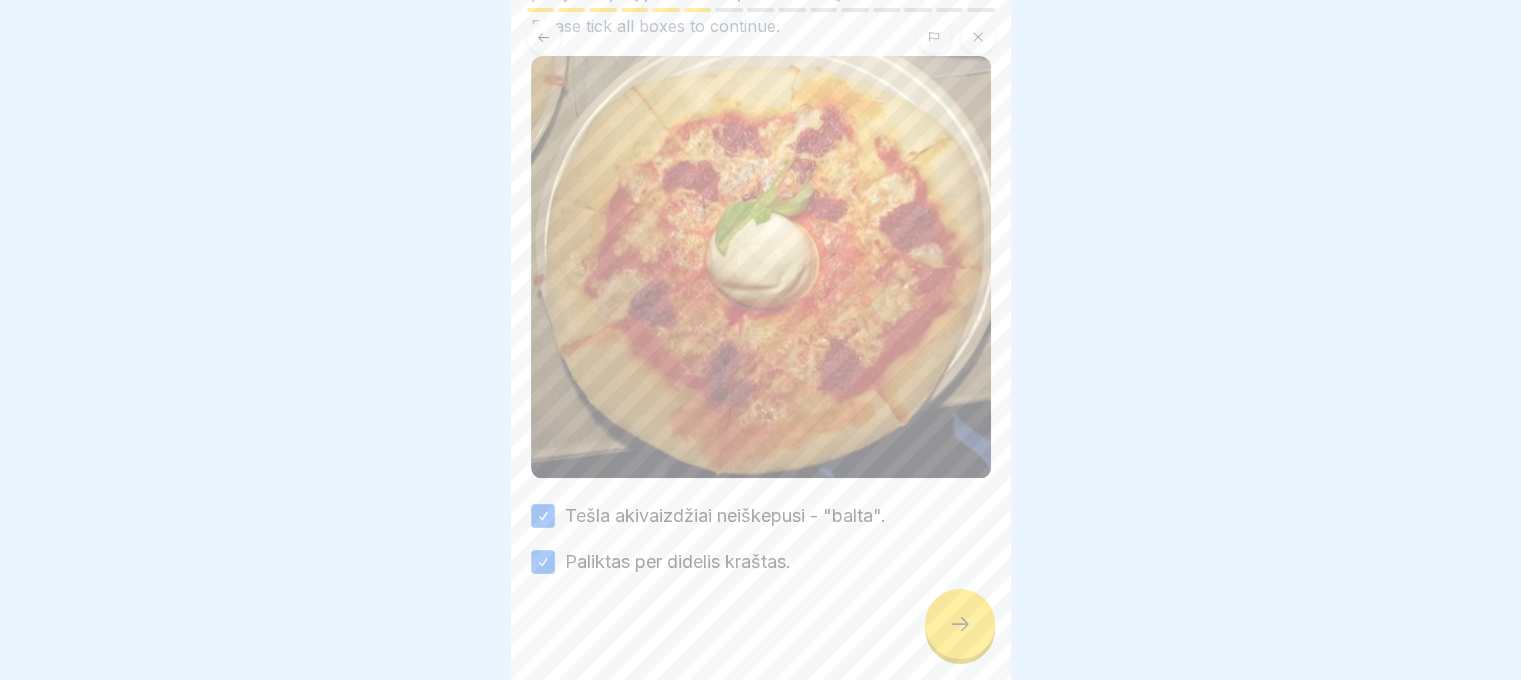 click at bounding box center [960, 624] 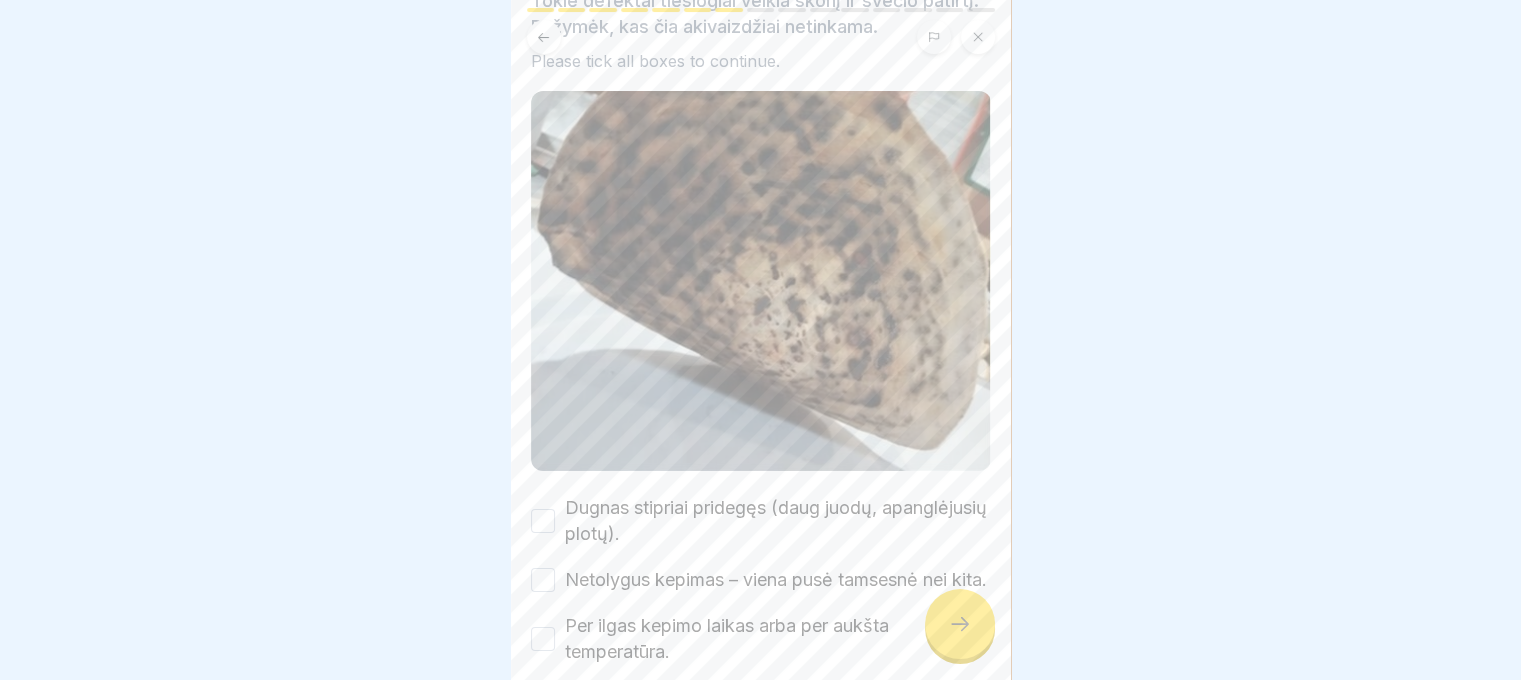 scroll, scrollTop: 288, scrollLeft: 0, axis: vertical 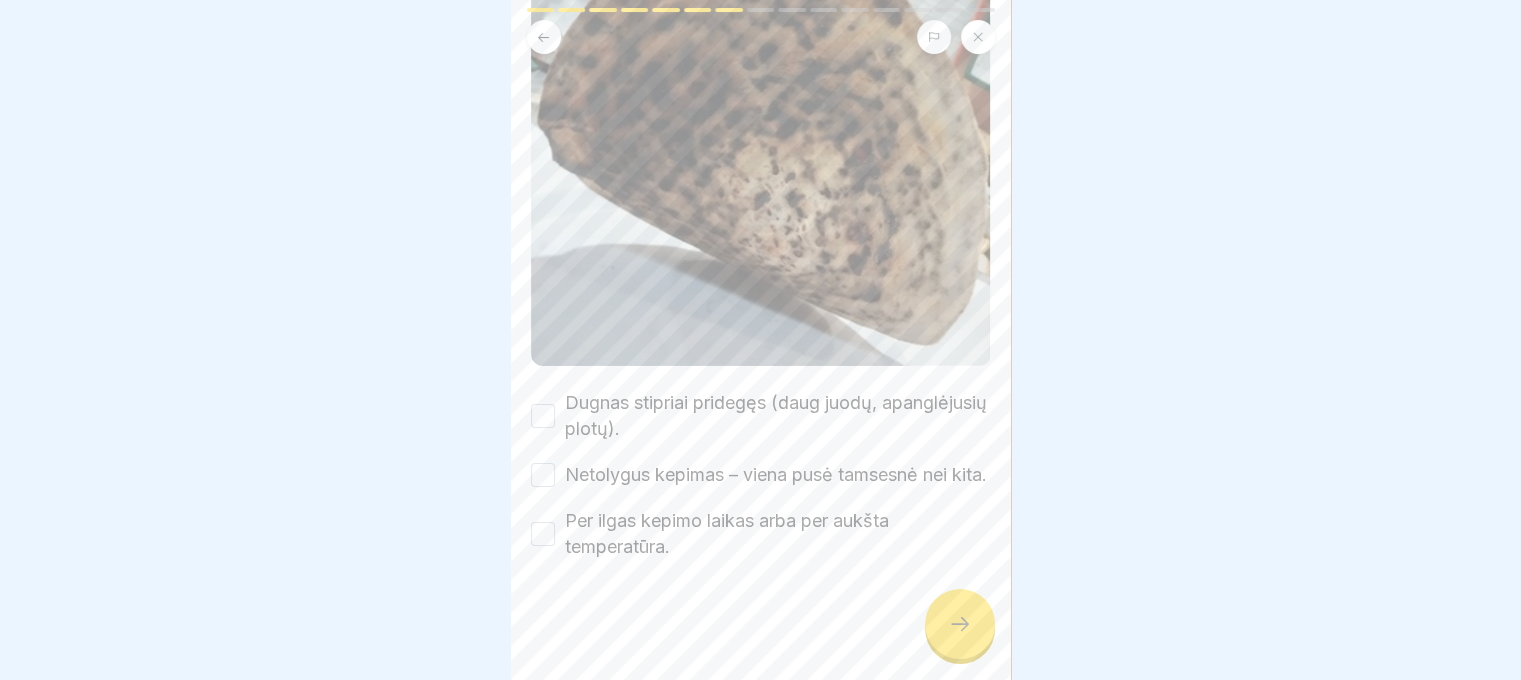 click on "Dugnas stipriai pridegęs (daug juodų, apanglėjusių plotų)." at bounding box center [543, 416] 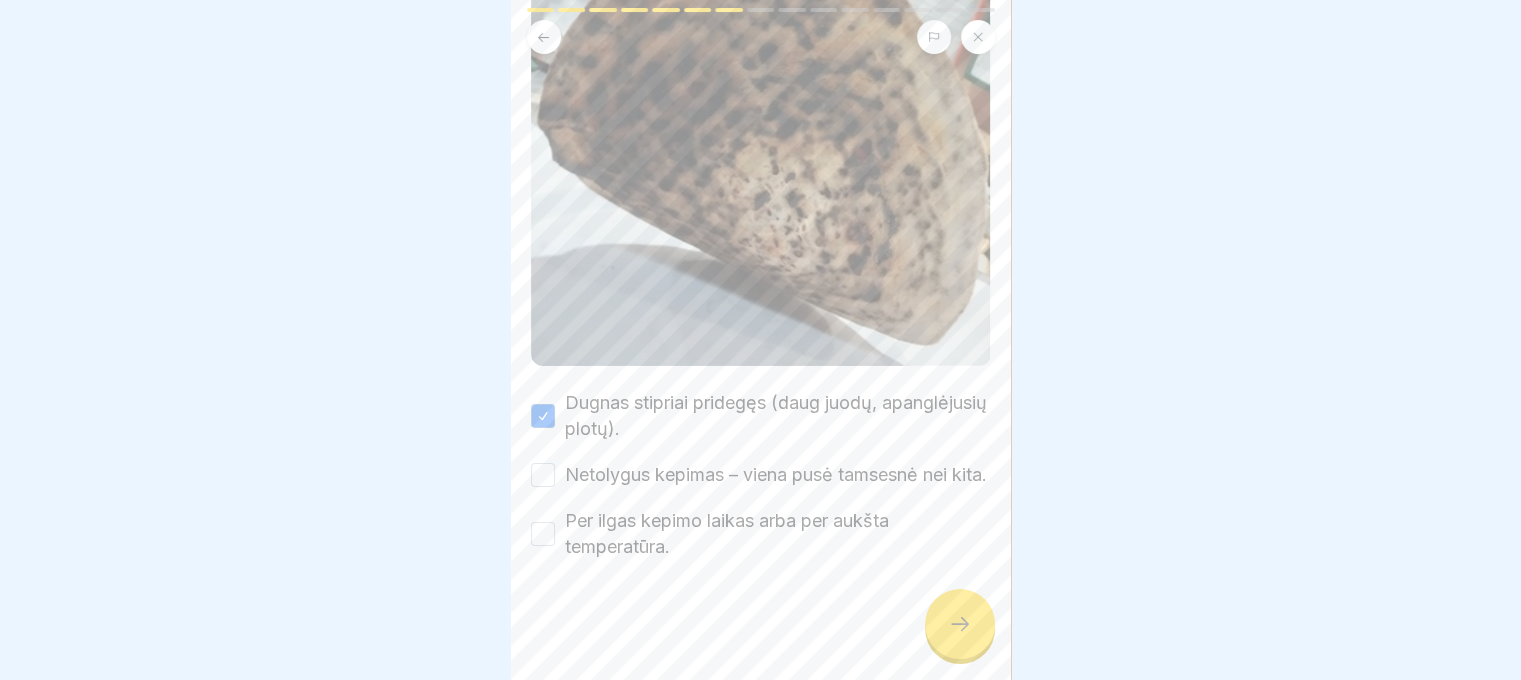 click on "Netolygus kepimas – viena pusė tamsesnė nei kita." at bounding box center [543, 475] 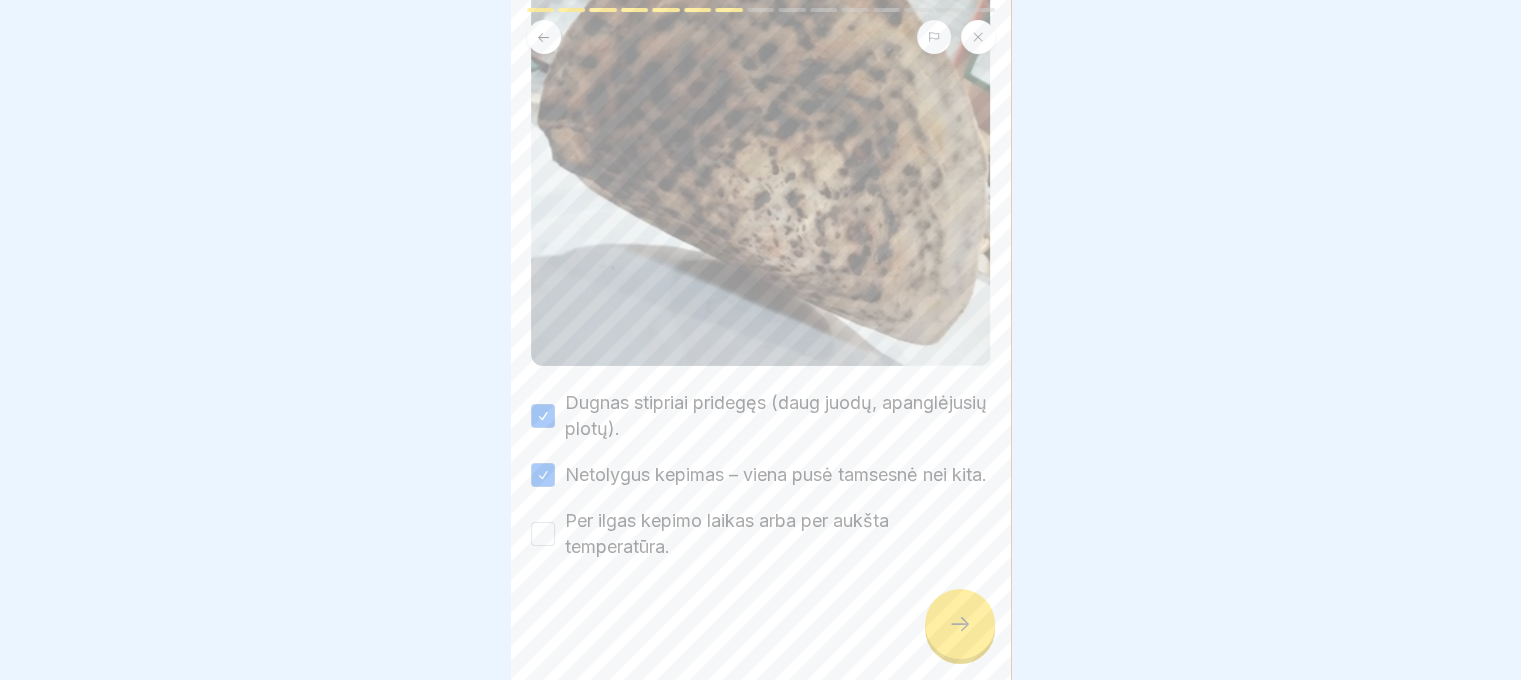 click on "Per ilgas kepimo laikas arba per aukšta temperatūra." at bounding box center [543, 534] 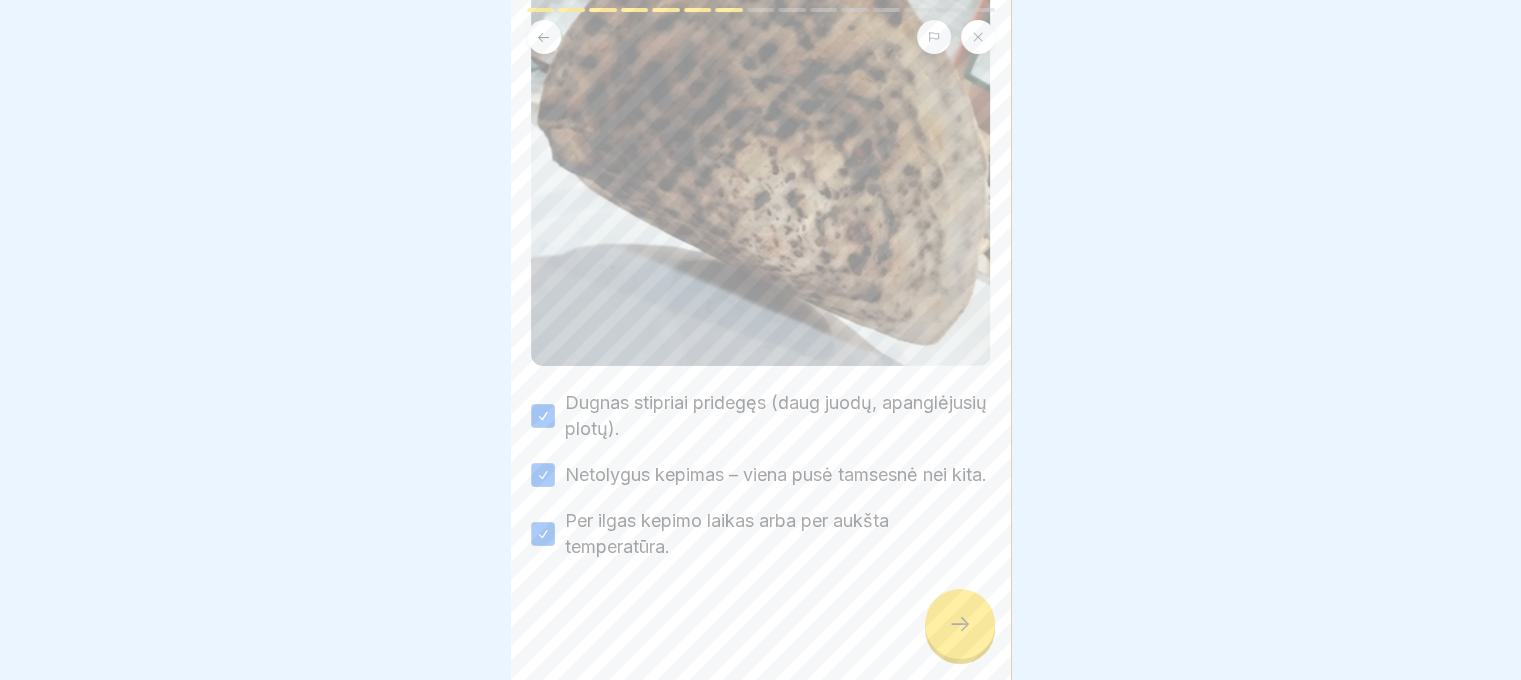 click at bounding box center [960, 624] 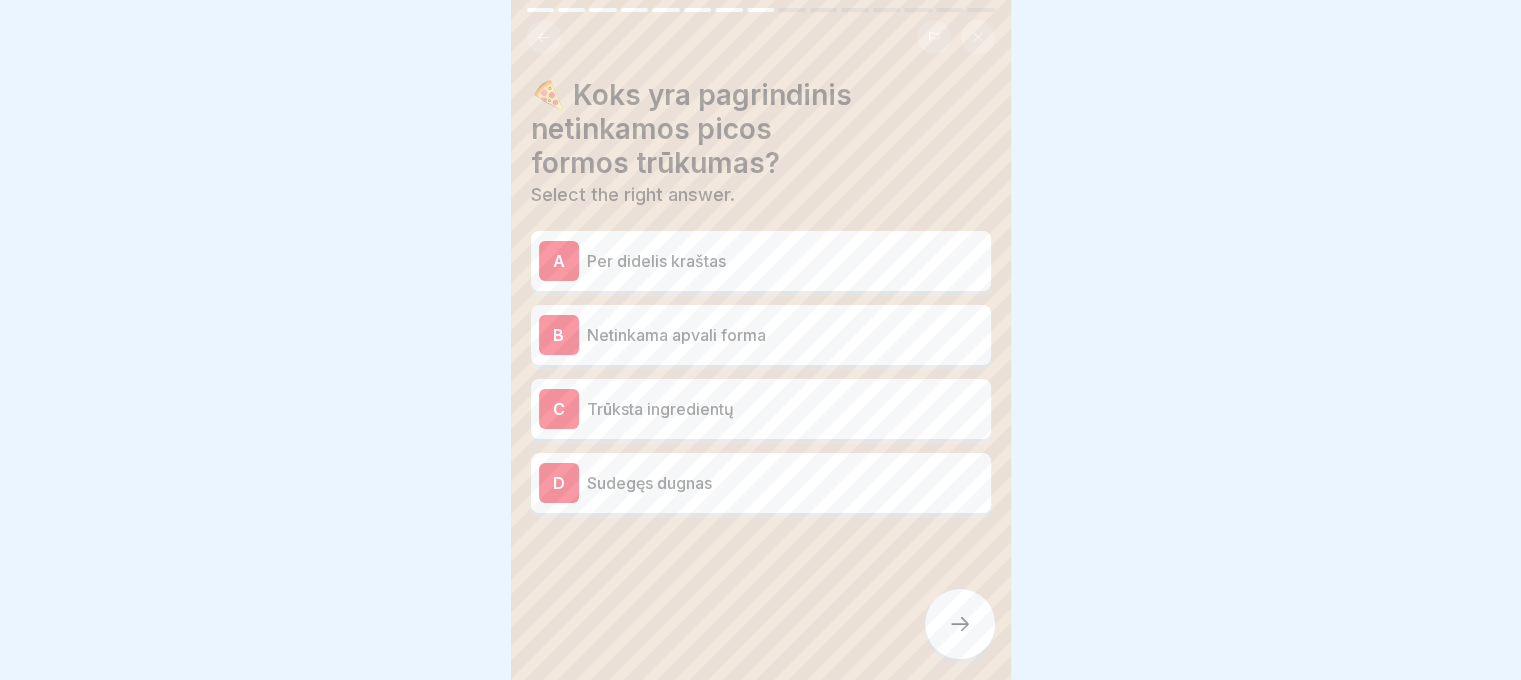click on "Per didelis kraštas" at bounding box center [785, 261] 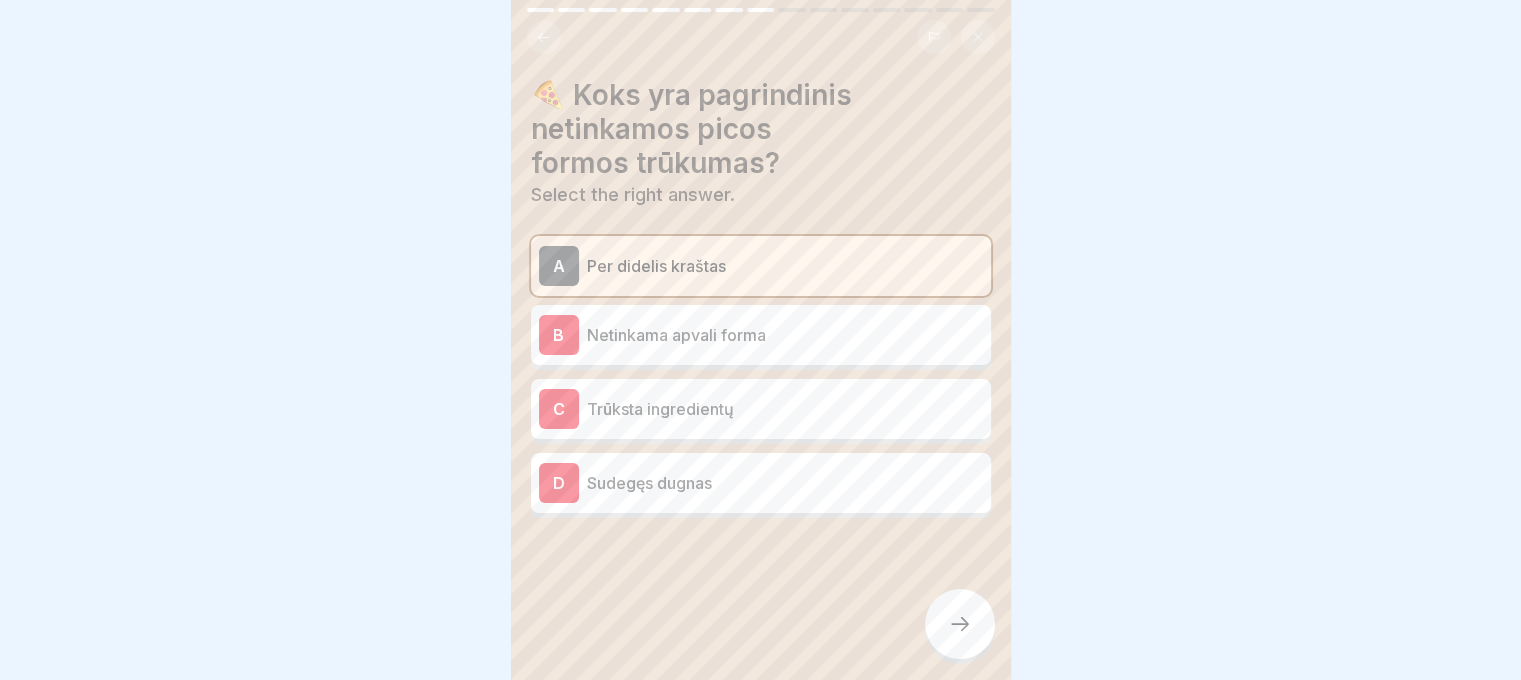 click at bounding box center [960, 624] 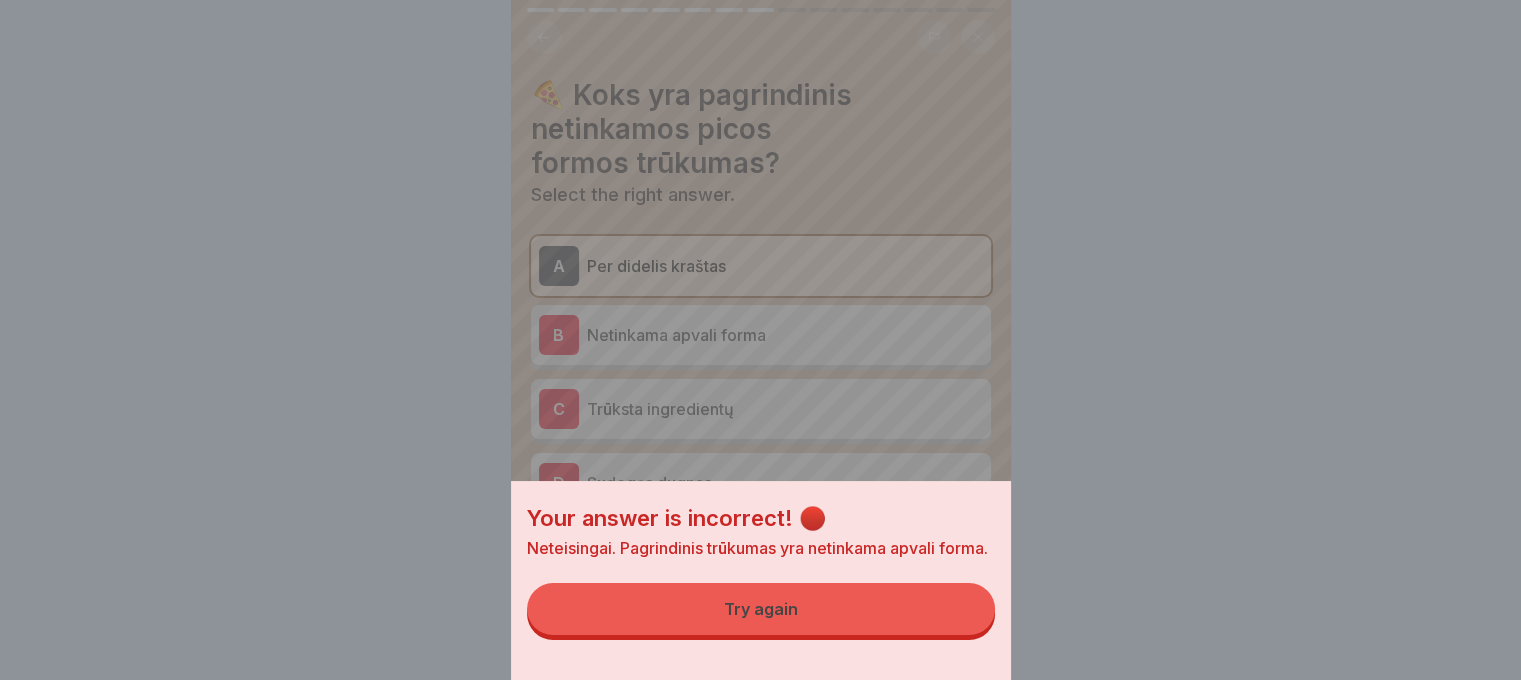 click on "Try again" at bounding box center [761, 609] 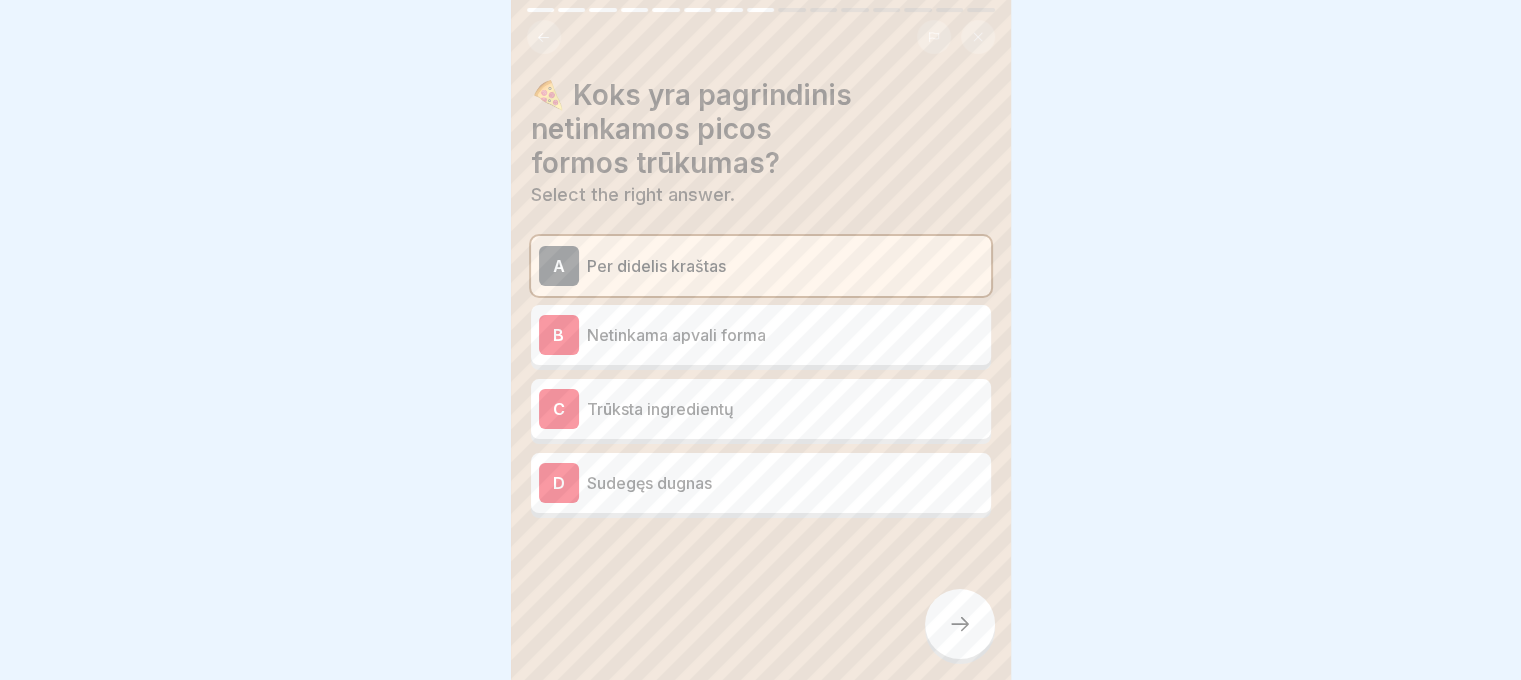 click on "Netinkama apvali forma" at bounding box center [785, 335] 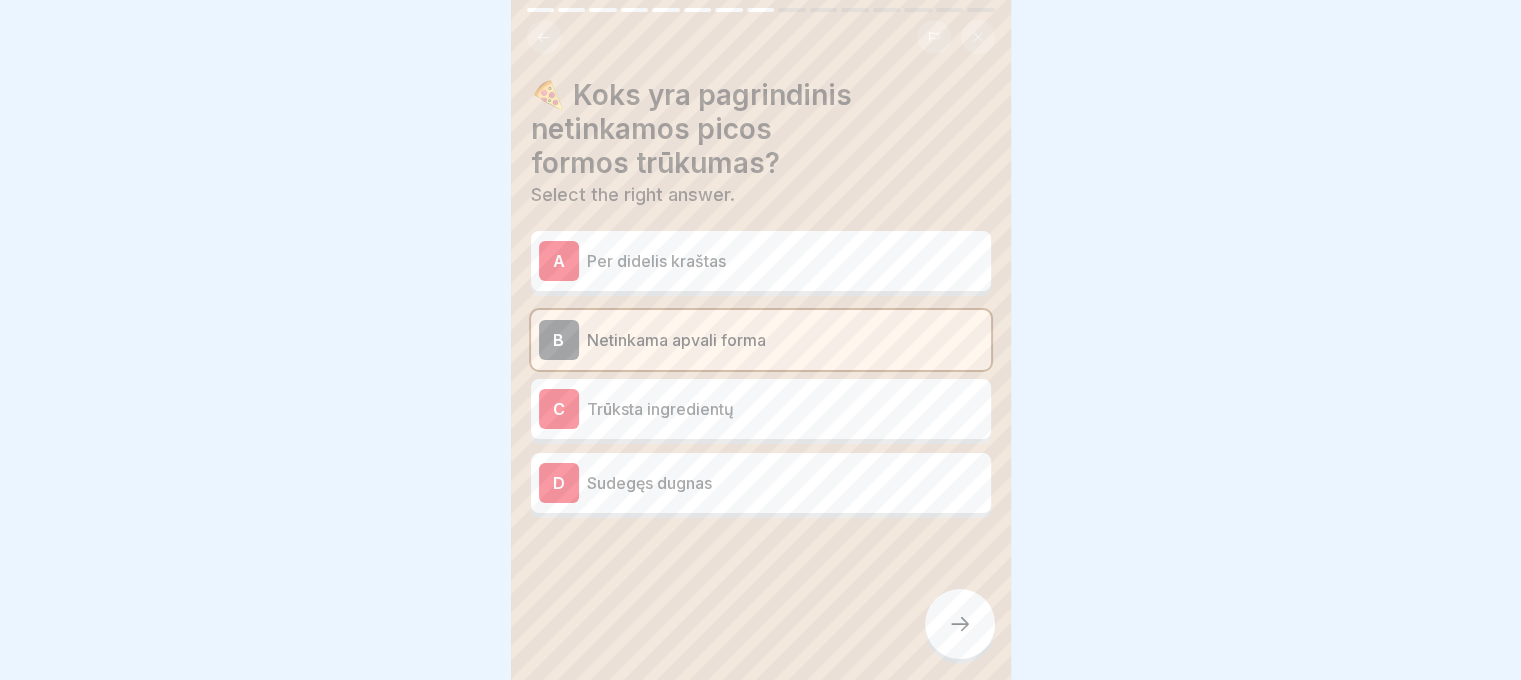 click at bounding box center (960, 624) 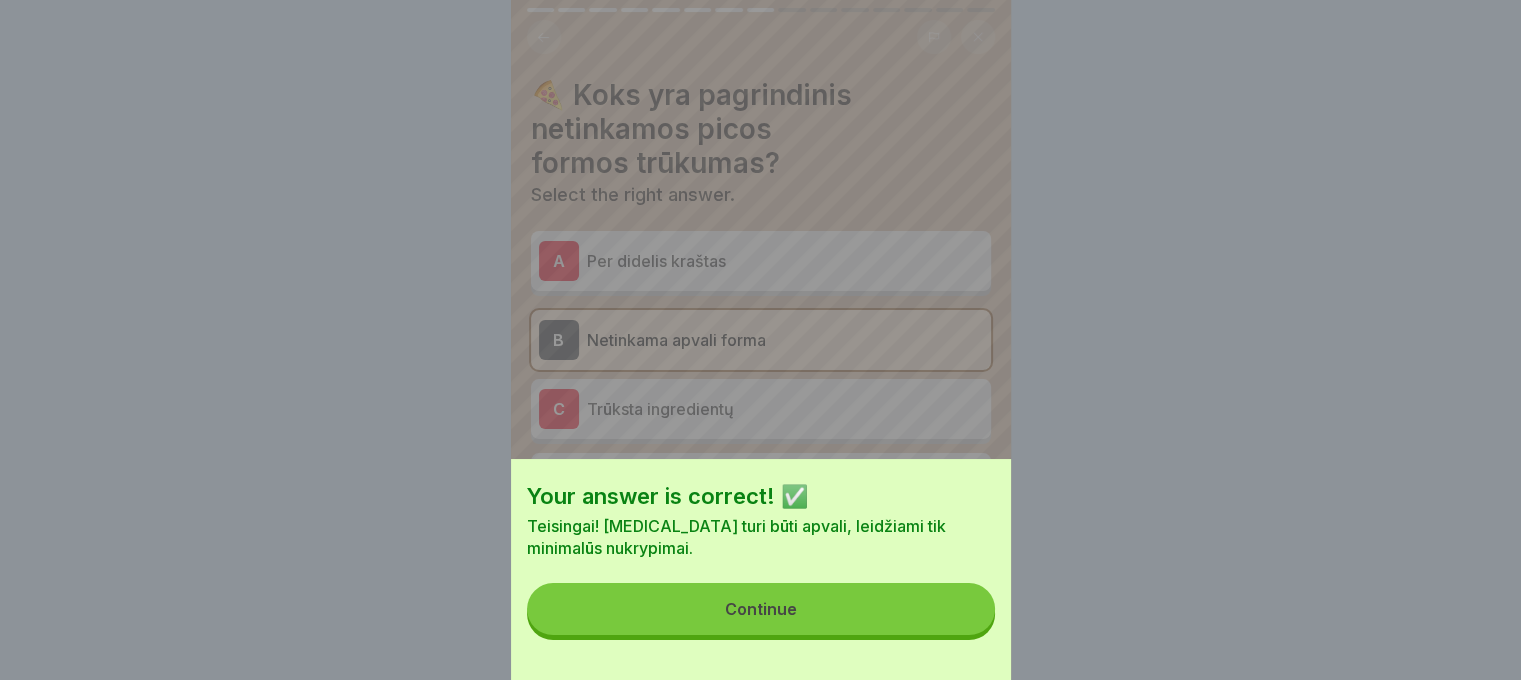click on "Continue" at bounding box center [761, 609] 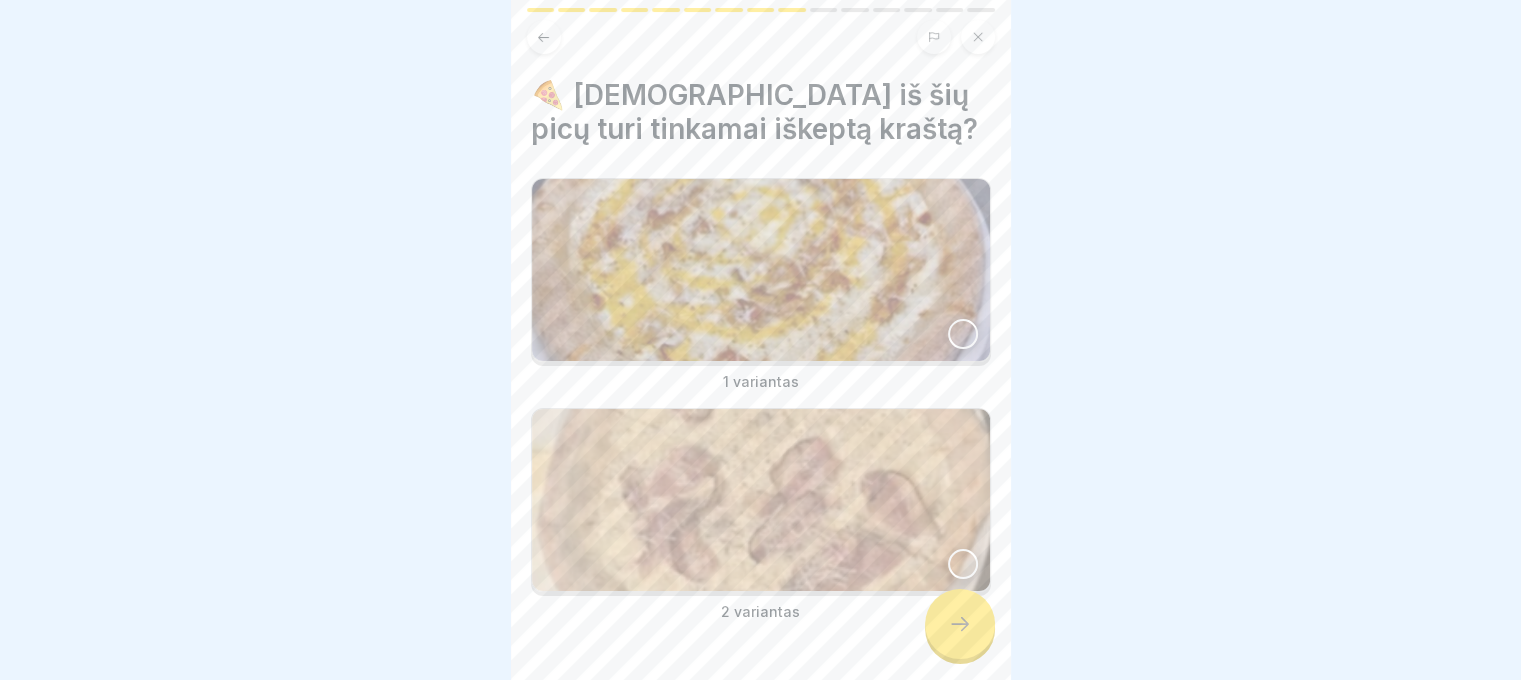 click at bounding box center (963, 334) 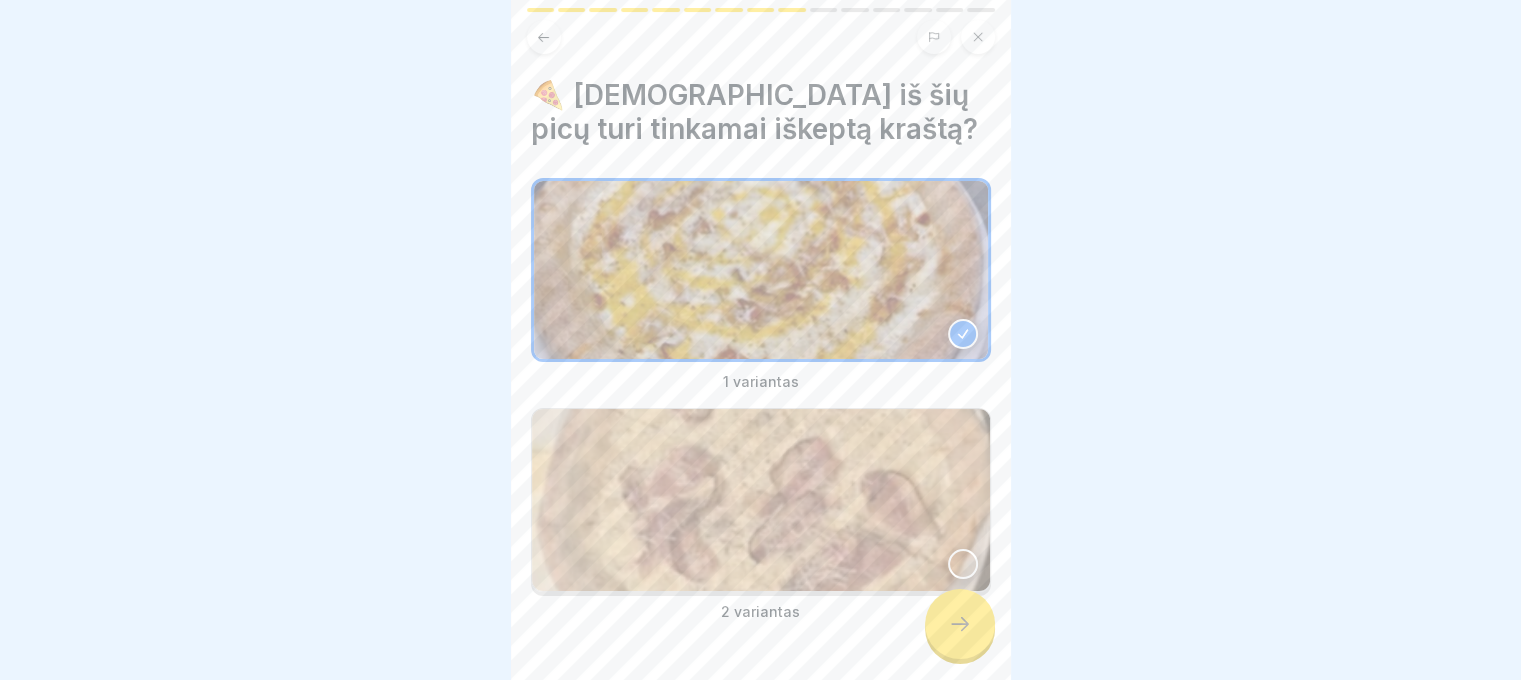 click at bounding box center [960, 624] 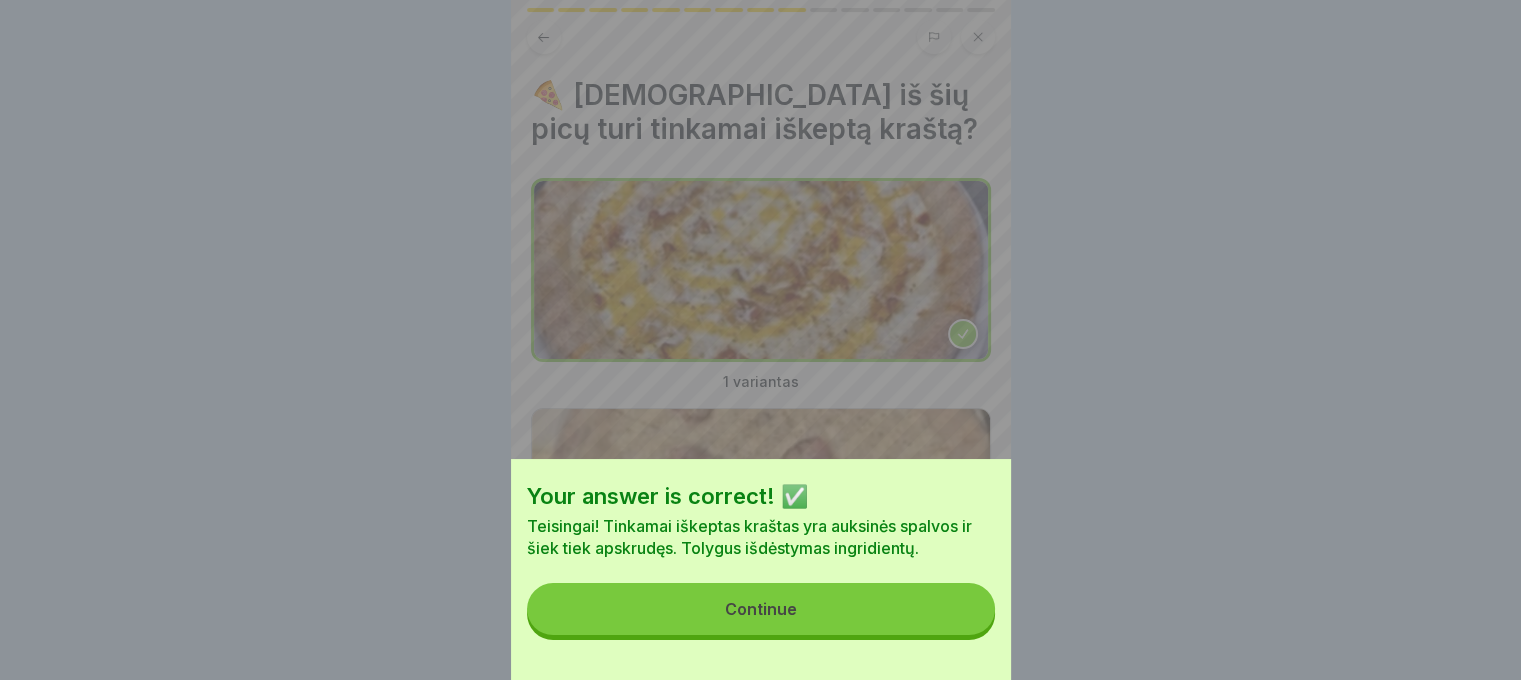 click on "Continue" at bounding box center (761, 609) 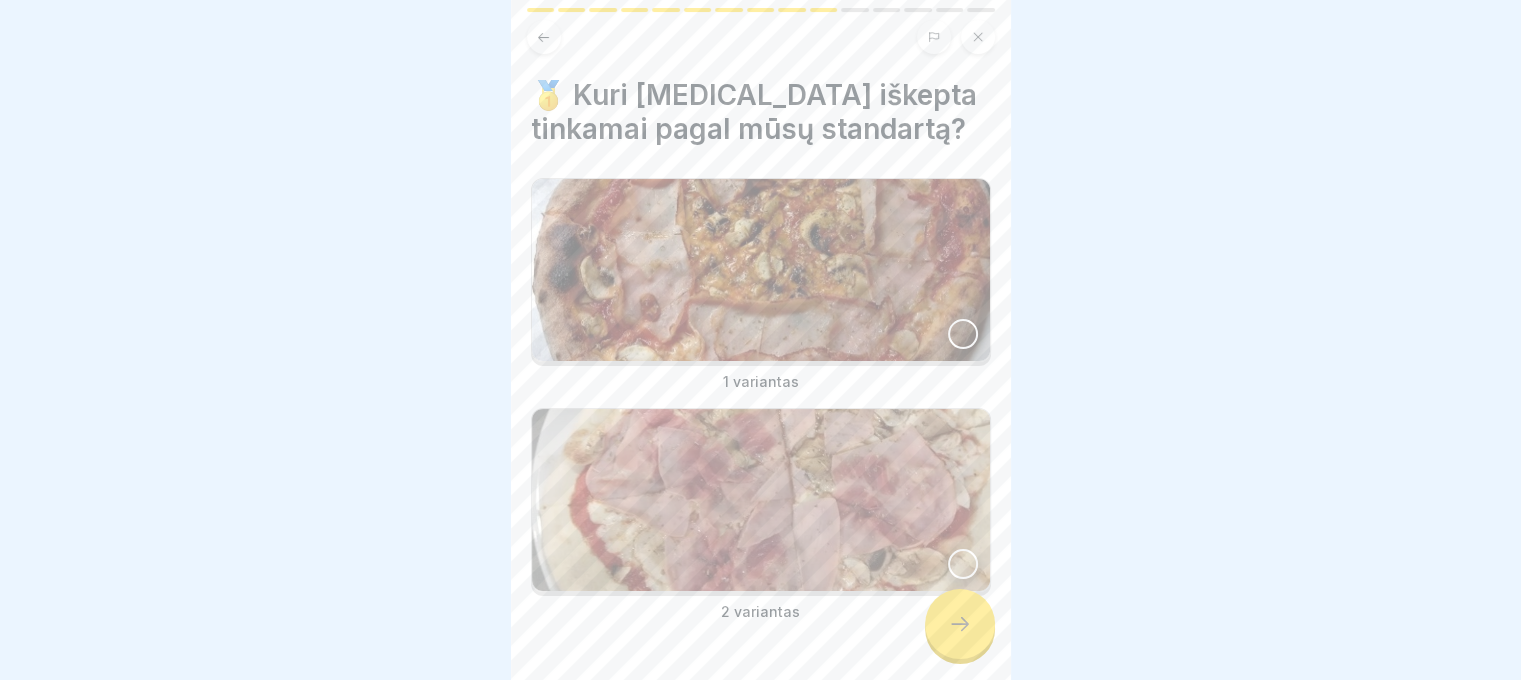 click at bounding box center (963, 334) 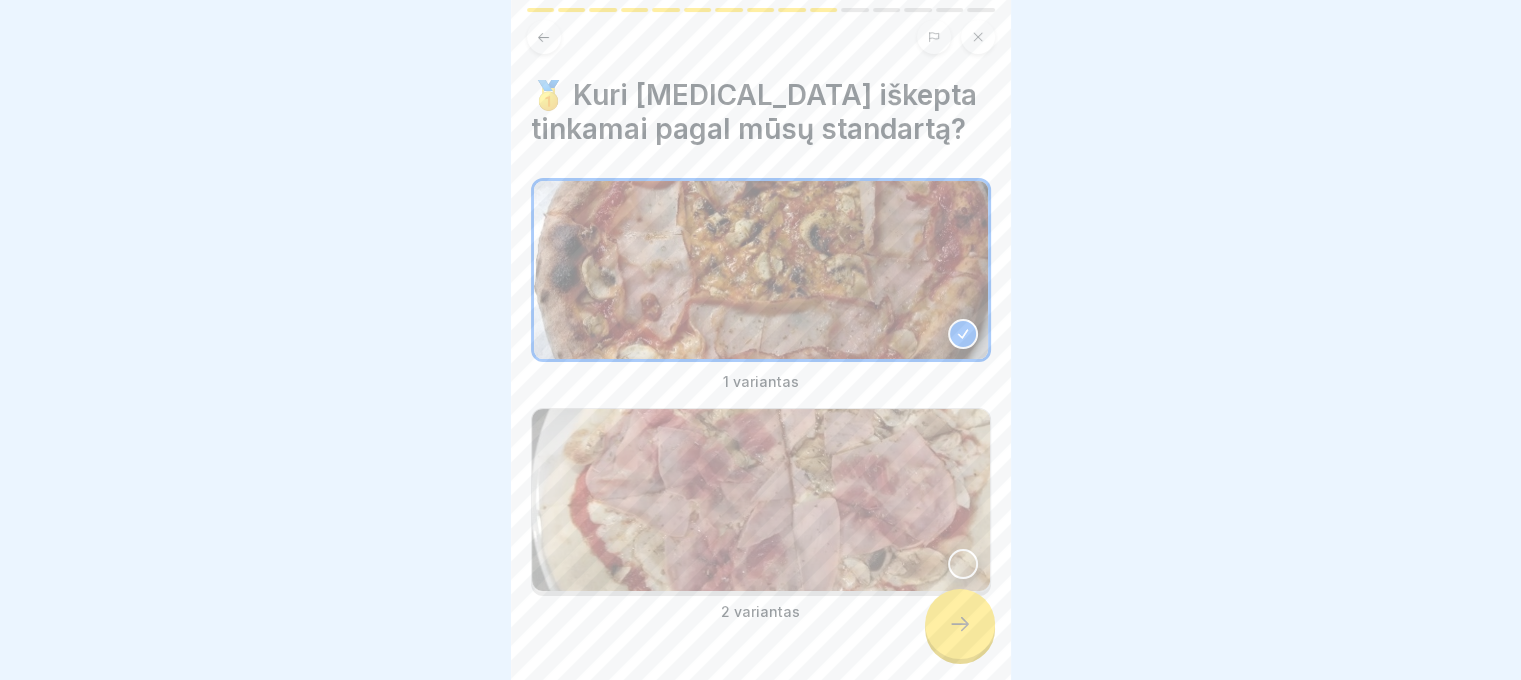 click at bounding box center (960, 624) 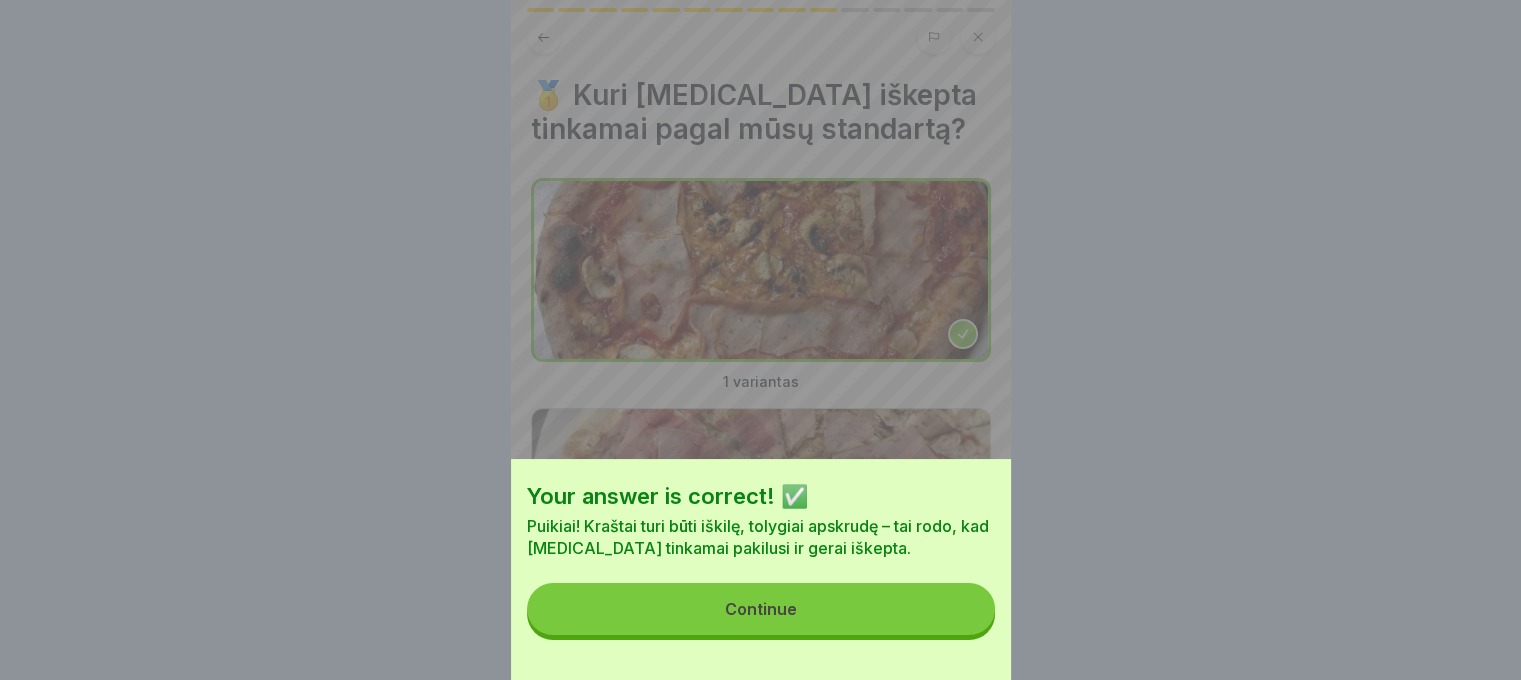 click on "Continue" at bounding box center (761, 609) 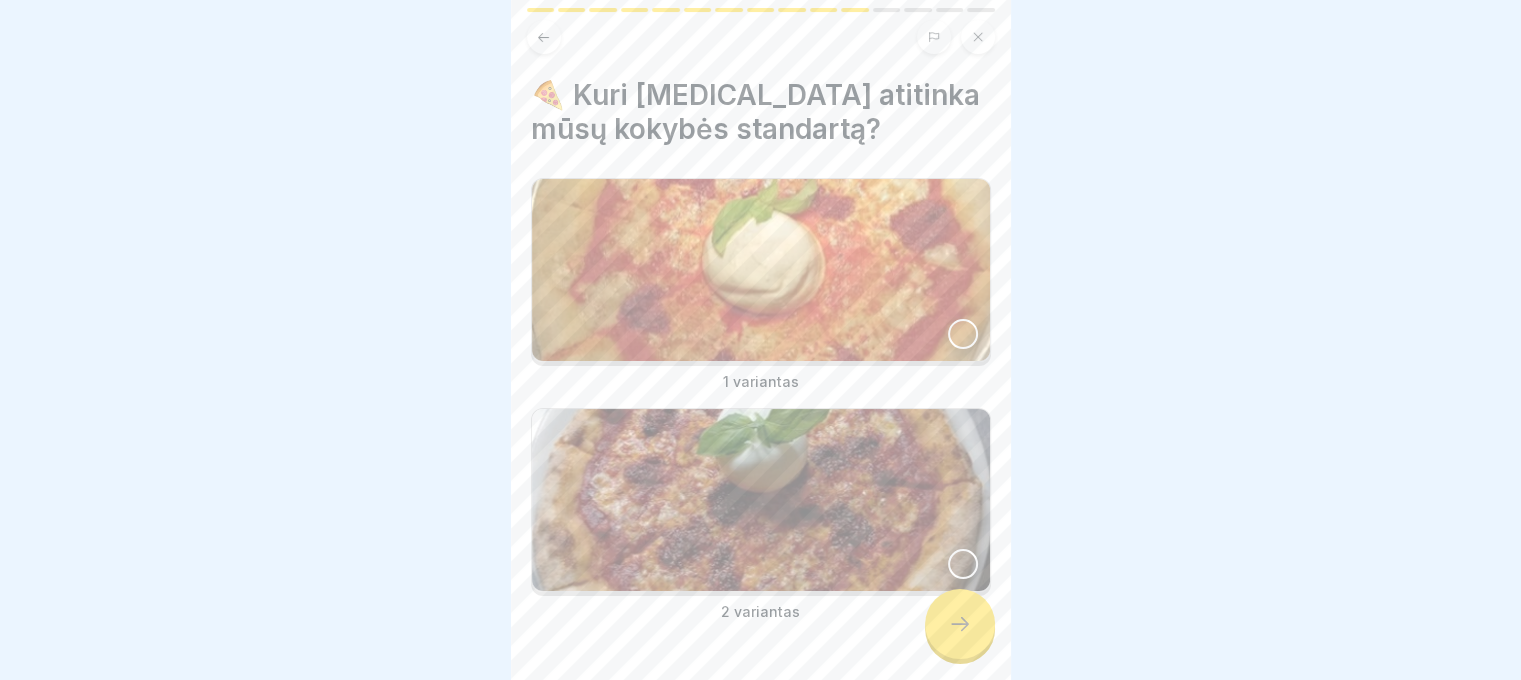click at bounding box center [761, 500] 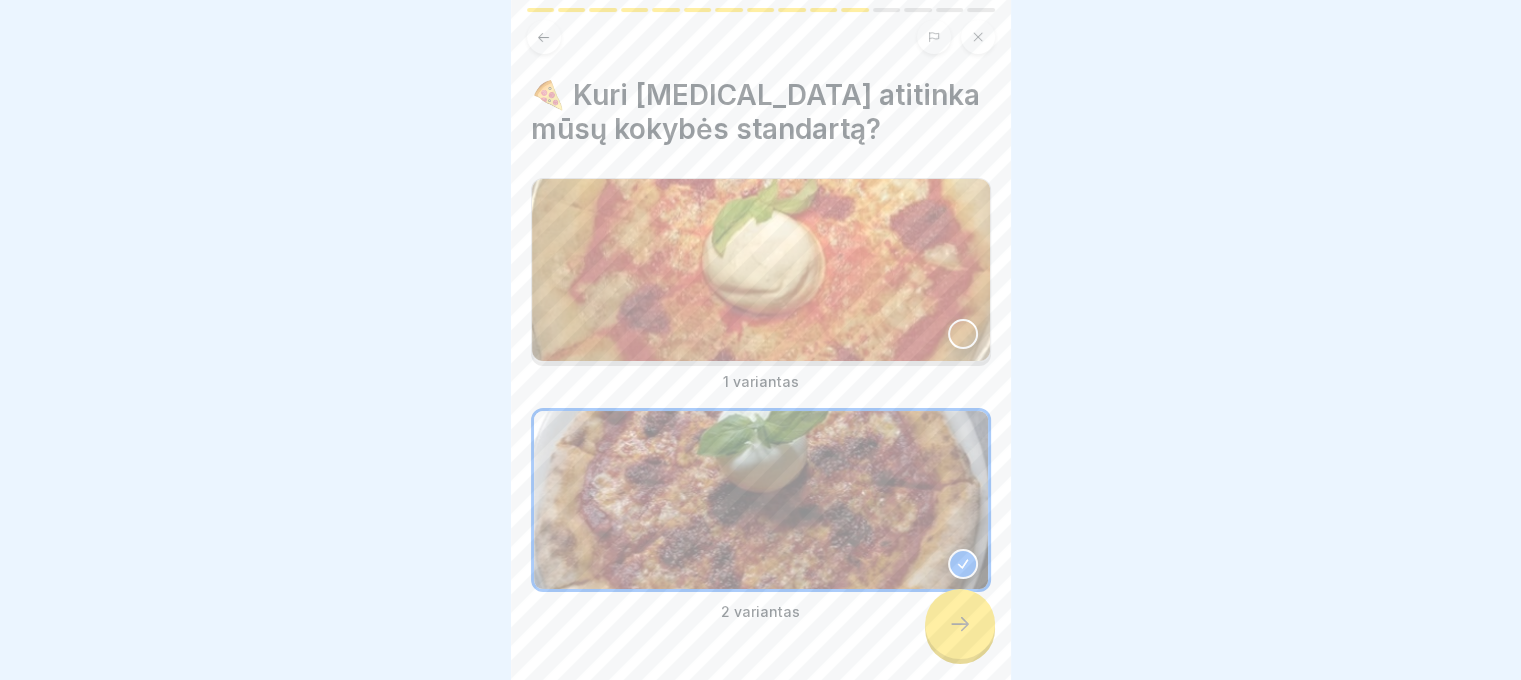 click 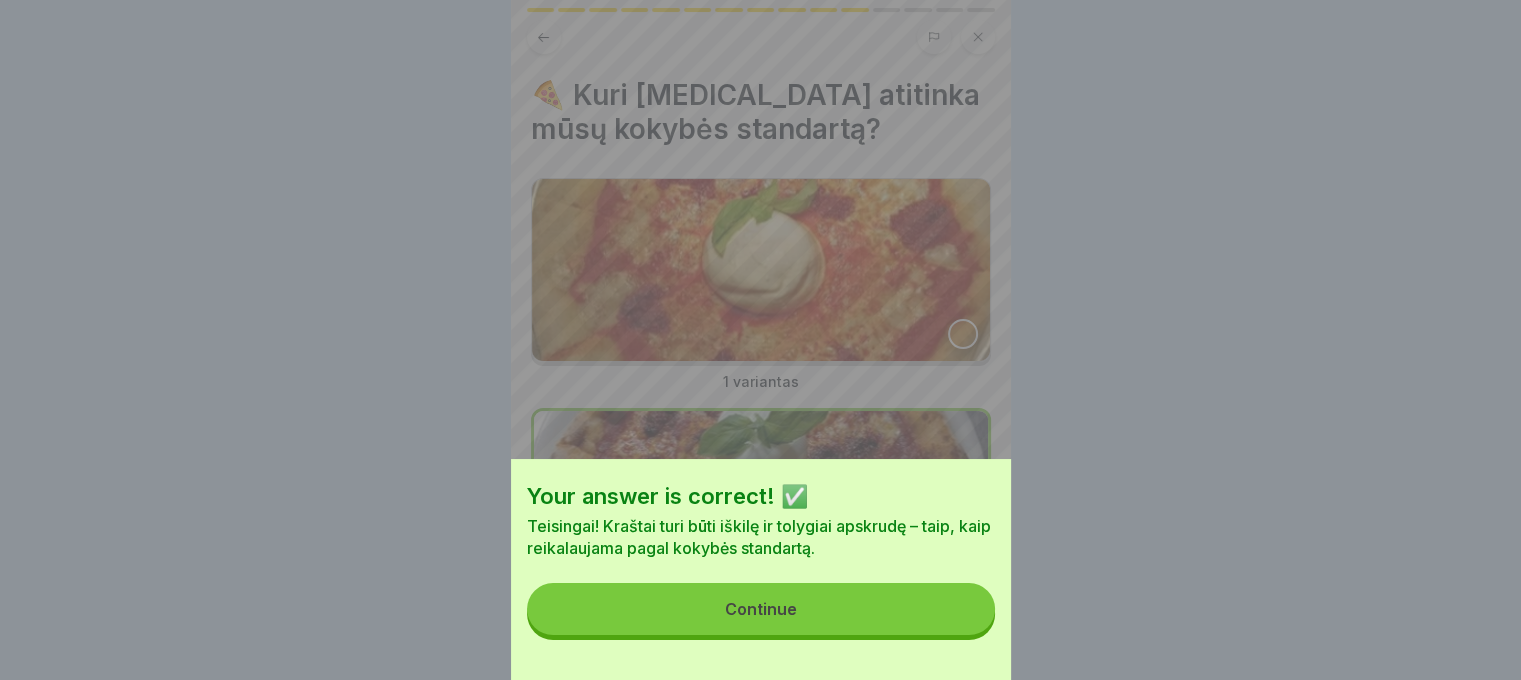 click on "Continue" at bounding box center [761, 609] 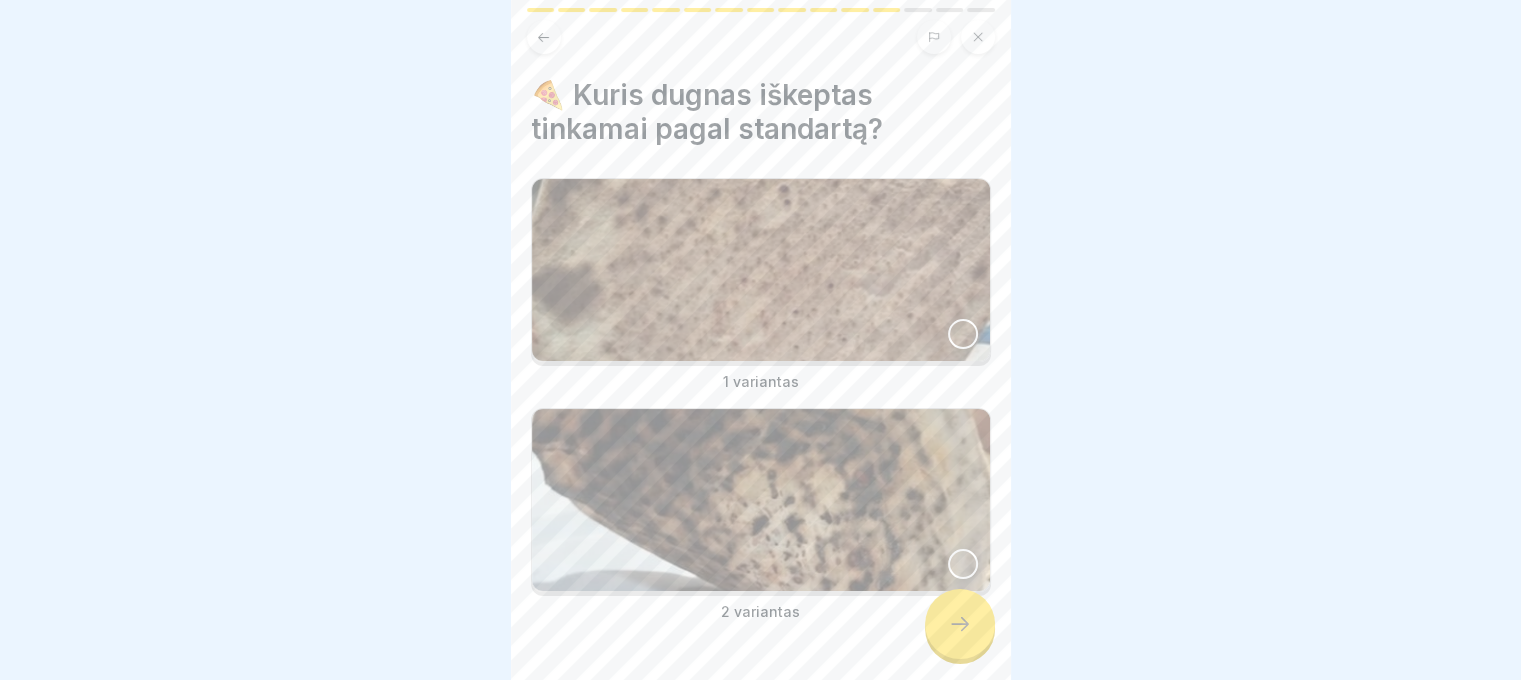 click 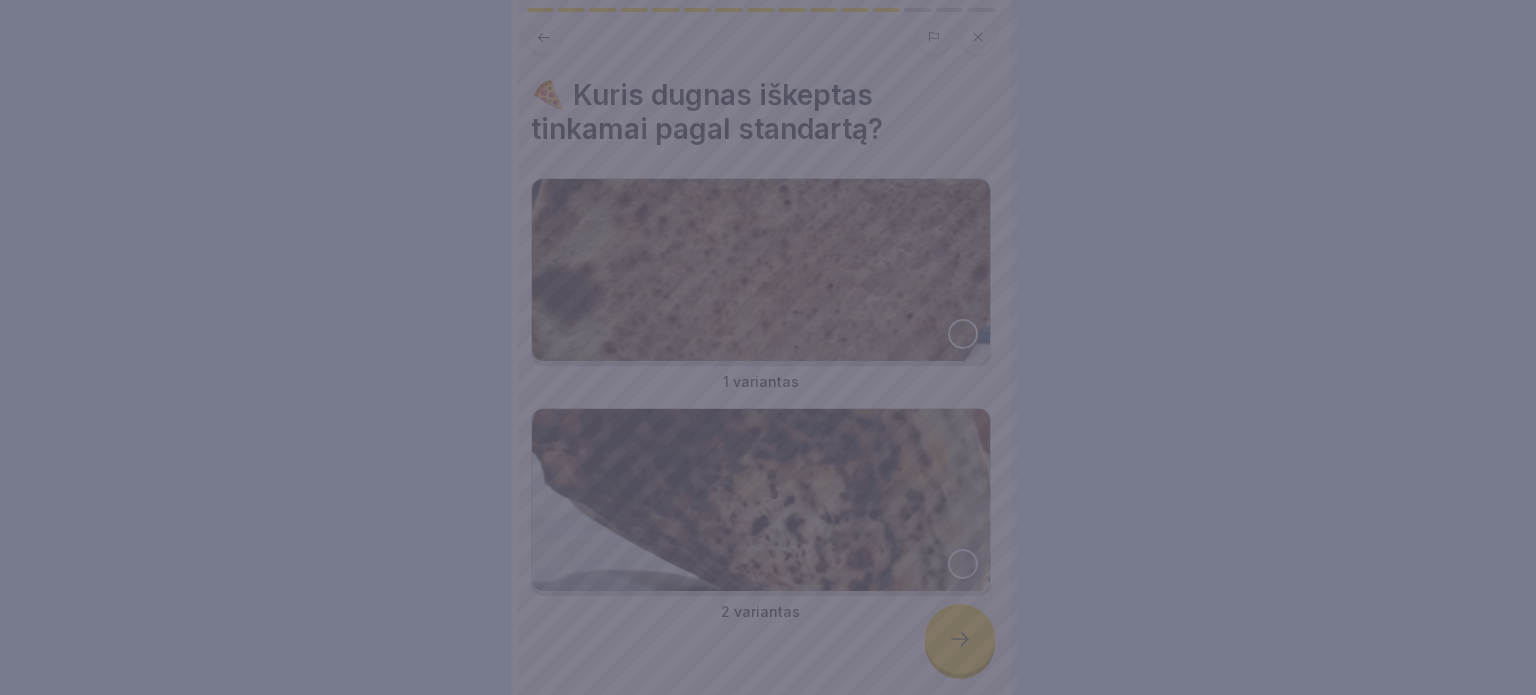 click at bounding box center [768, 347] 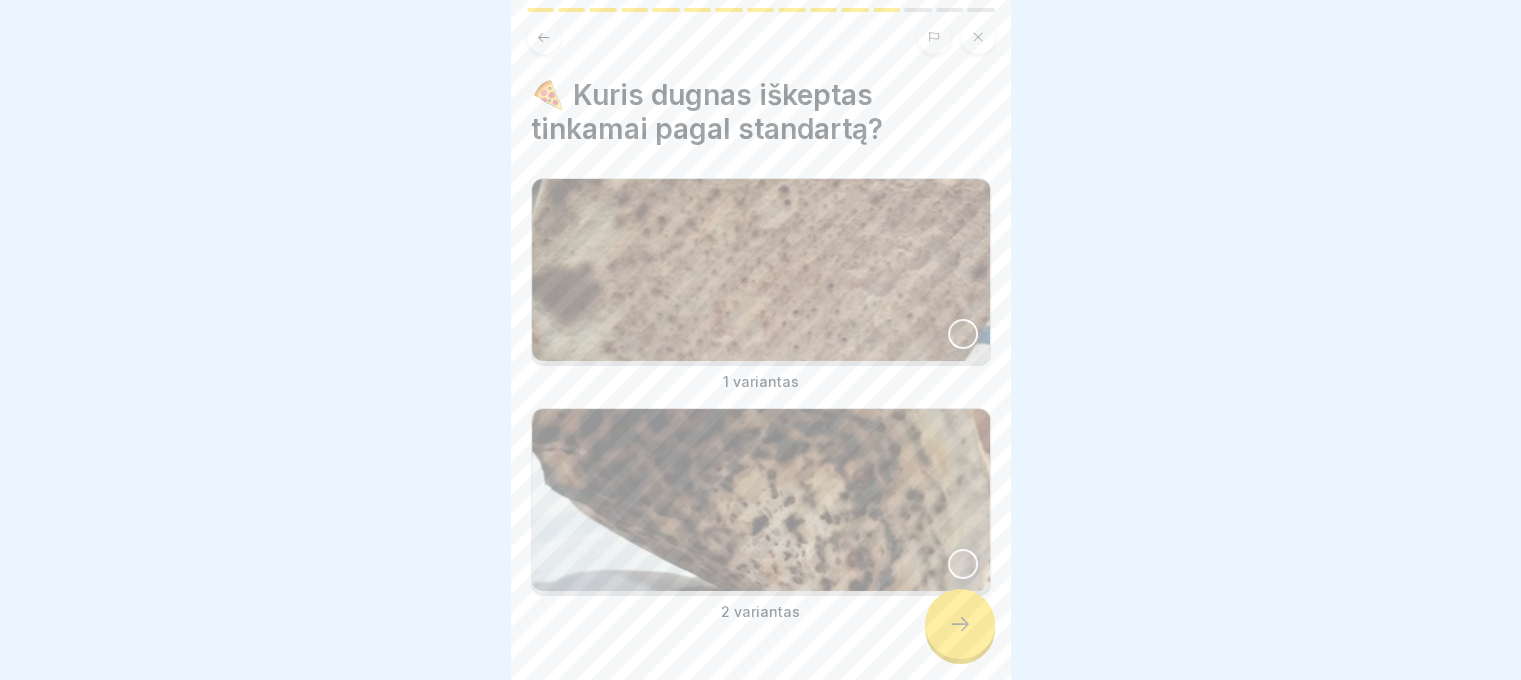 click at bounding box center (963, 334) 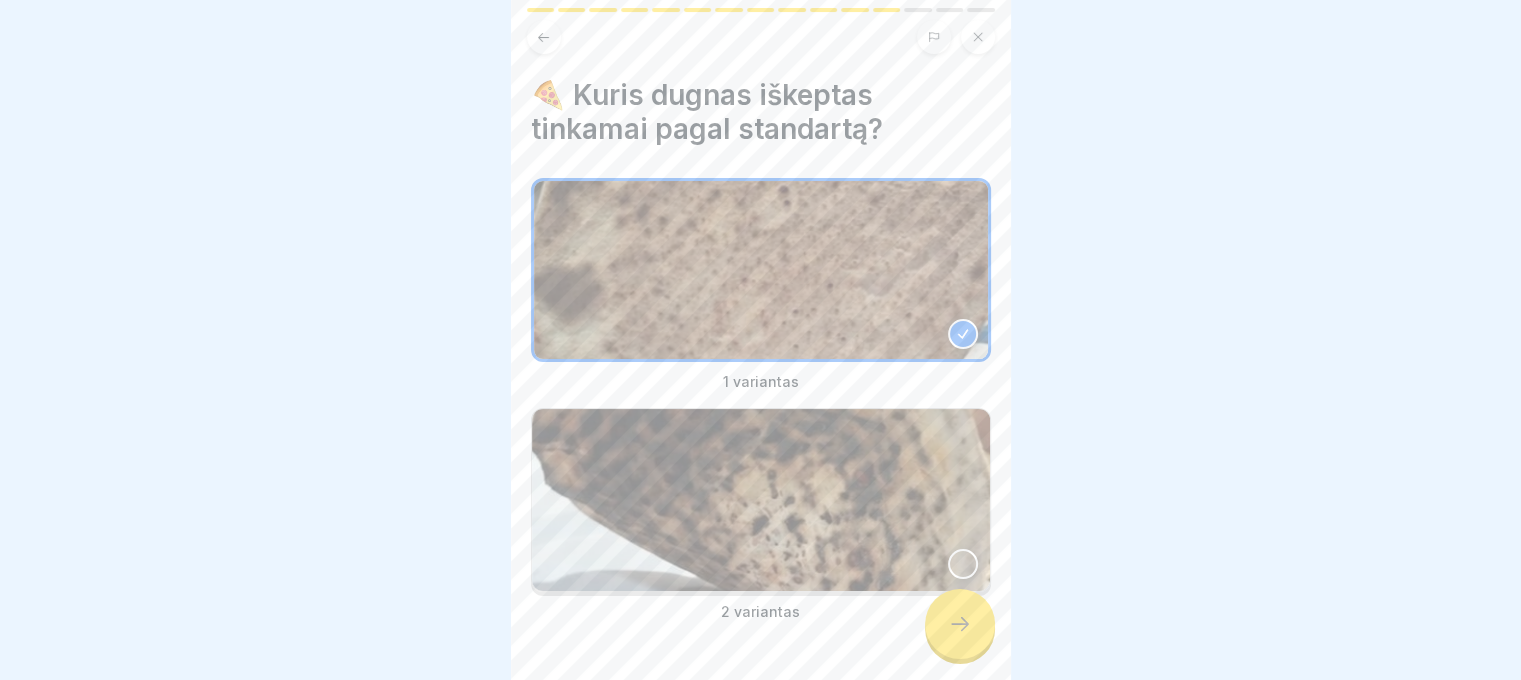 click at bounding box center (960, 624) 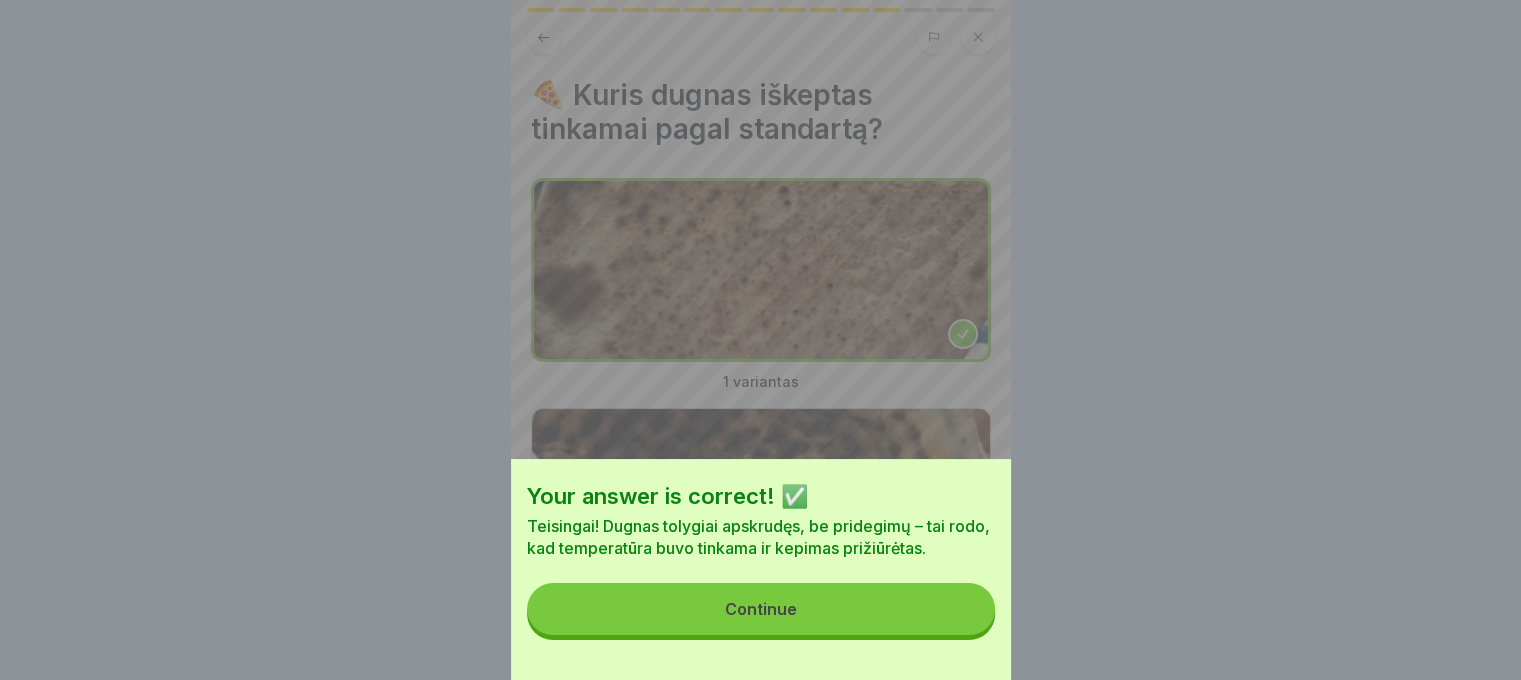 click on "Continue" at bounding box center (761, 609) 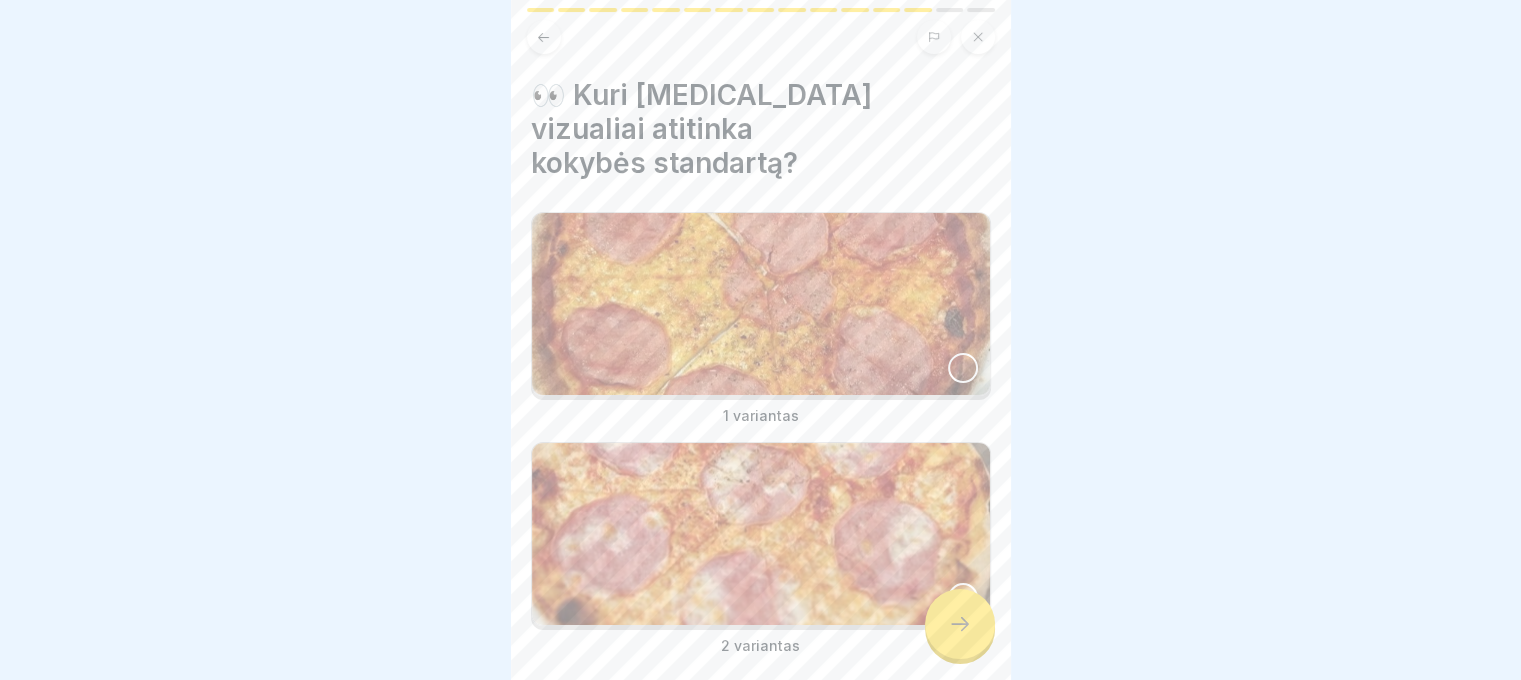 click at bounding box center [963, 368] 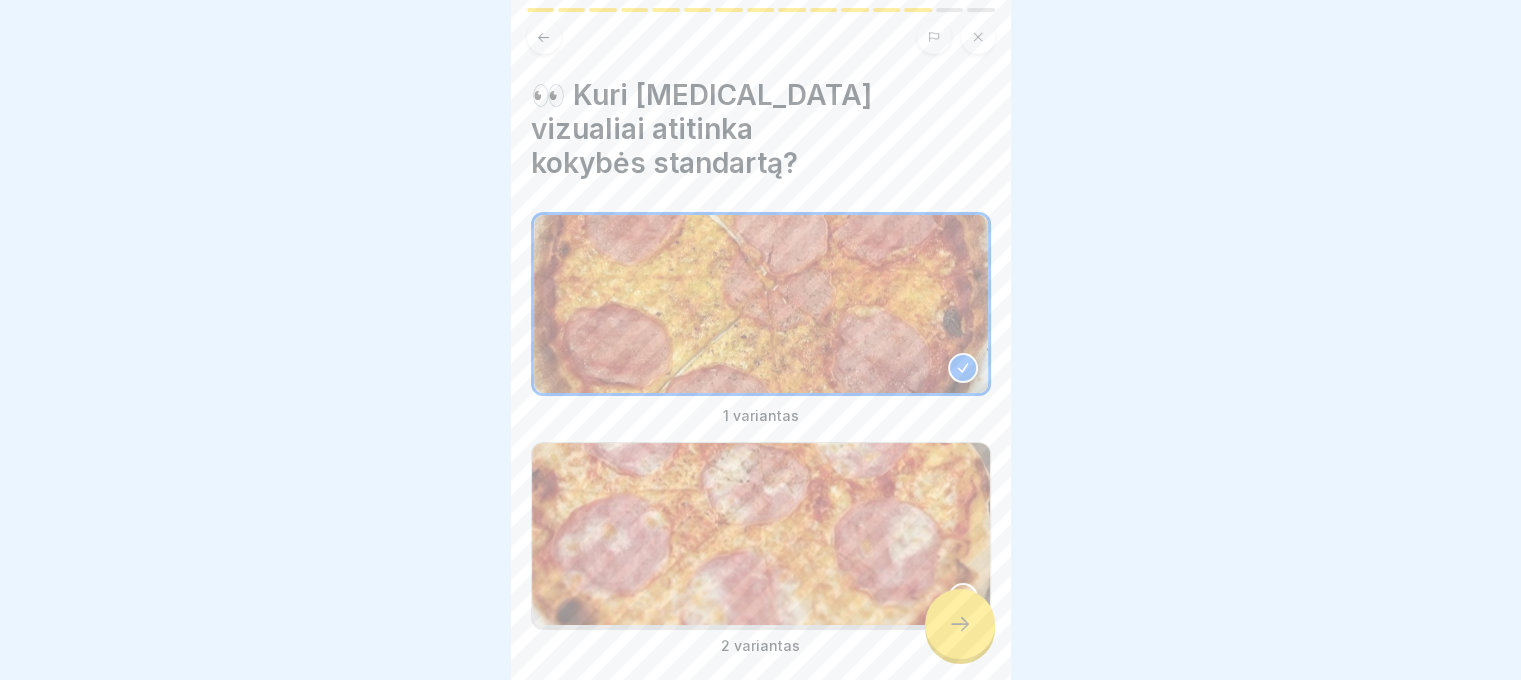 click 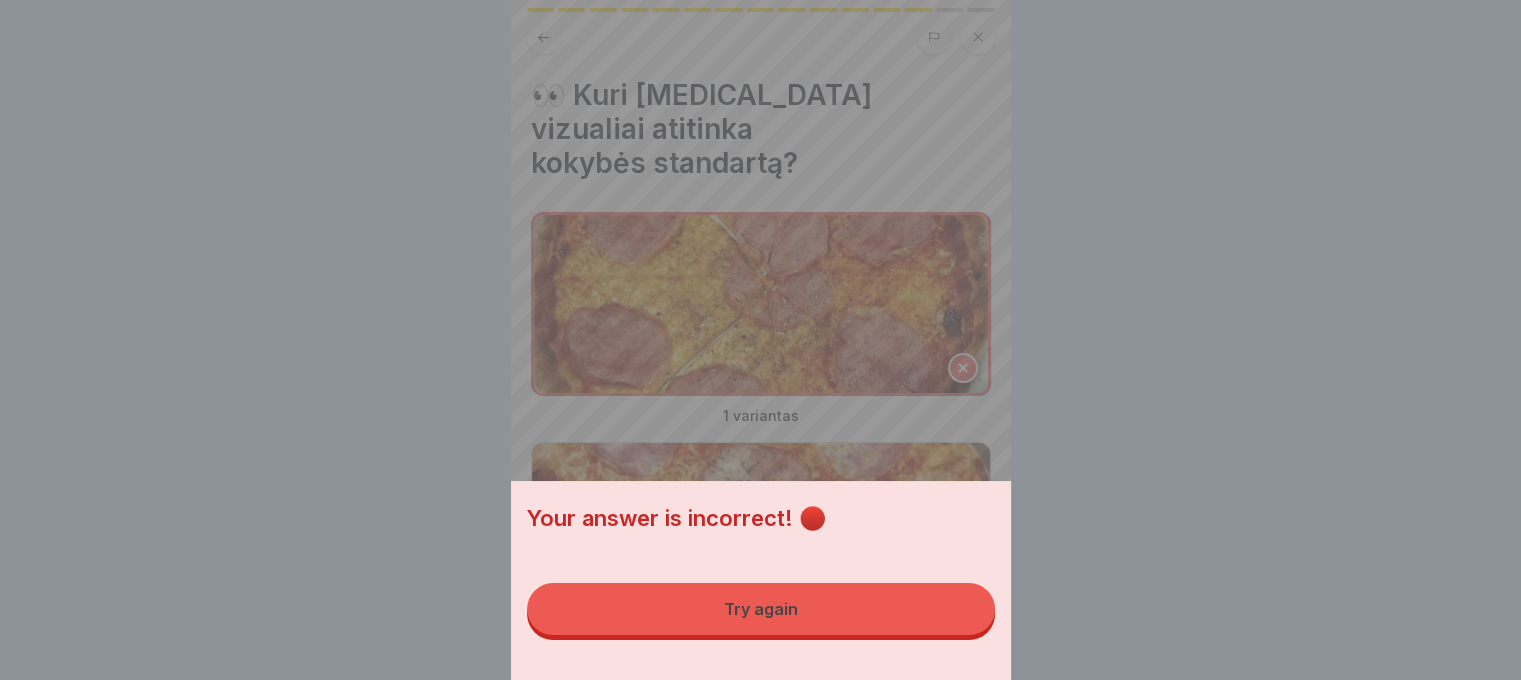 click on "Try again" at bounding box center (761, 609) 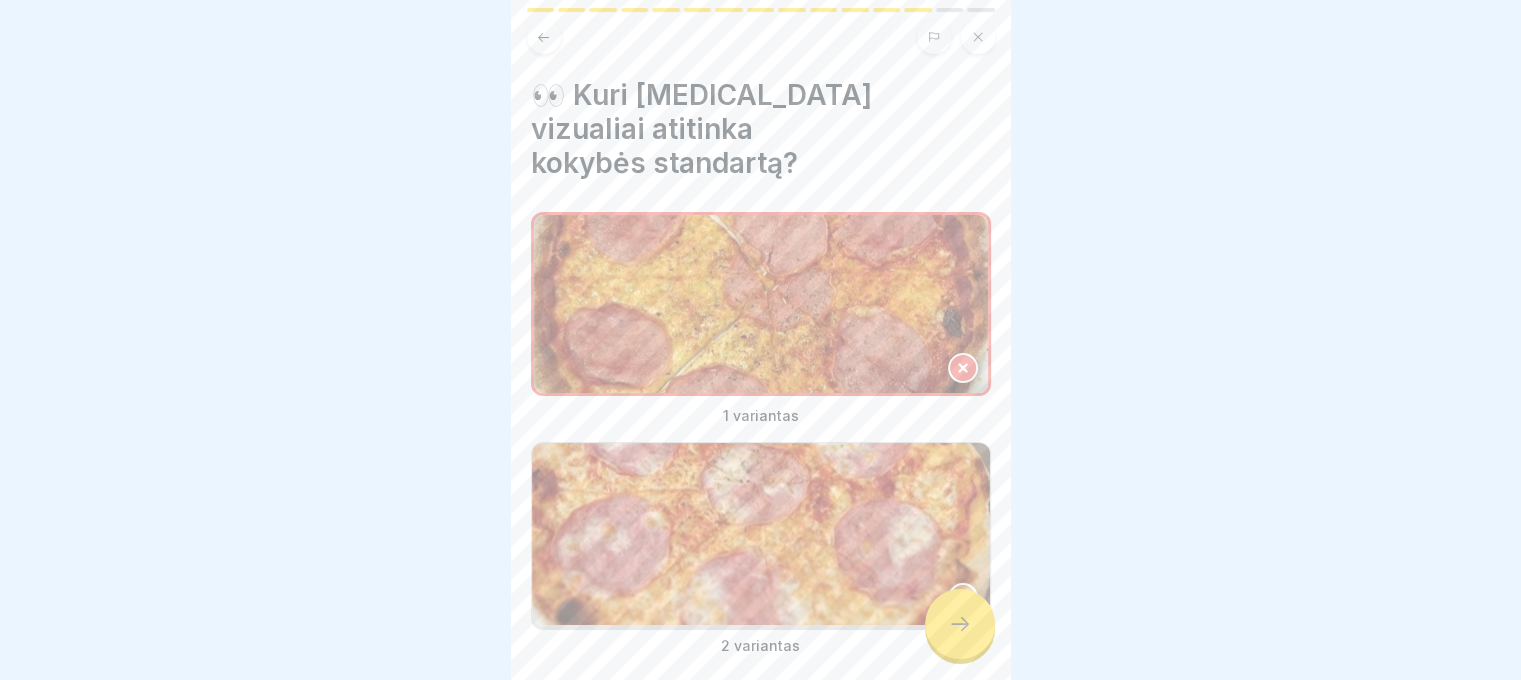 click at bounding box center (963, 598) 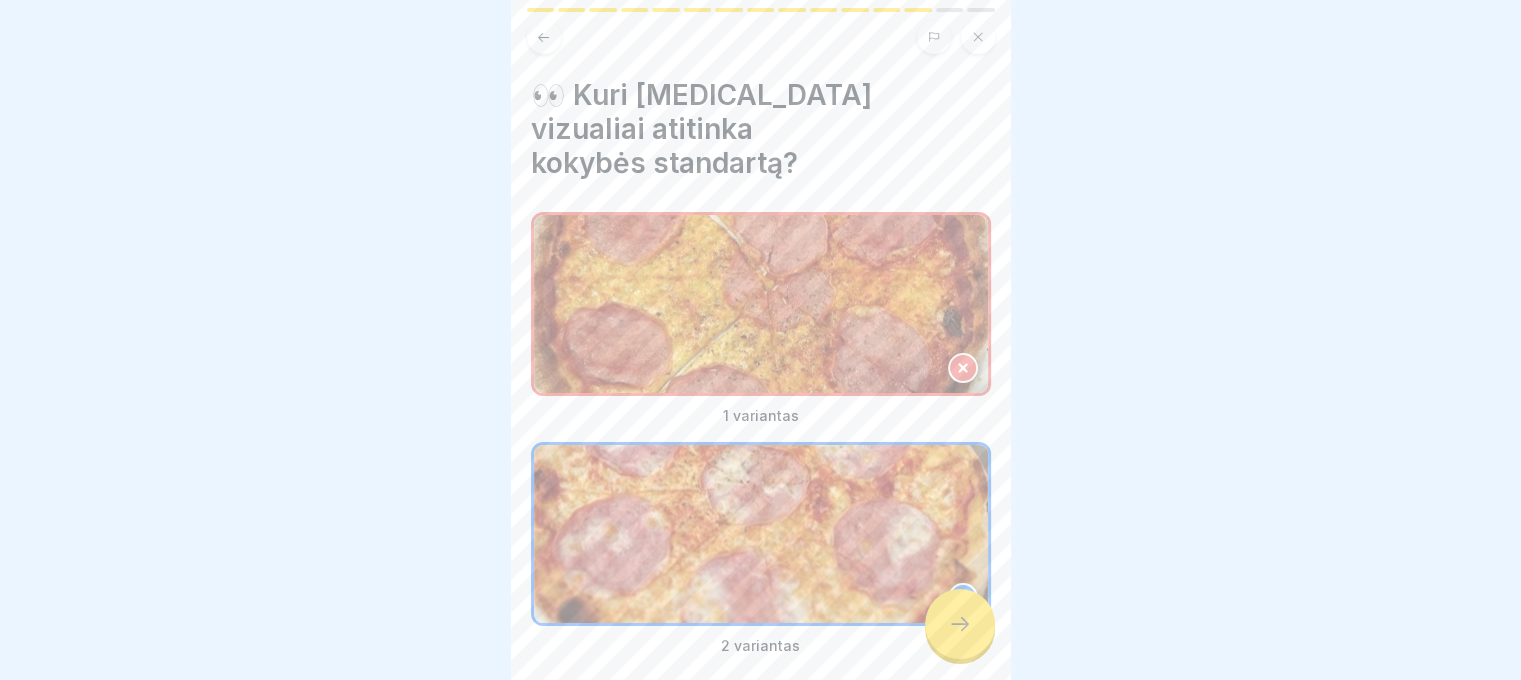 click at bounding box center (960, 624) 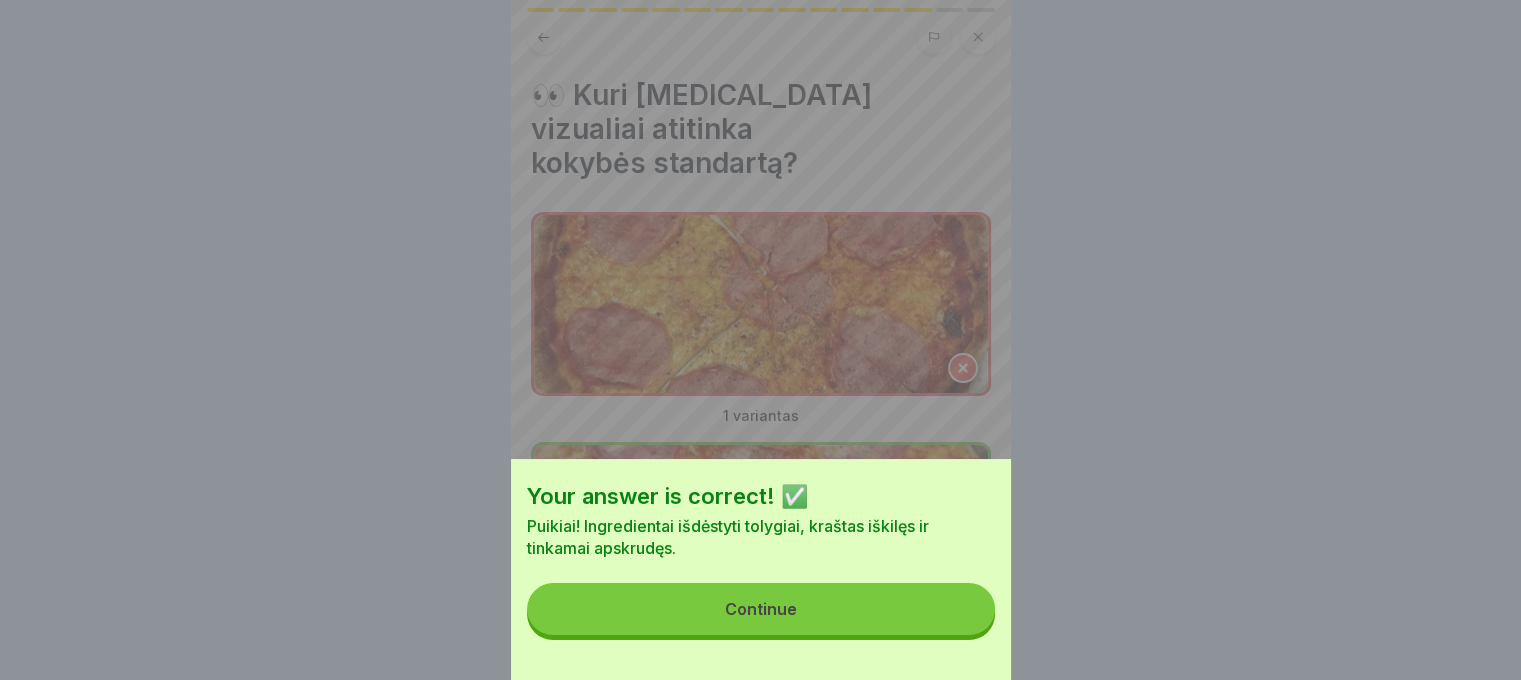 click on "Continue" at bounding box center [761, 609] 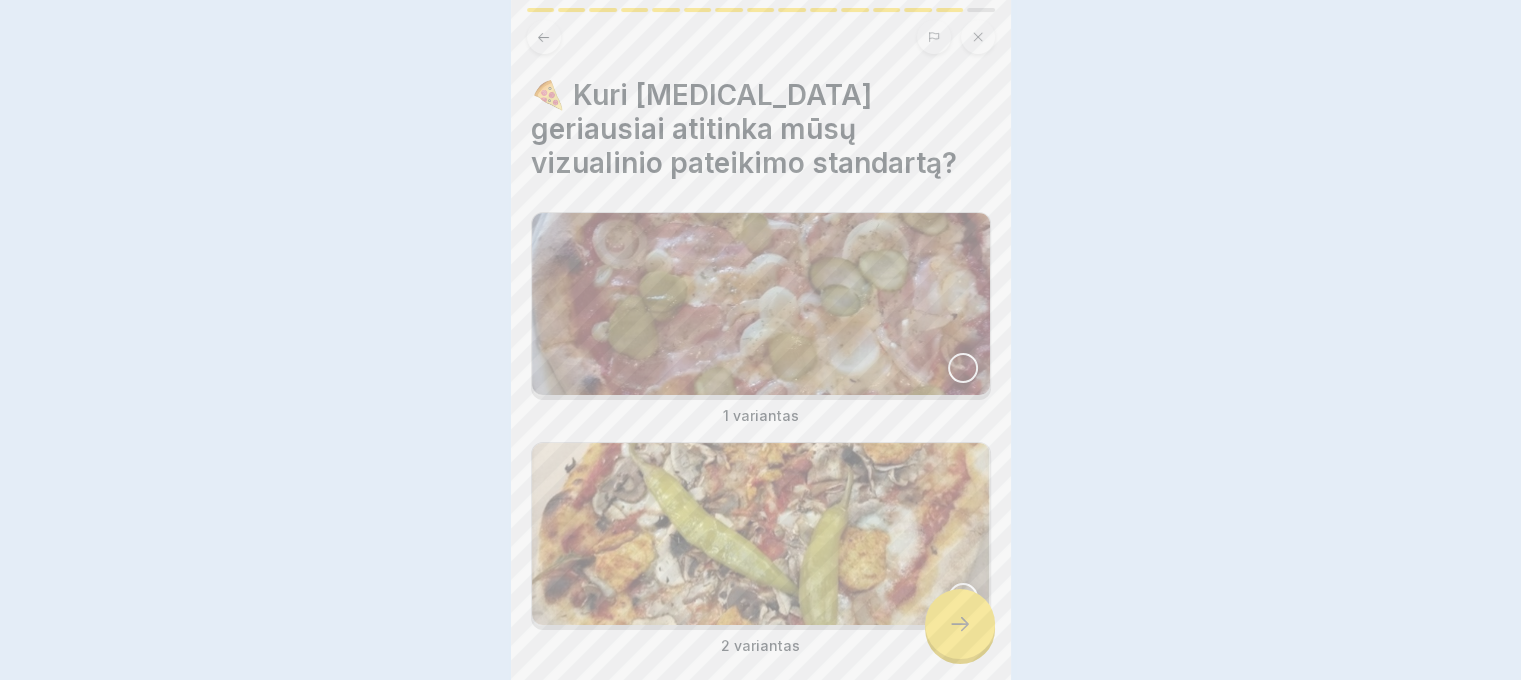 click at bounding box center (960, 624) 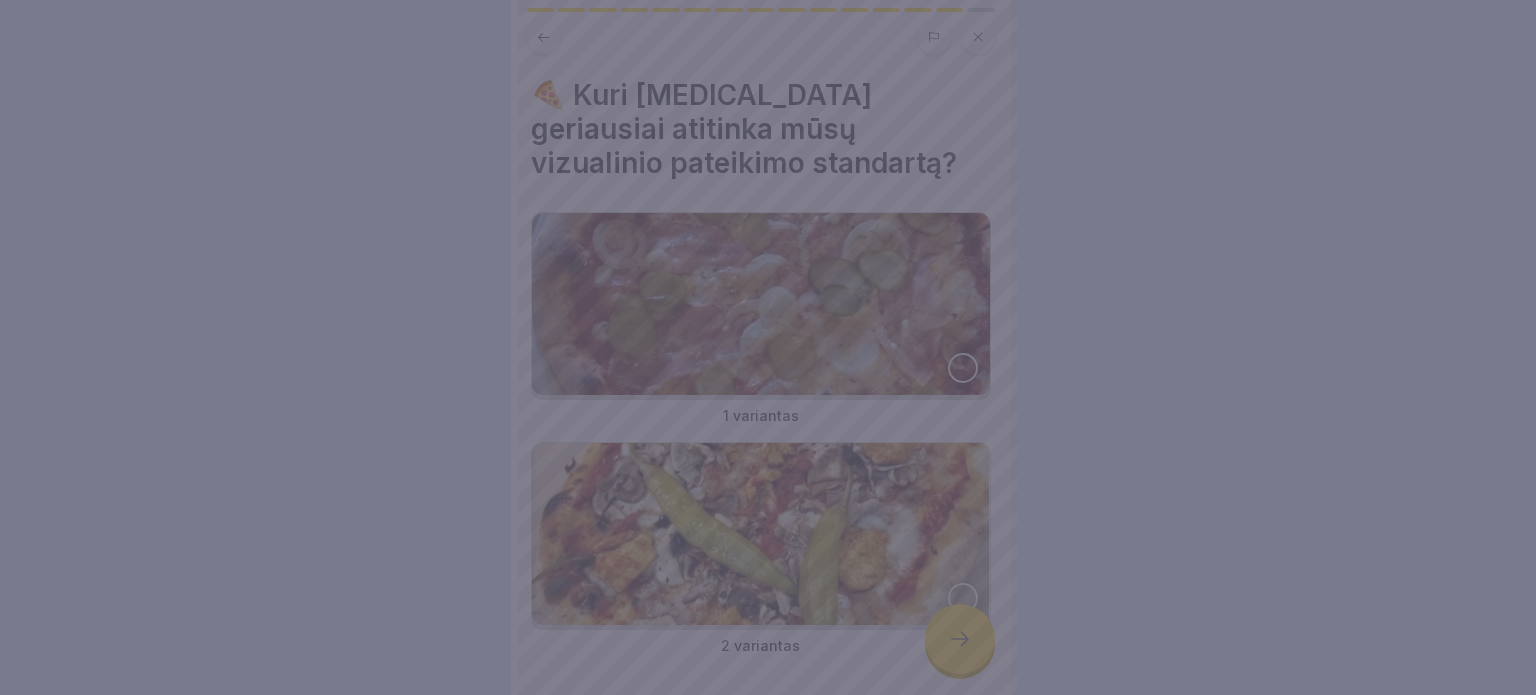click at bounding box center (768, 347) 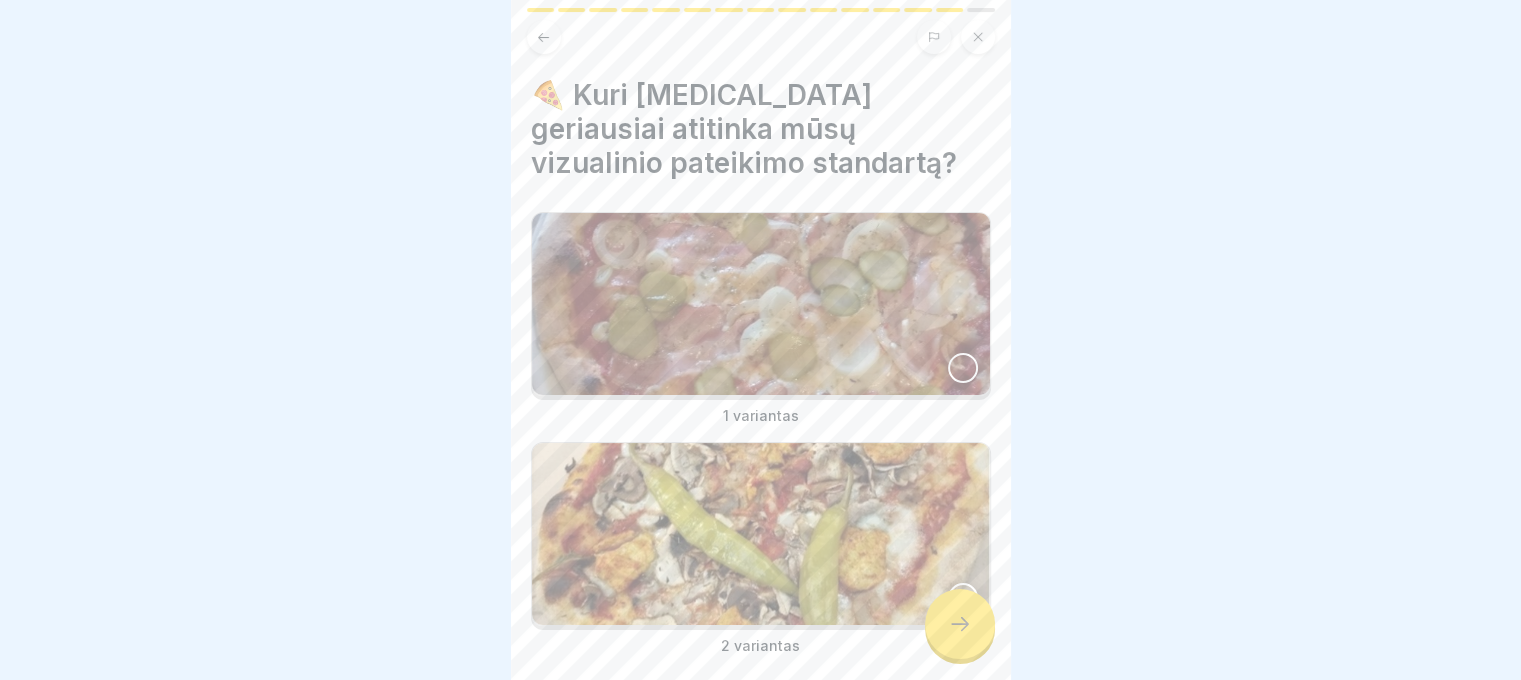 click at bounding box center (963, 368) 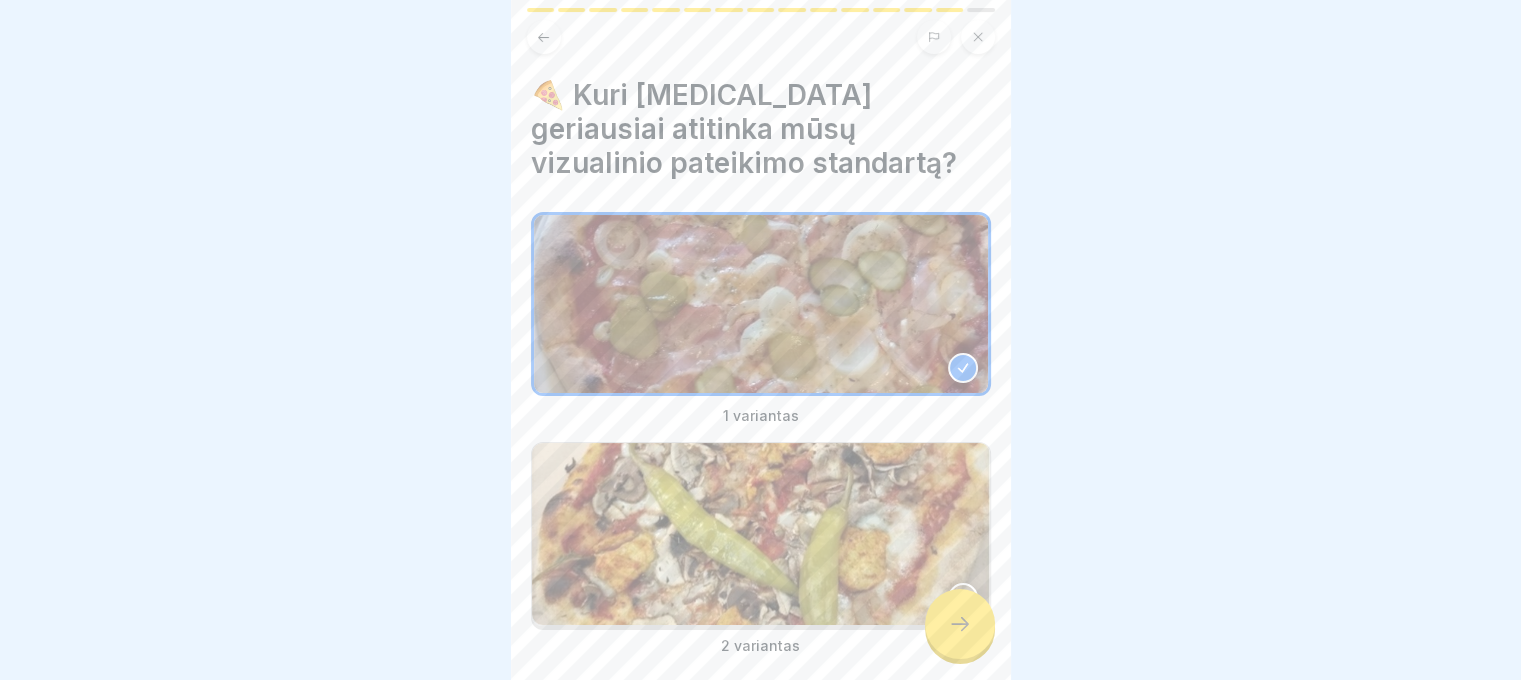 click at bounding box center (960, 624) 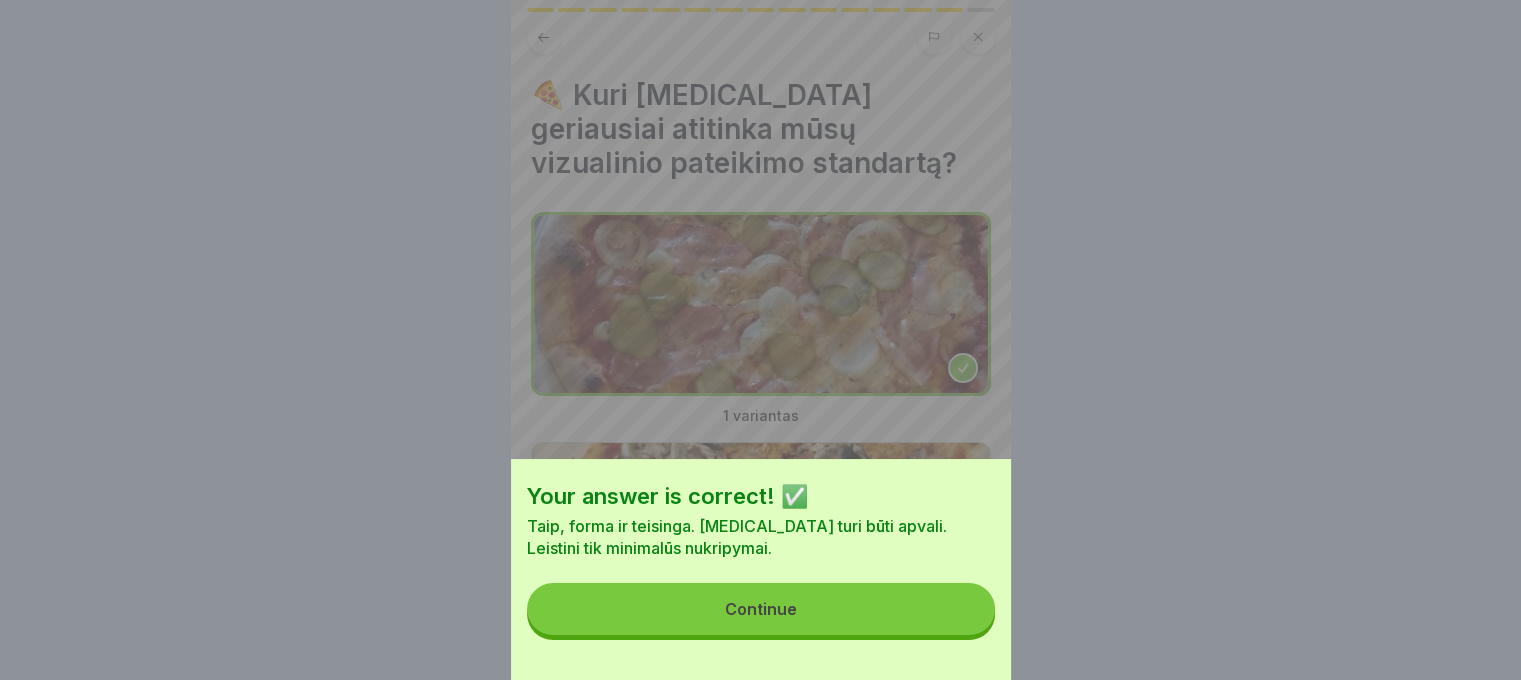 click on "Continue" at bounding box center [761, 609] 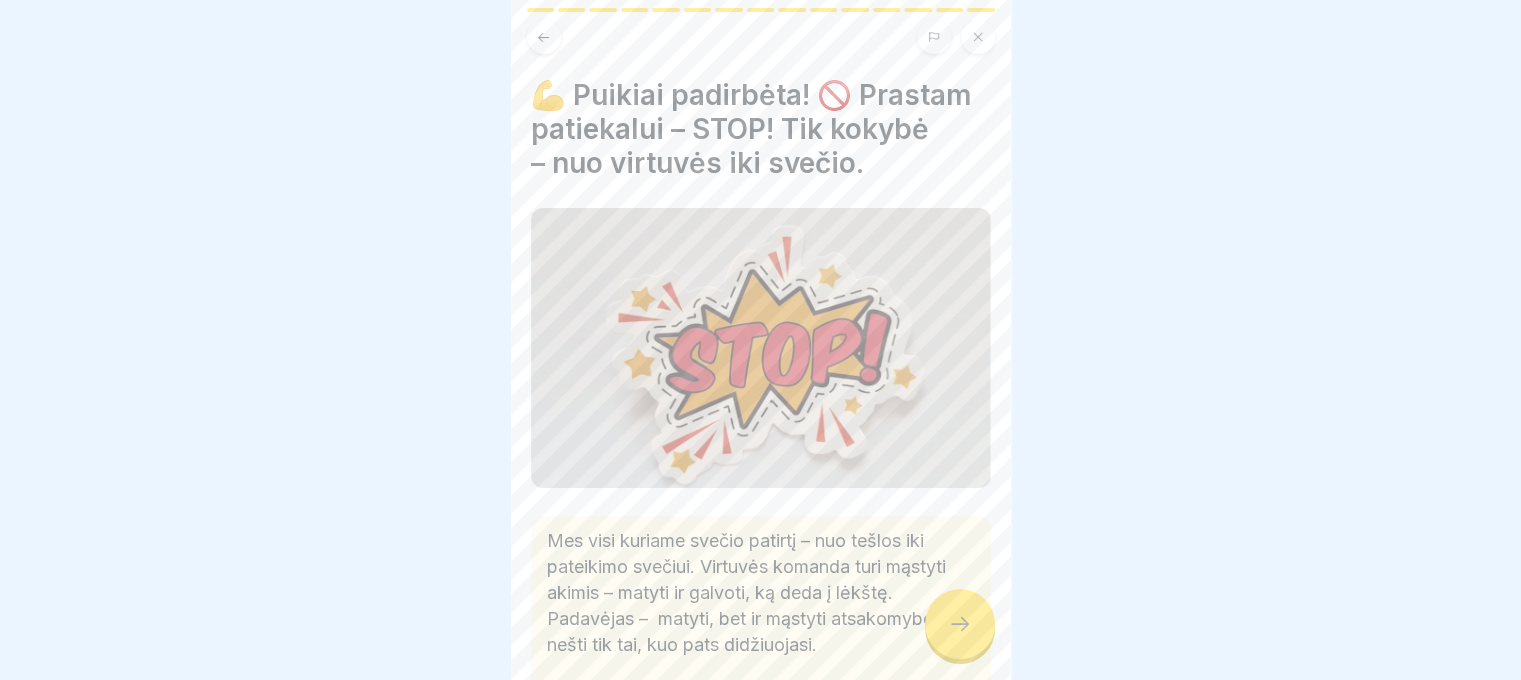 click 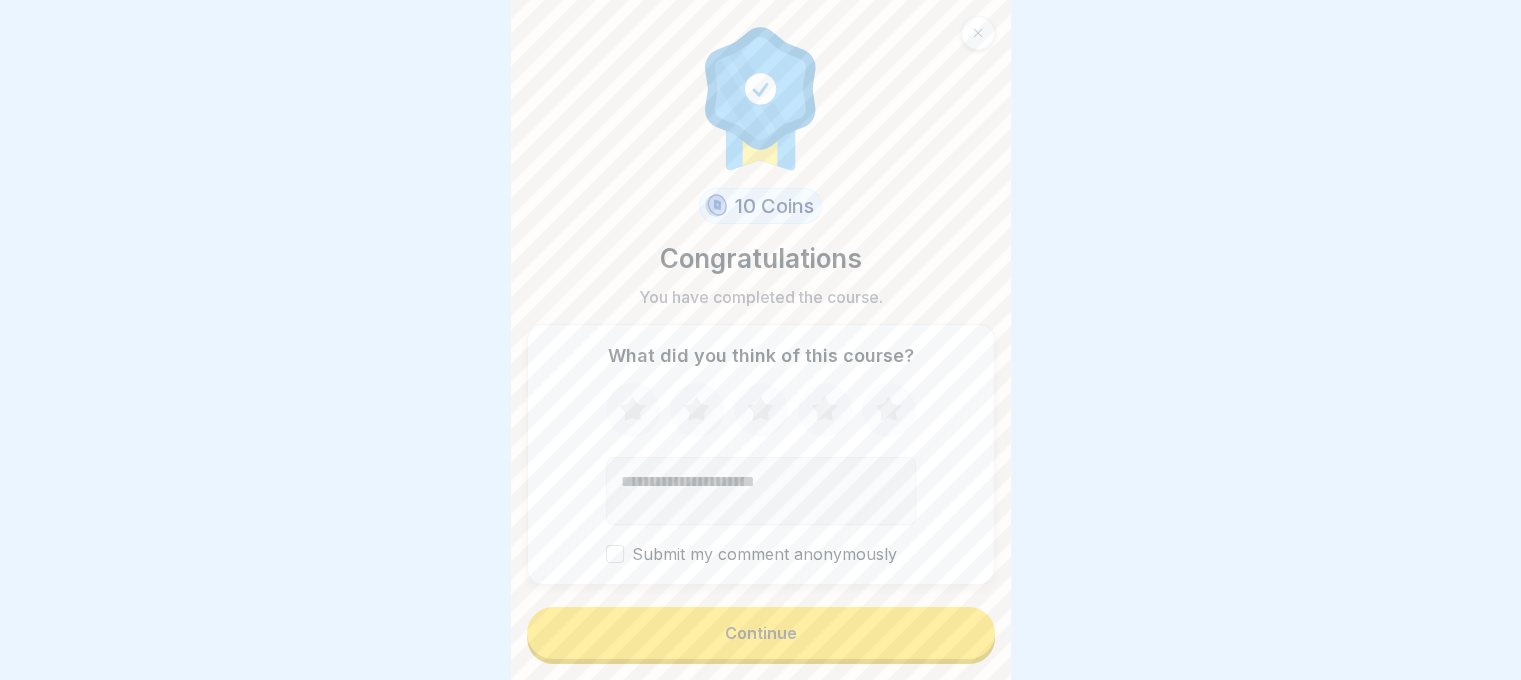 click on "Continue" at bounding box center [761, 633] 